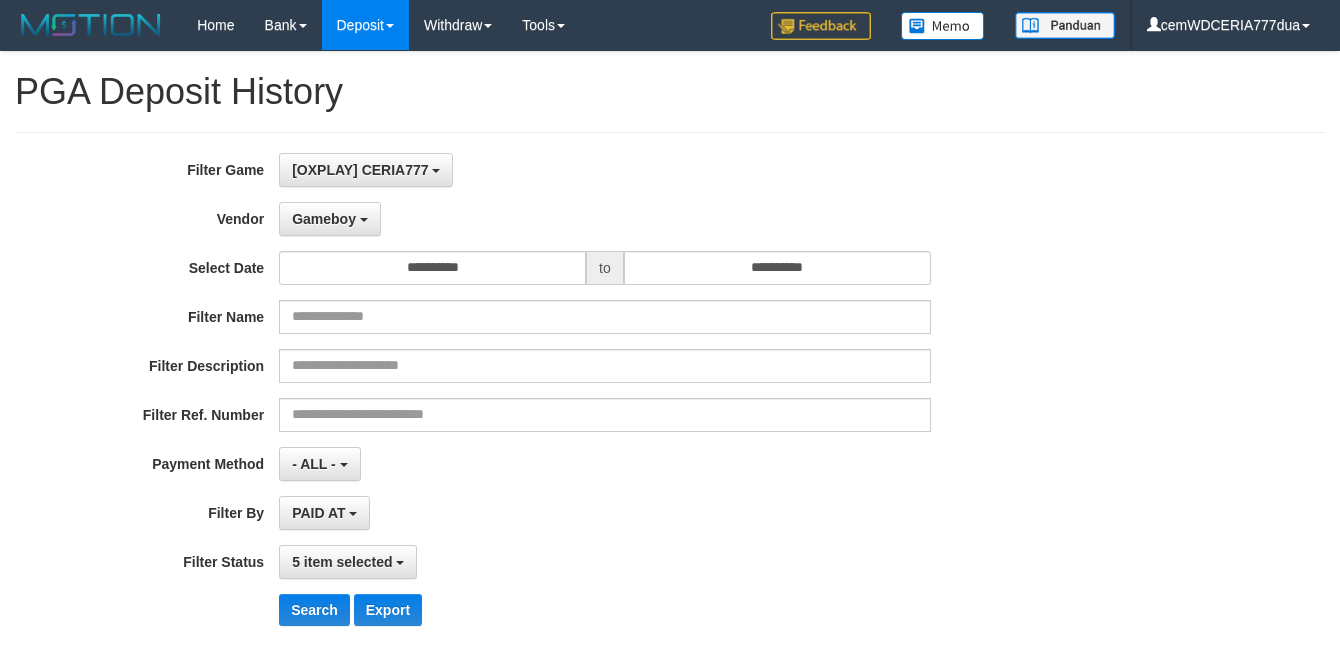 select on "**********" 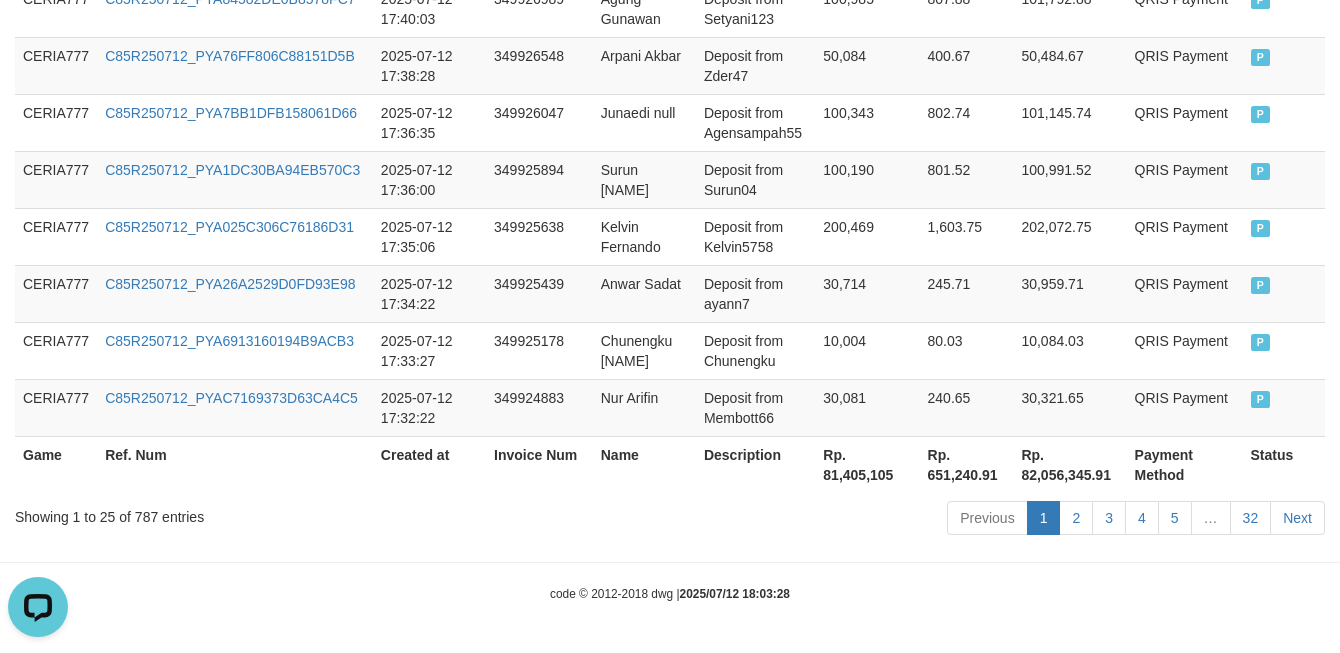 scroll, scrollTop: 0, scrollLeft: 0, axis: both 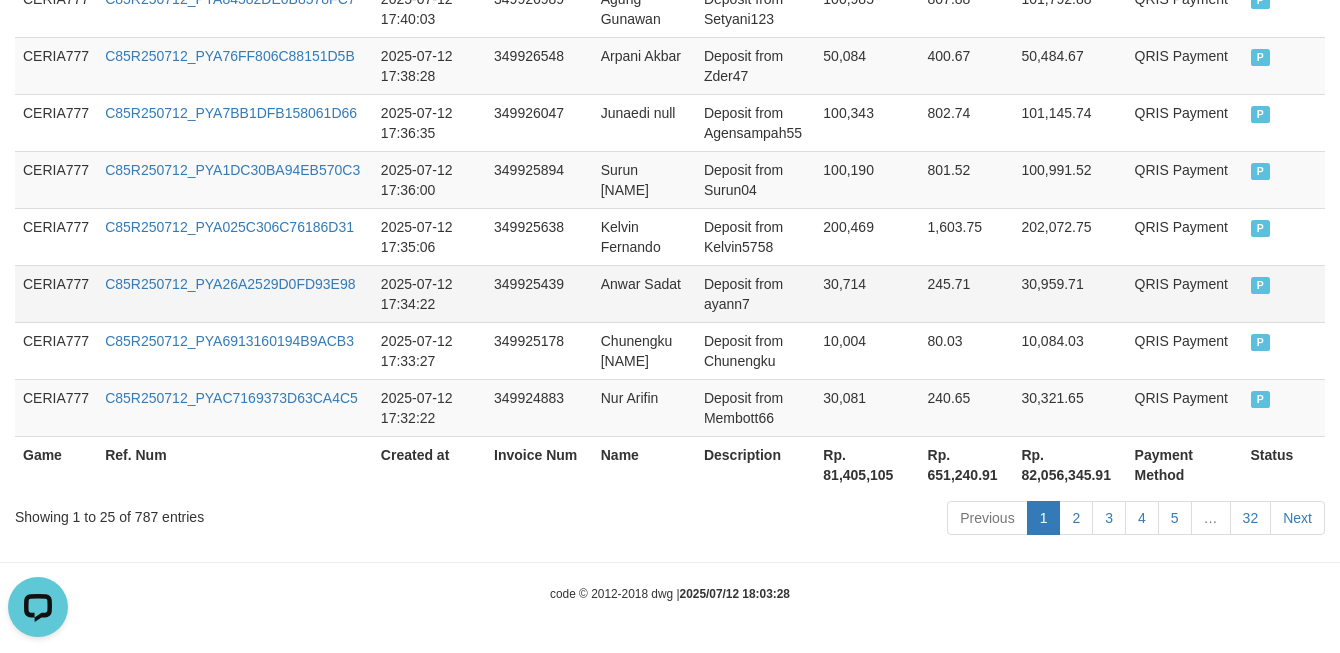 click on "CERIA777" at bounding box center [56, 293] 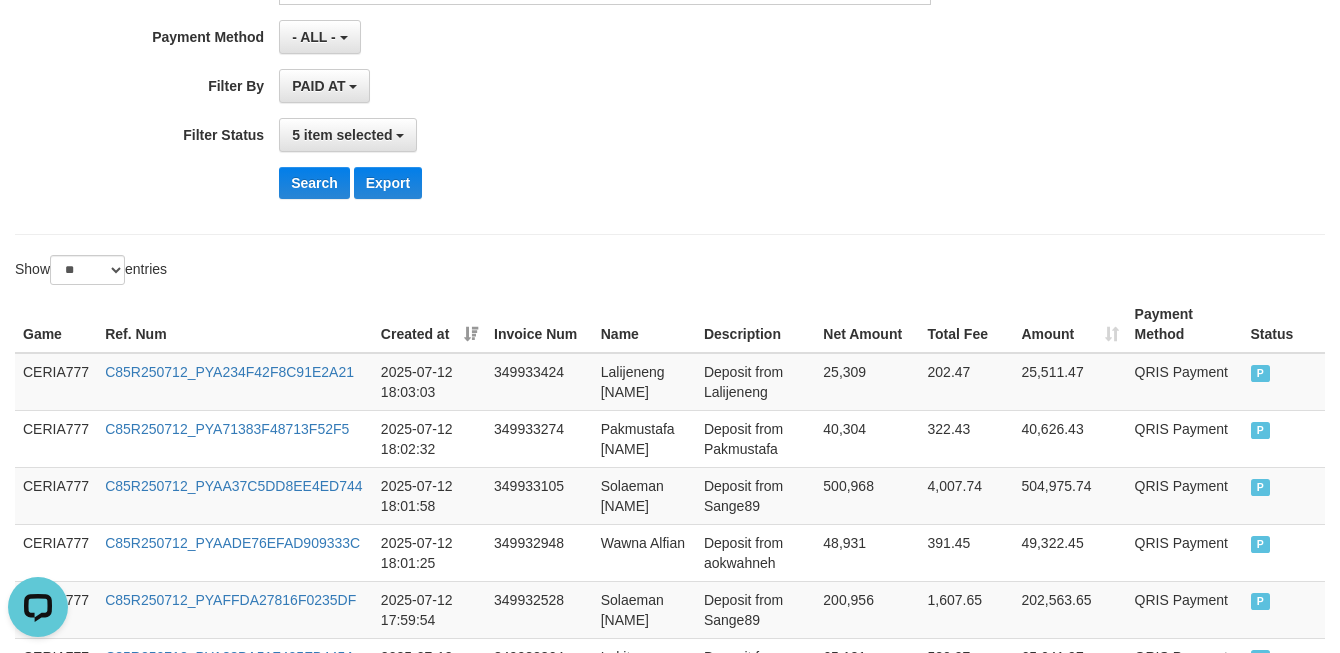 scroll, scrollTop: 105, scrollLeft: 0, axis: vertical 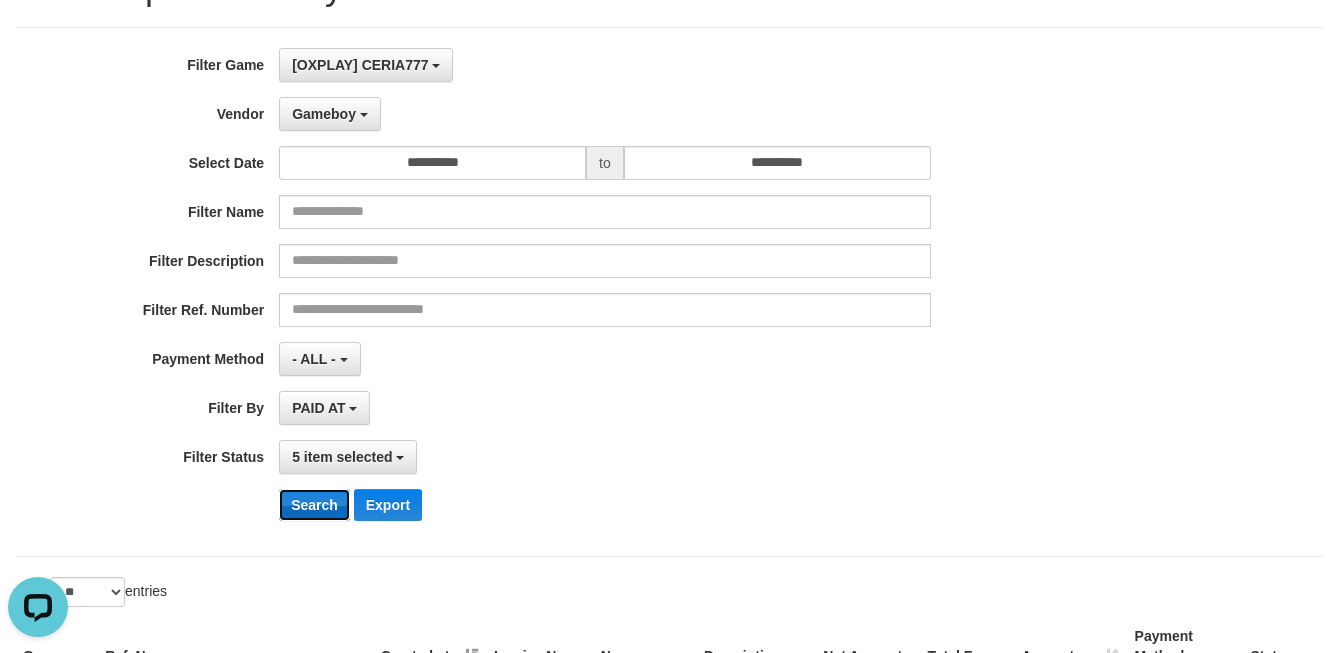 click on "Search" at bounding box center [314, 505] 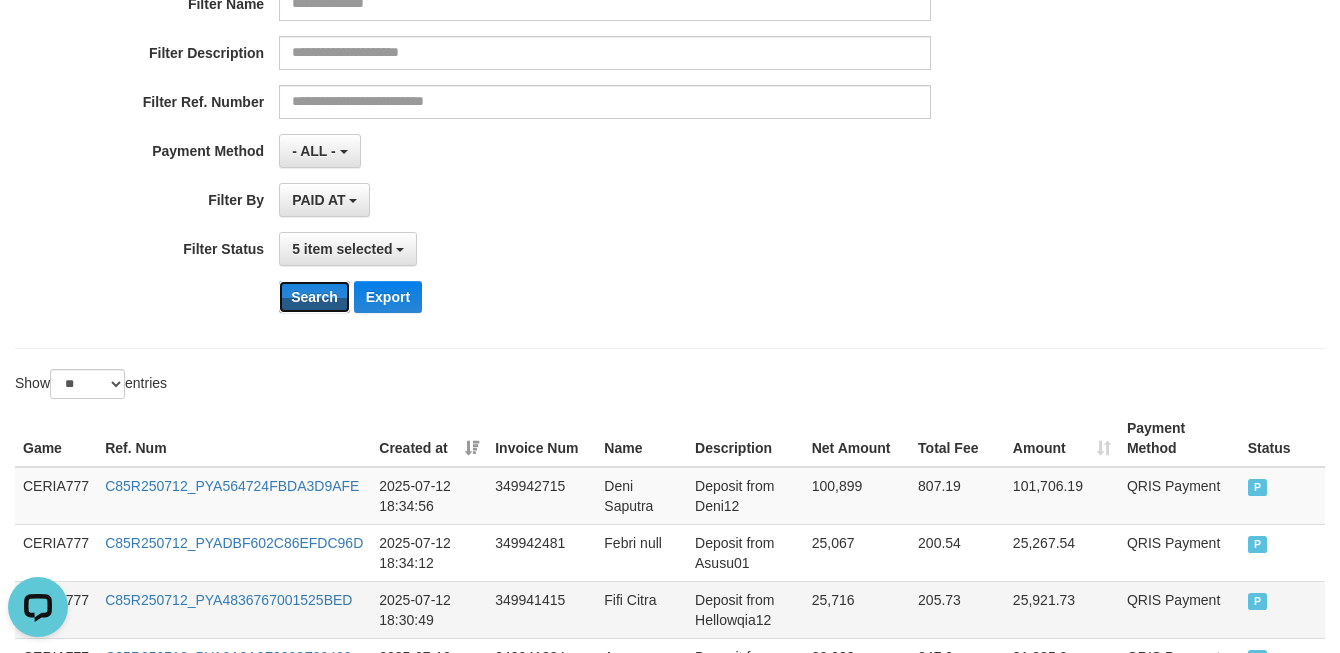 scroll, scrollTop: 550, scrollLeft: 0, axis: vertical 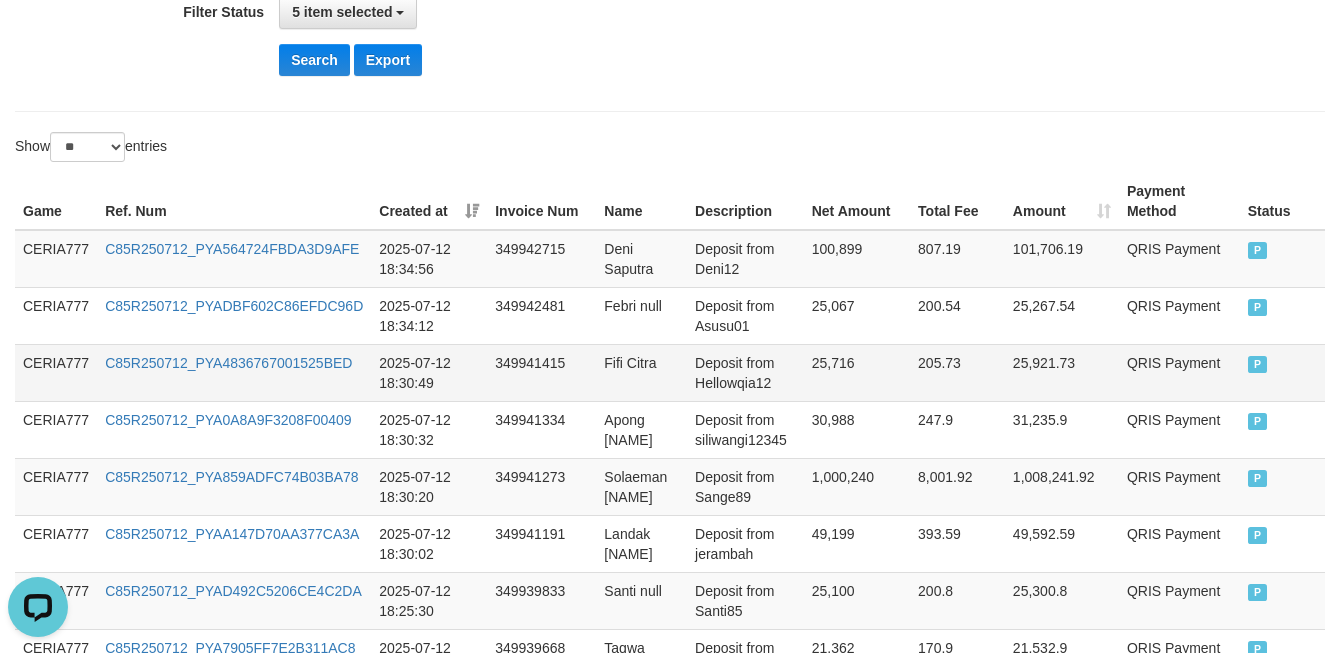 click on "Deposit from Hellowqia12" at bounding box center [745, 372] 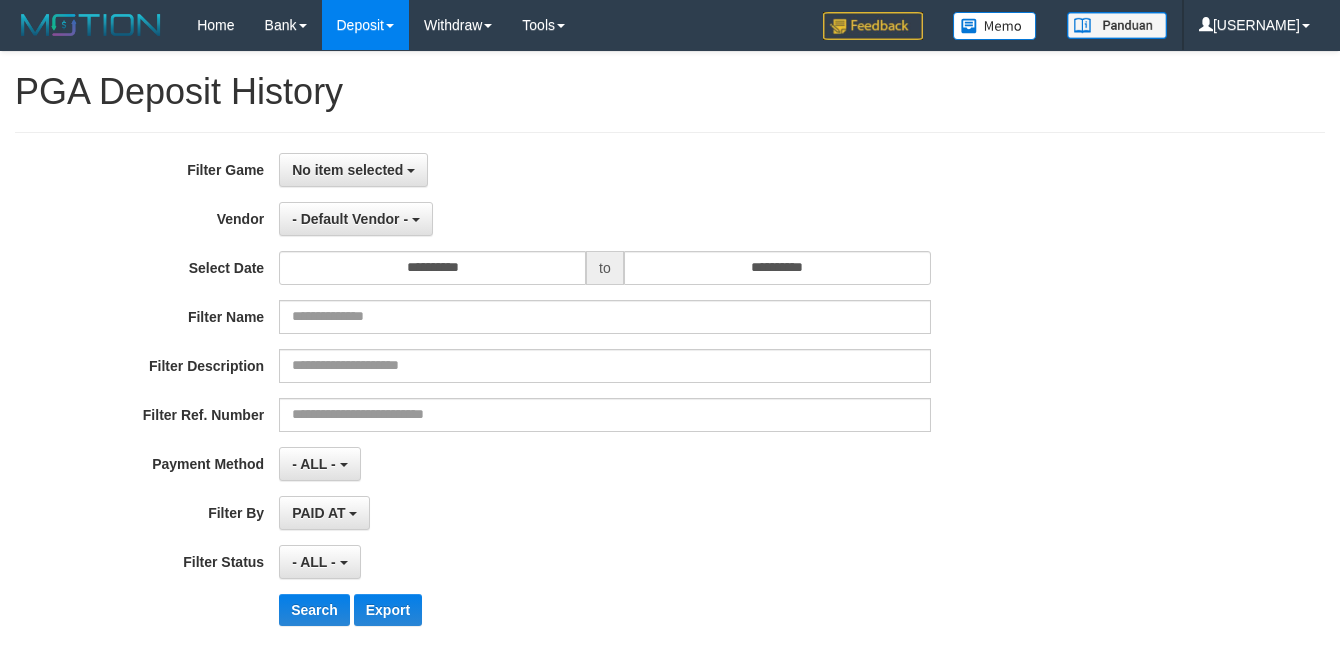 select 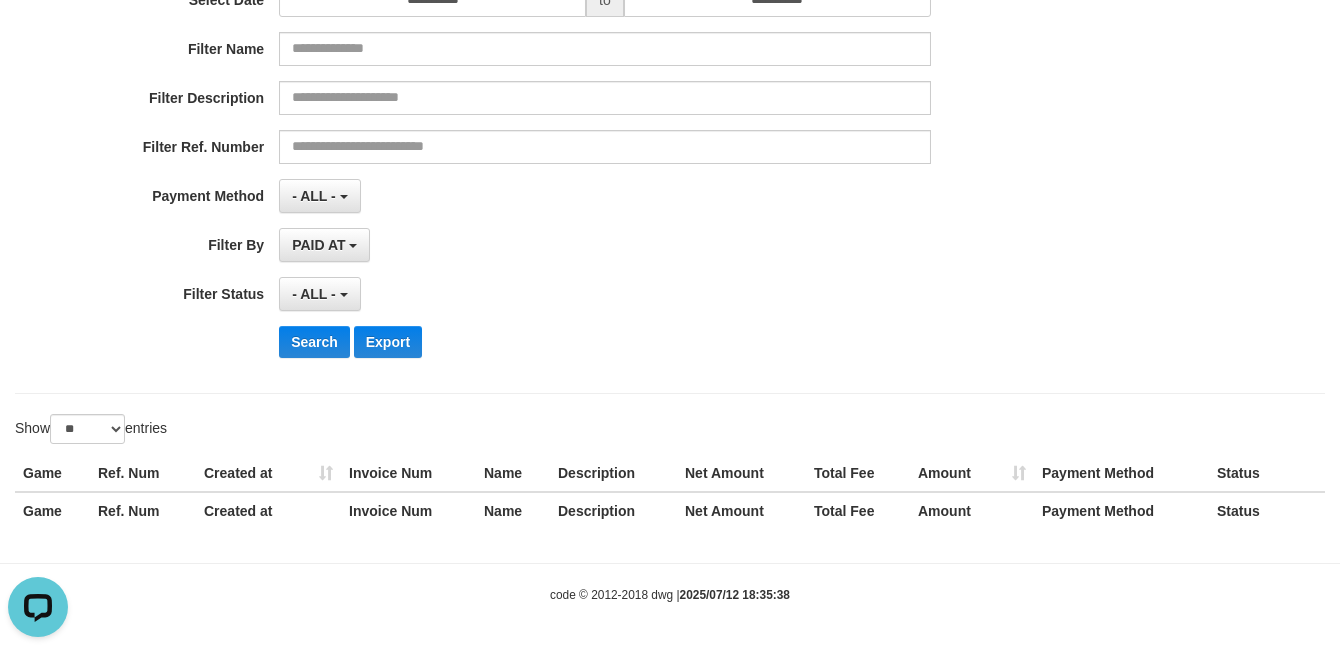 scroll, scrollTop: 0, scrollLeft: 0, axis: both 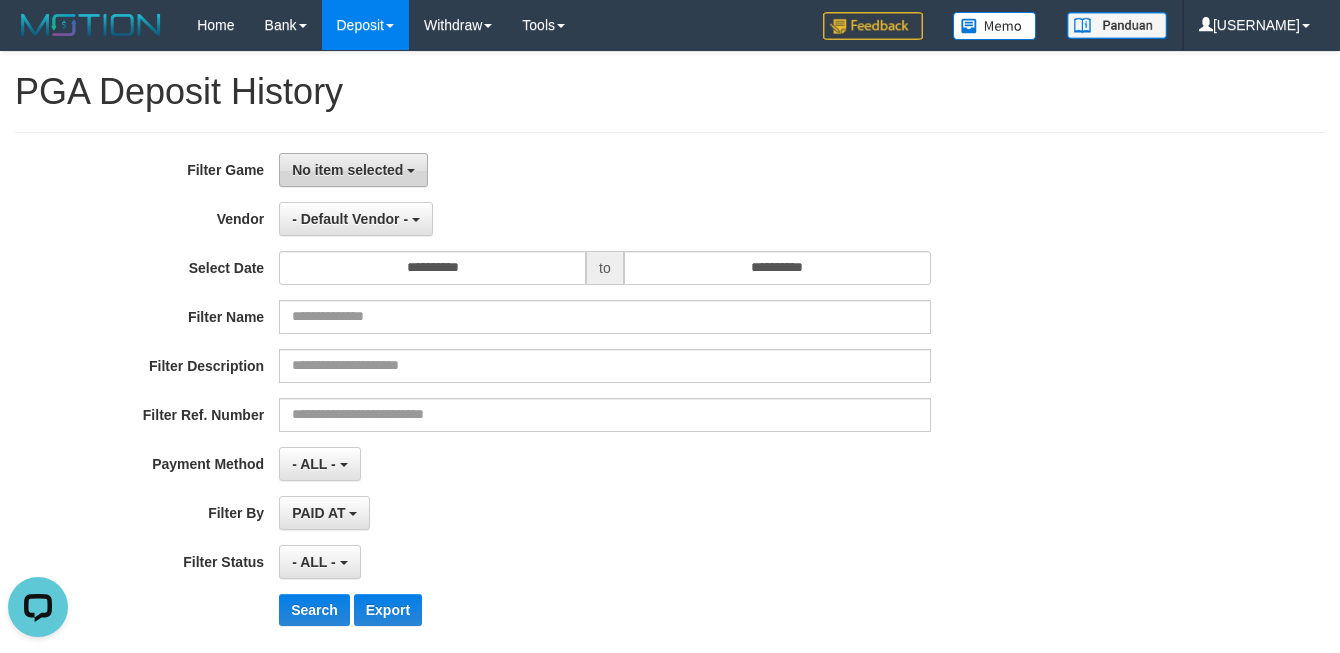 click on "No item selected" at bounding box center (347, 170) 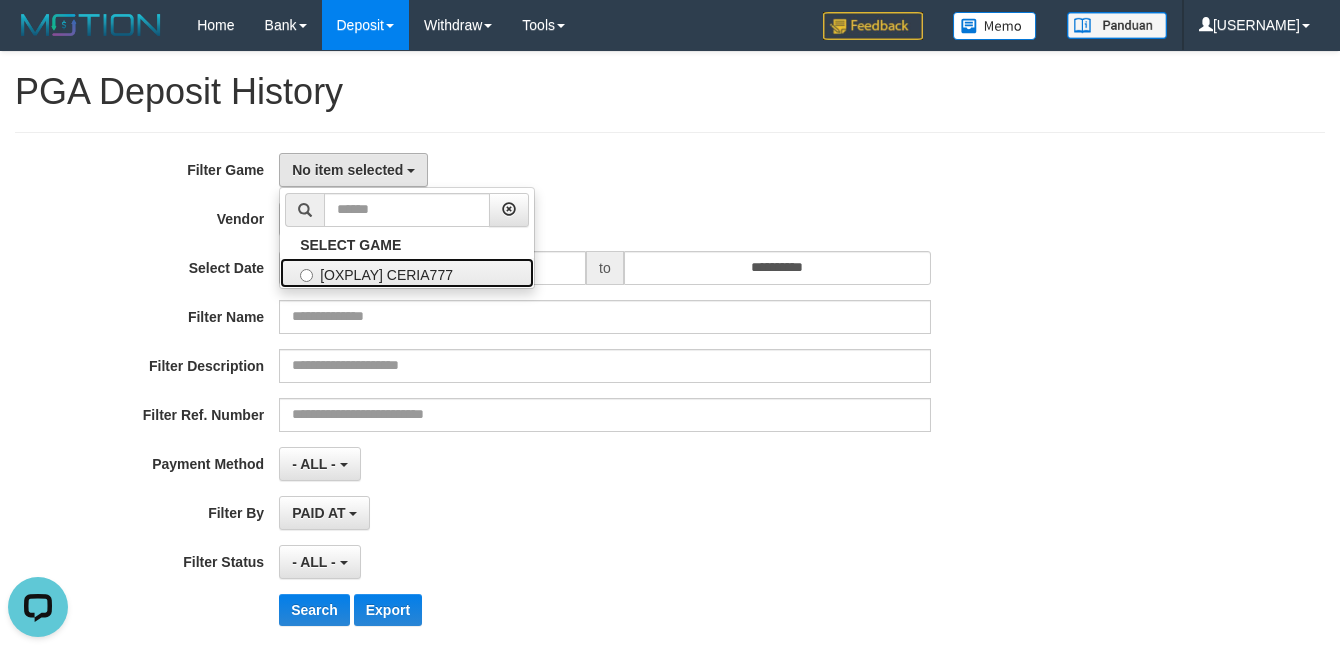 click on "[OXPLAY] CERIA777" at bounding box center [407, 273] 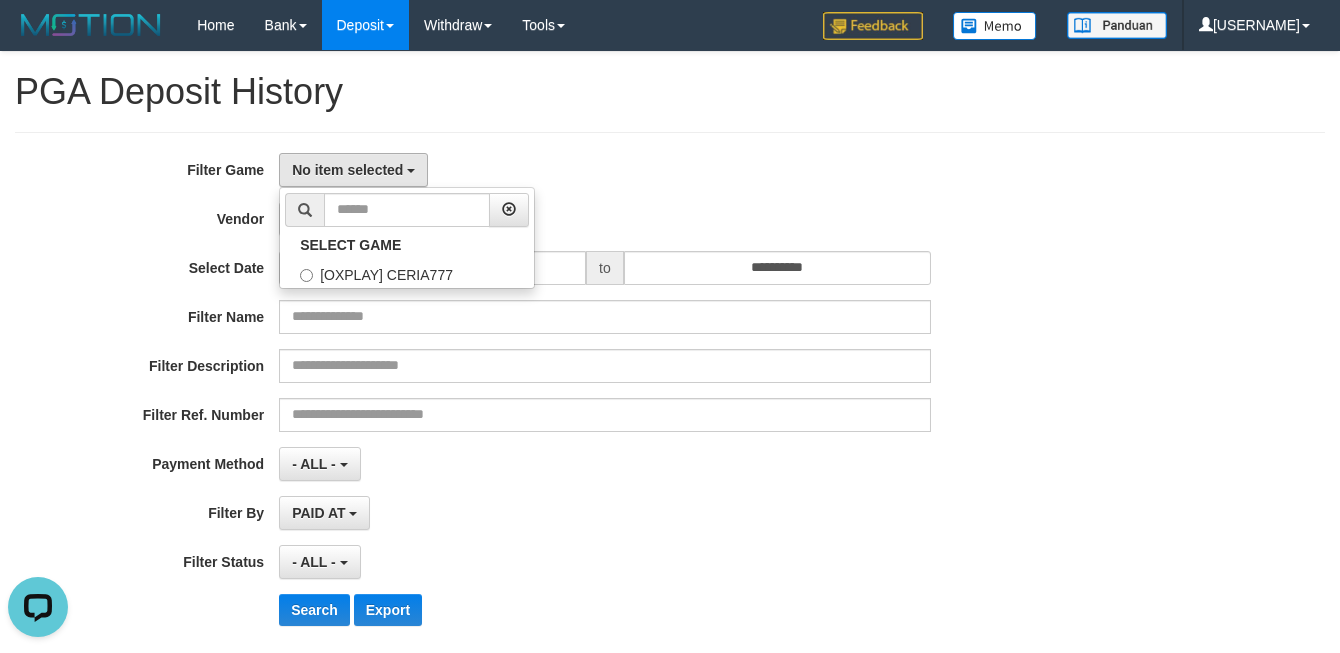 select on "****" 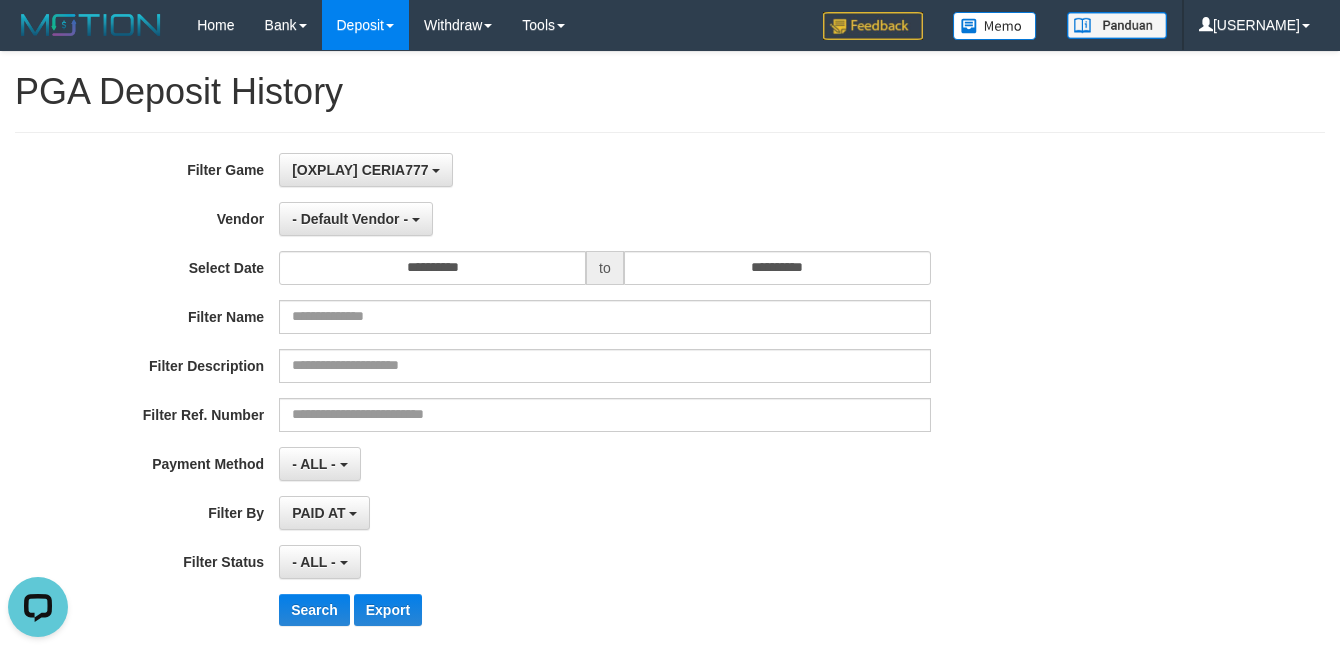 scroll, scrollTop: 17, scrollLeft: 0, axis: vertical 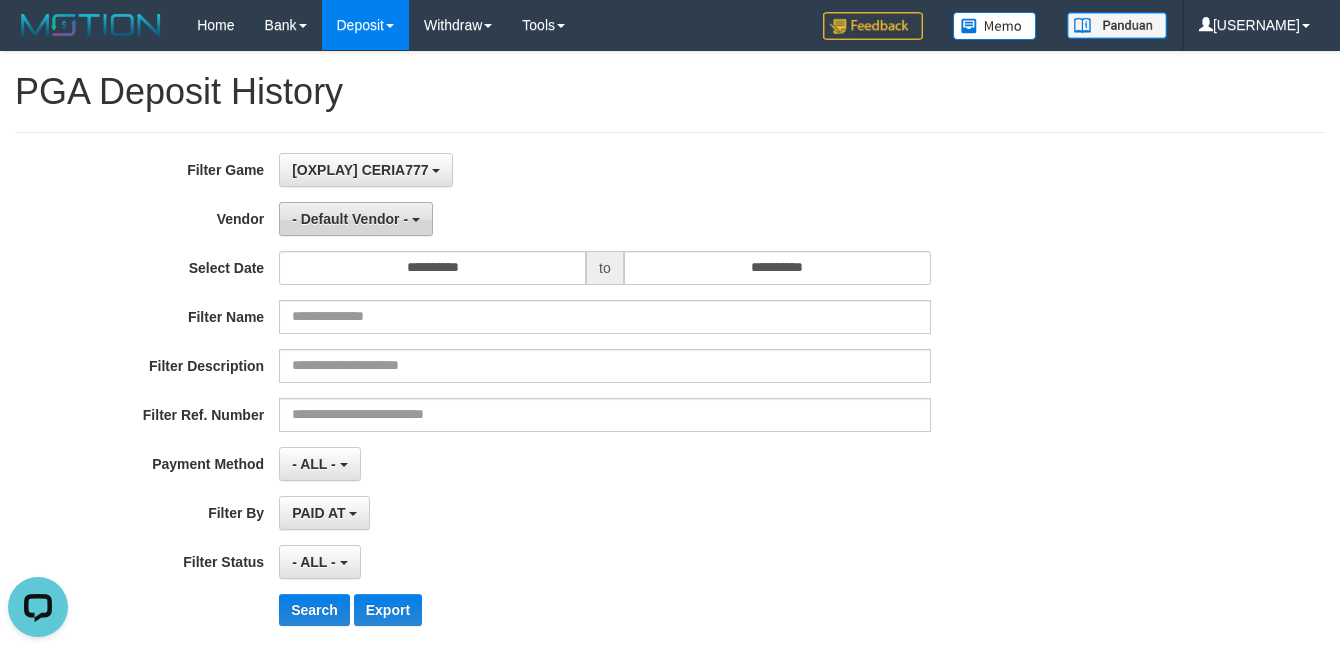 click on "- Default Vendor -" at bounding box center (350, 219) 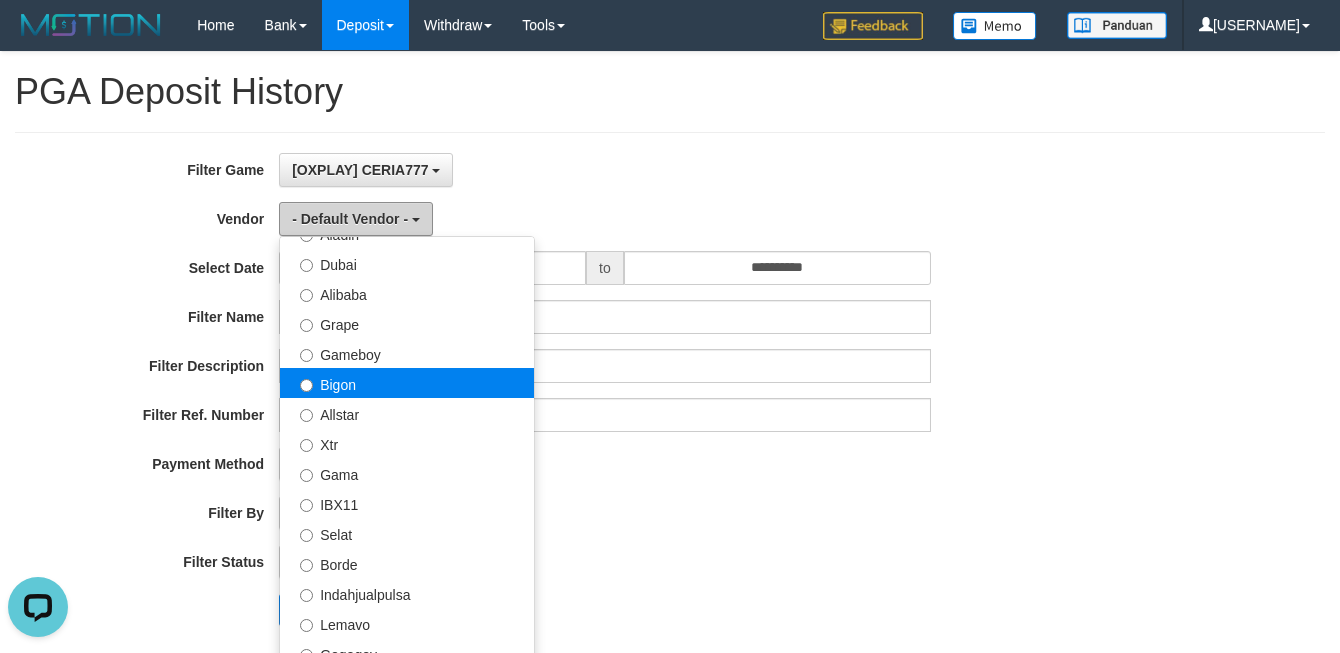 scroll, scrollTop: 222, scrollLeft: 0, axis: vertical 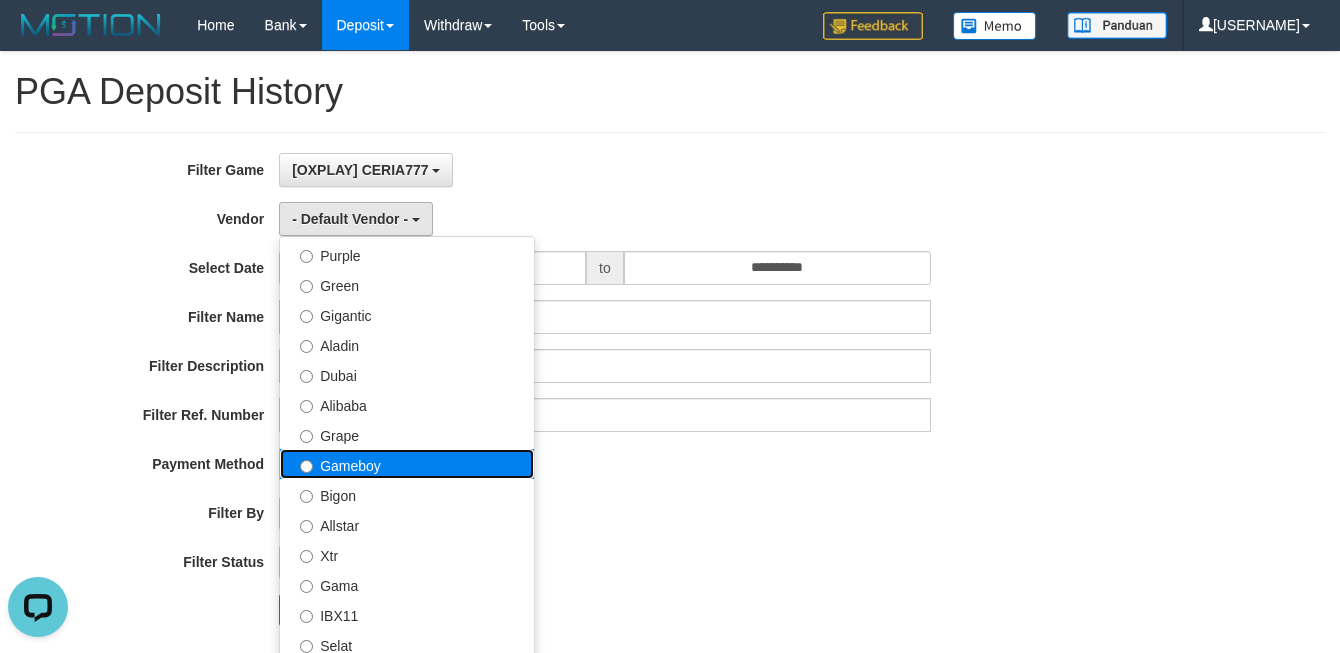 click on "Gameboy" at bounding box center [407, 464] 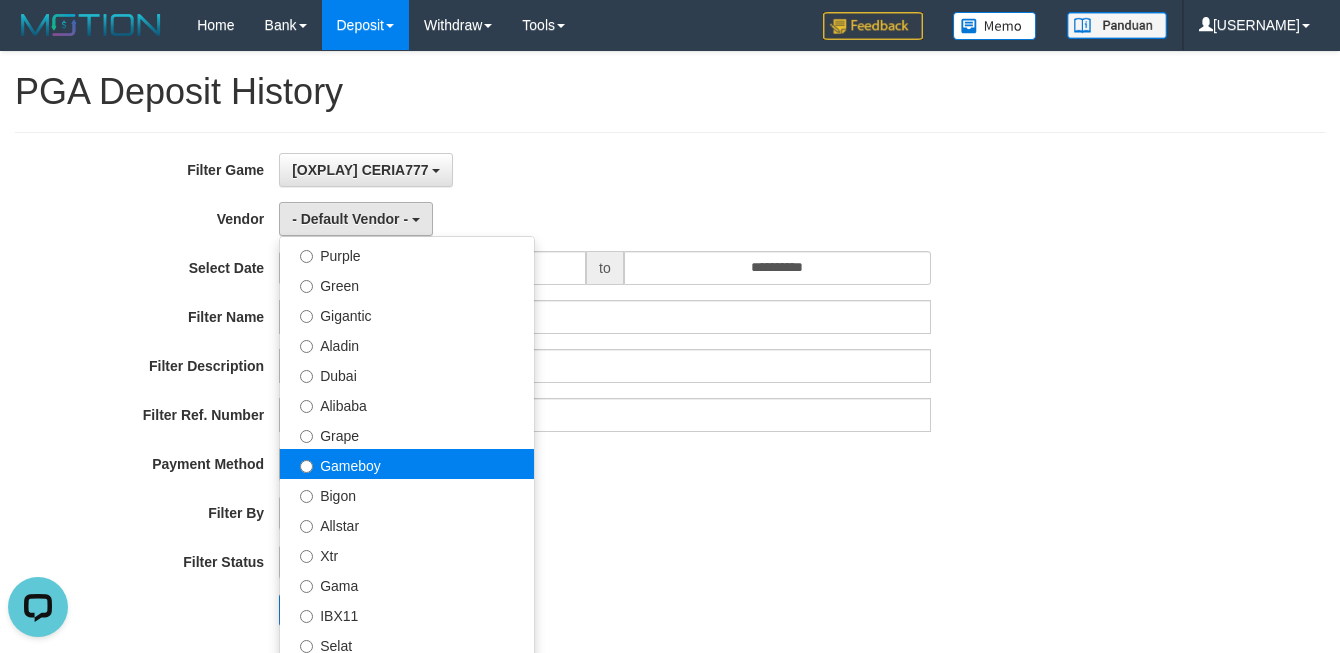 select on "**********" 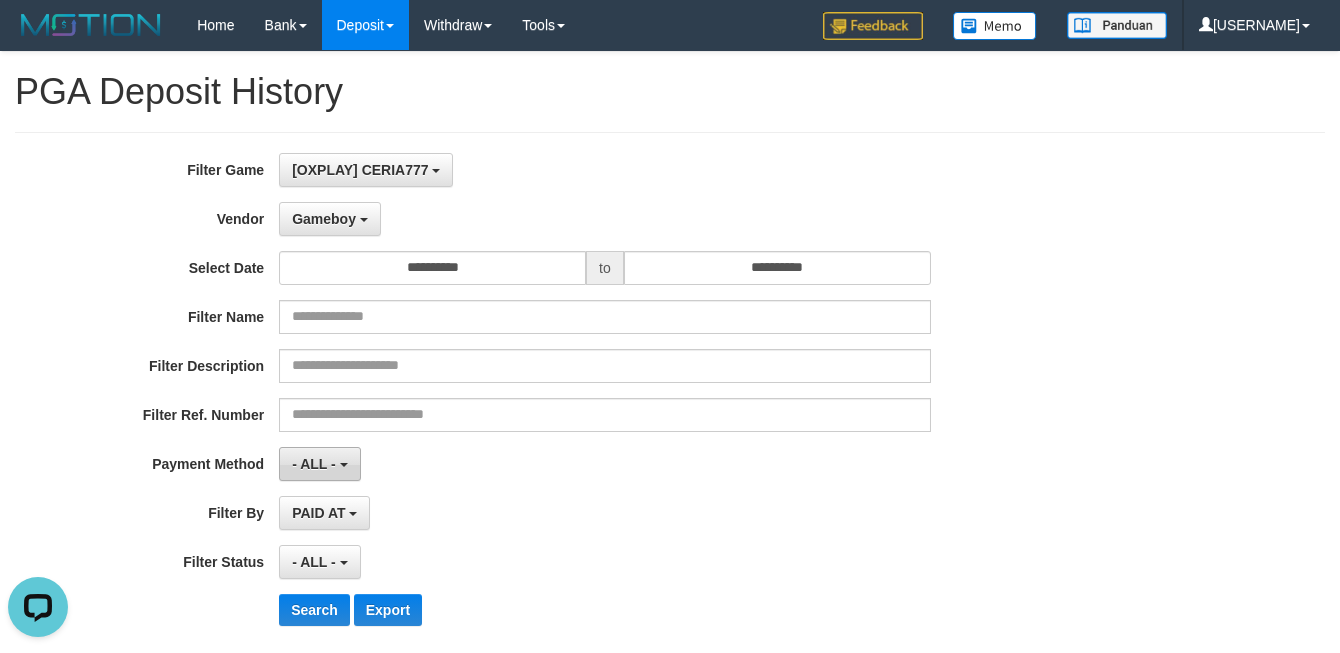 drag, startPoint x: 302, startPoint y: 471, endPoint x: 324, endPoint y: 475, distance: 22.36068 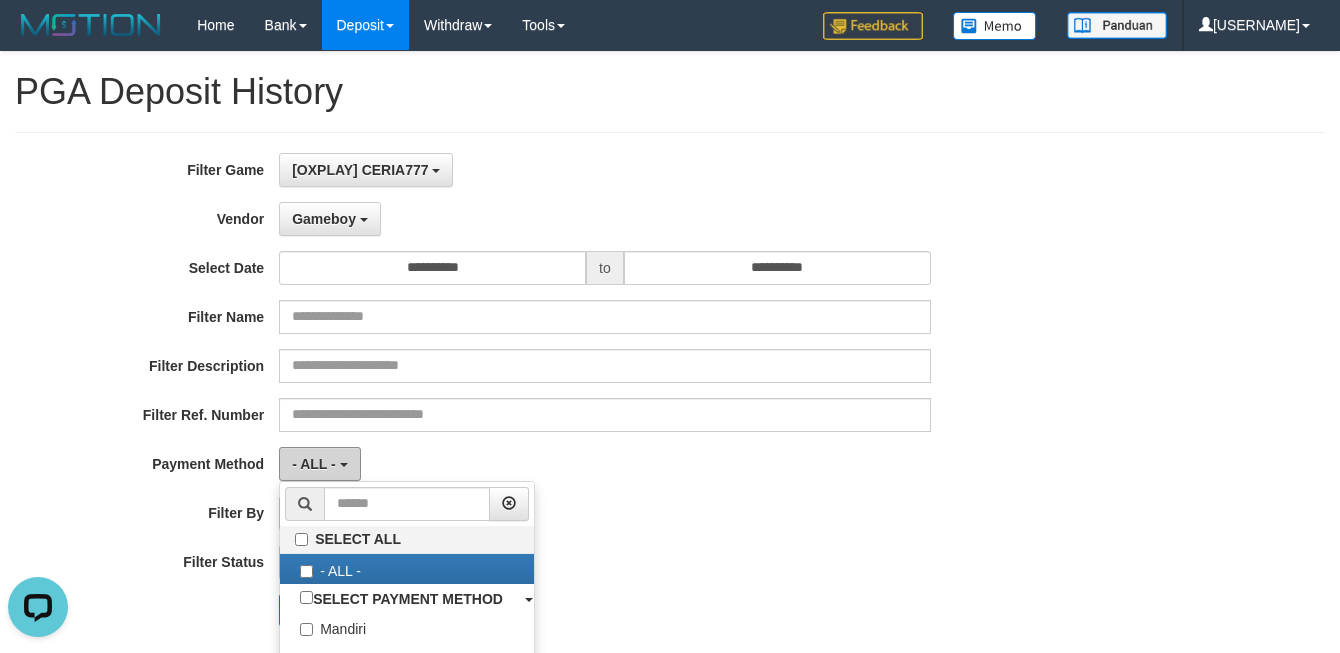 click on "- ALL -" at bounding box center [319, 464] 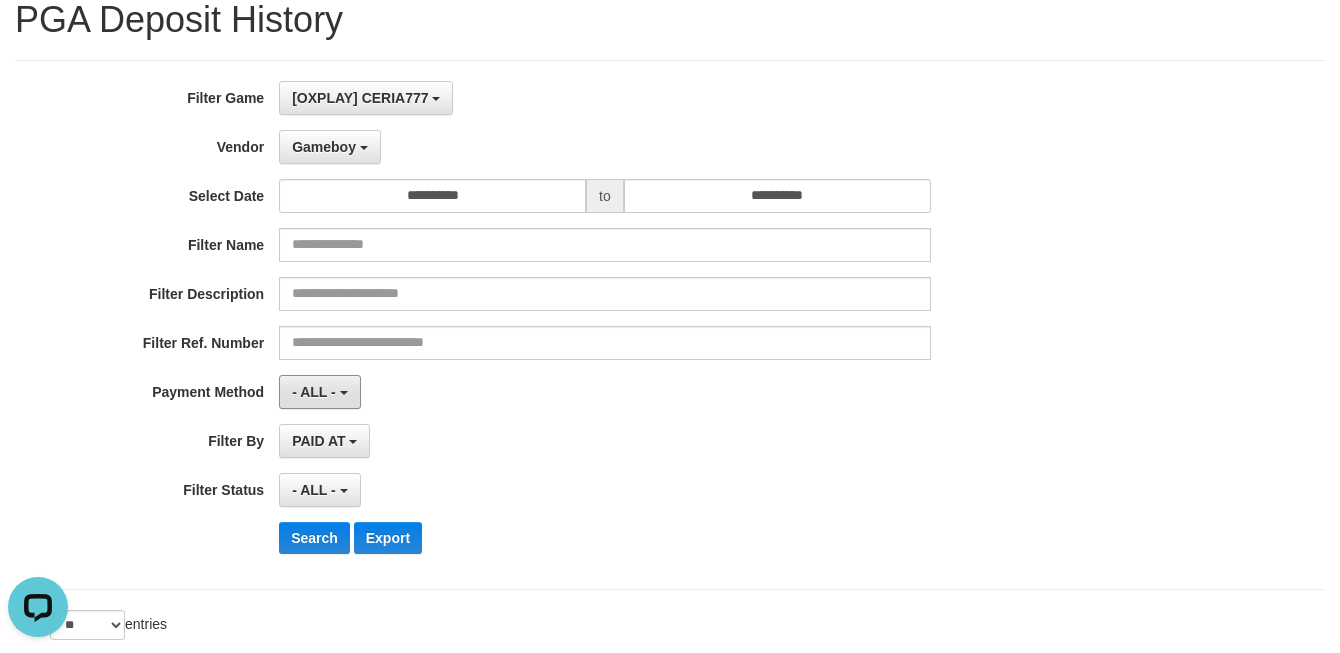 scroll, scrollTop: 111, scrollLeft: 0, axis: vertical 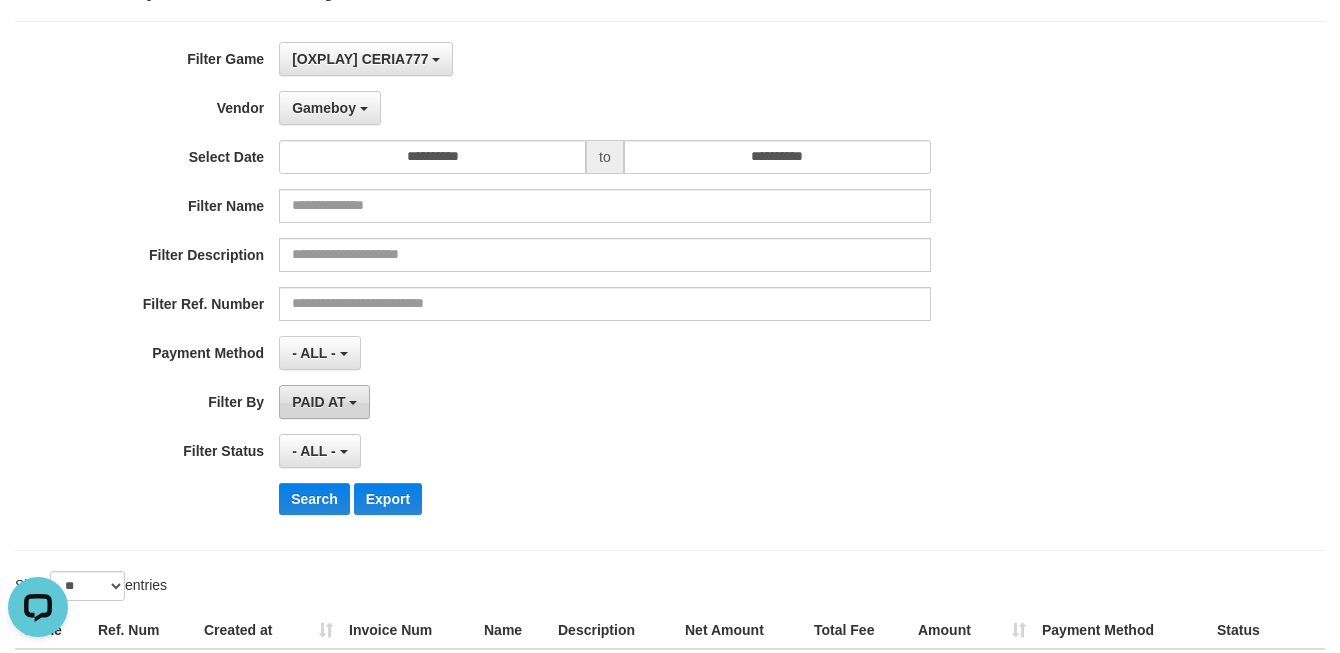 click on "PAID AT" at bounding box center (324, 402) 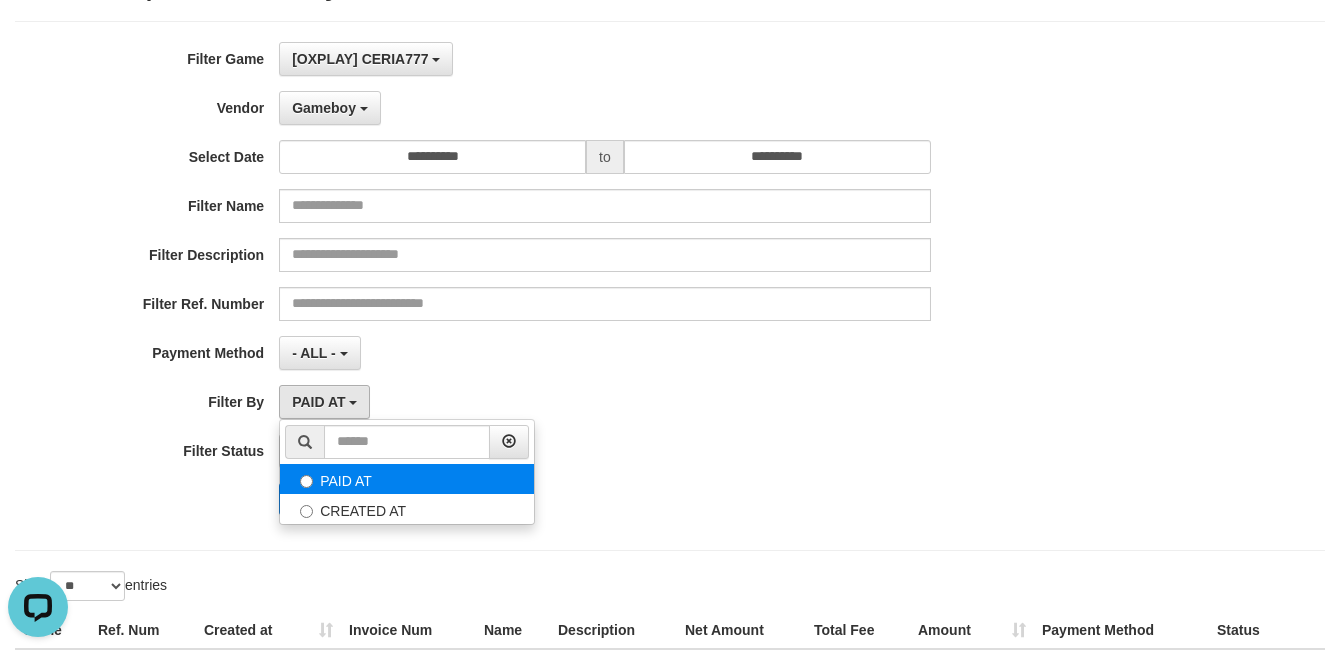 click on "PAID AT" at bounding box center (407, 479) 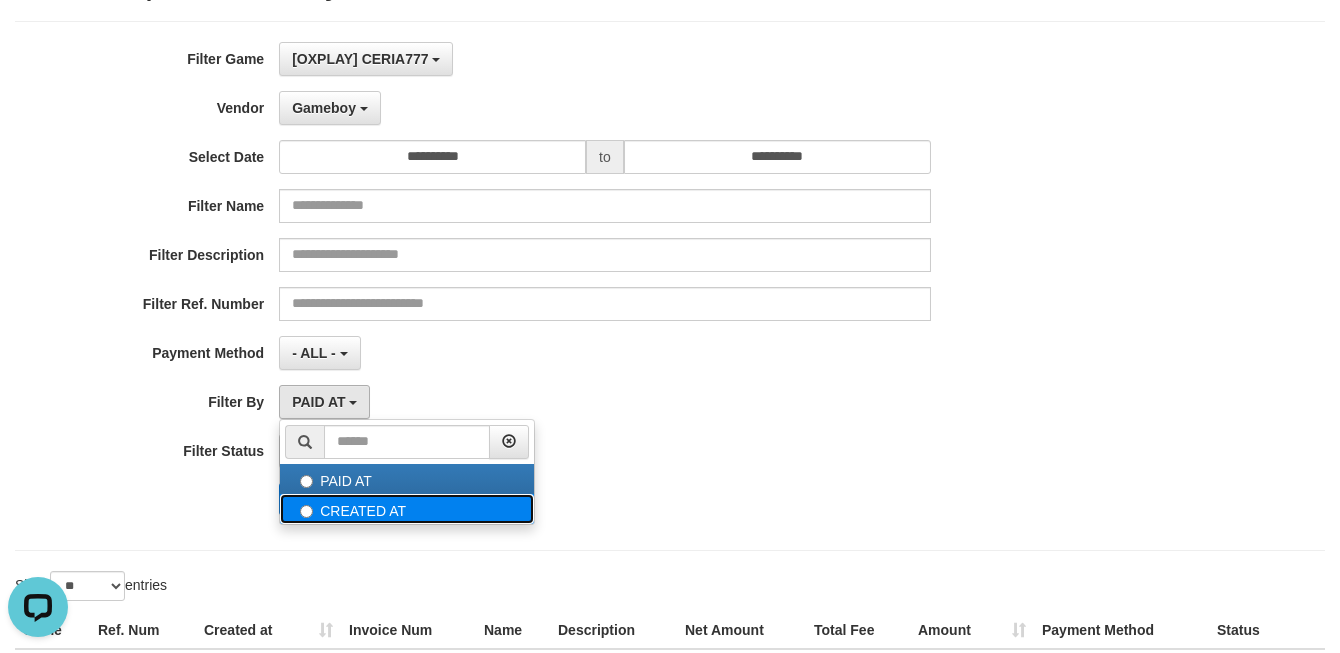 click on "CREATED AT" at bounding box center (407, 509) 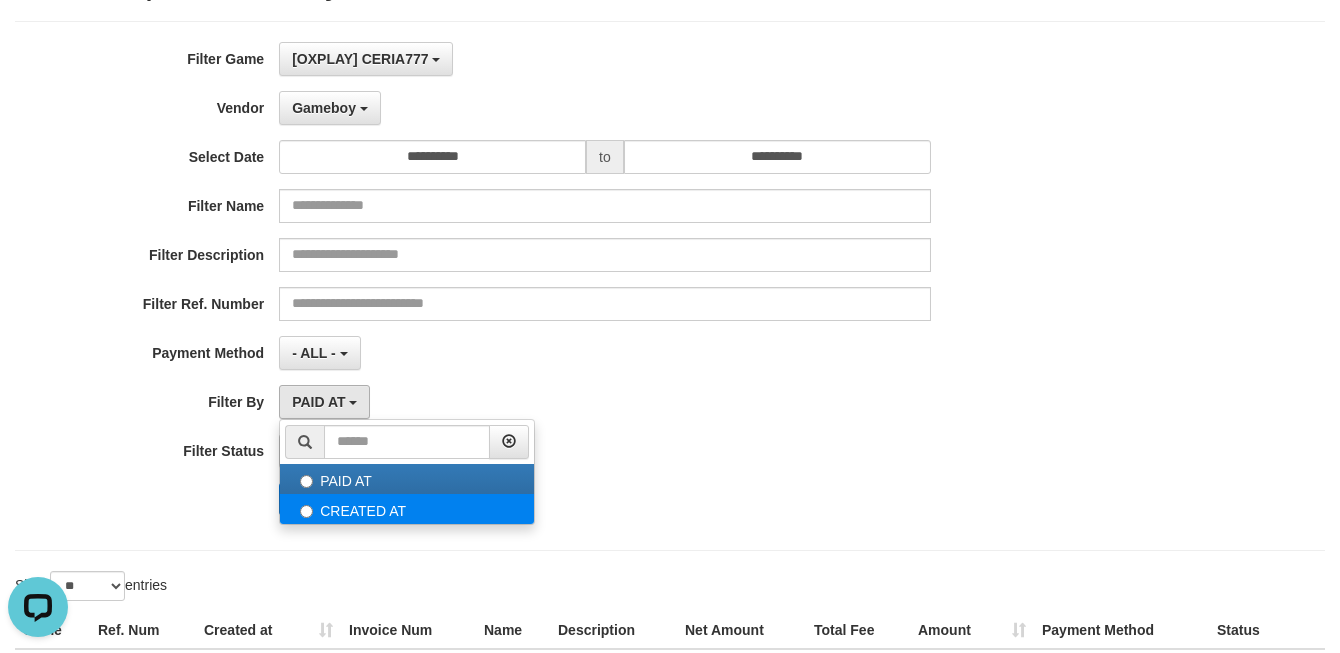 select on "*" 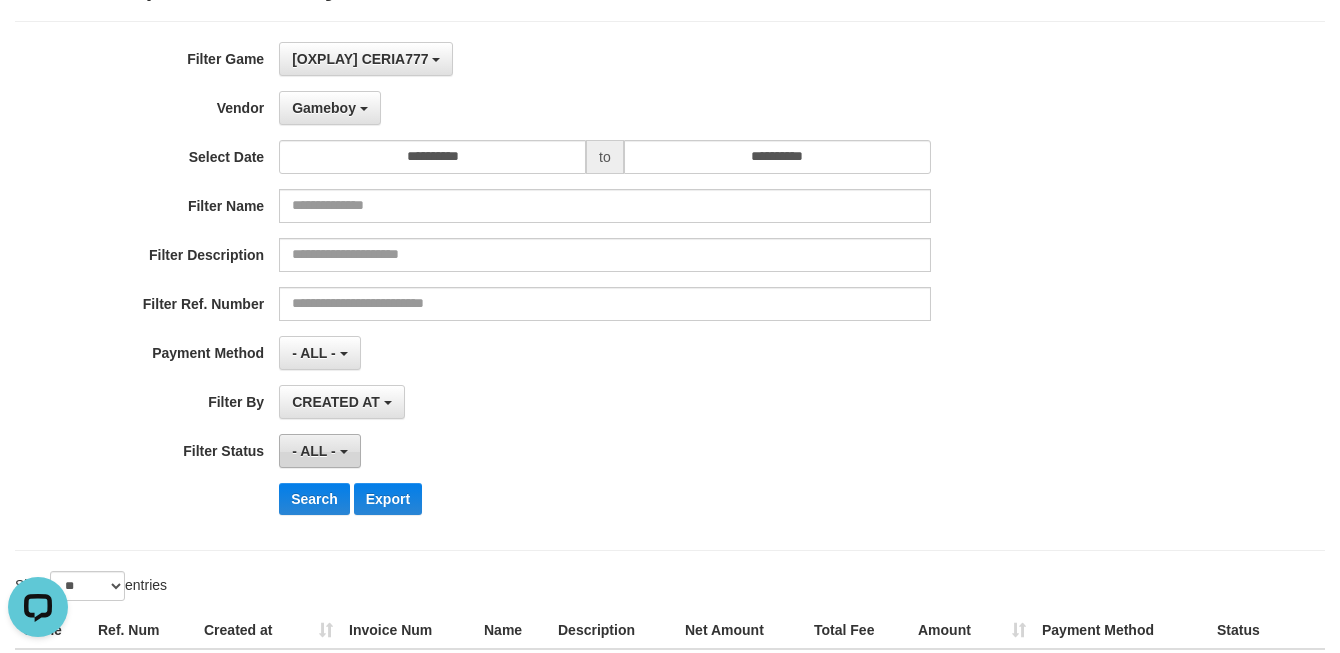 click on "- ALL -" at bounding box center [319, 451] 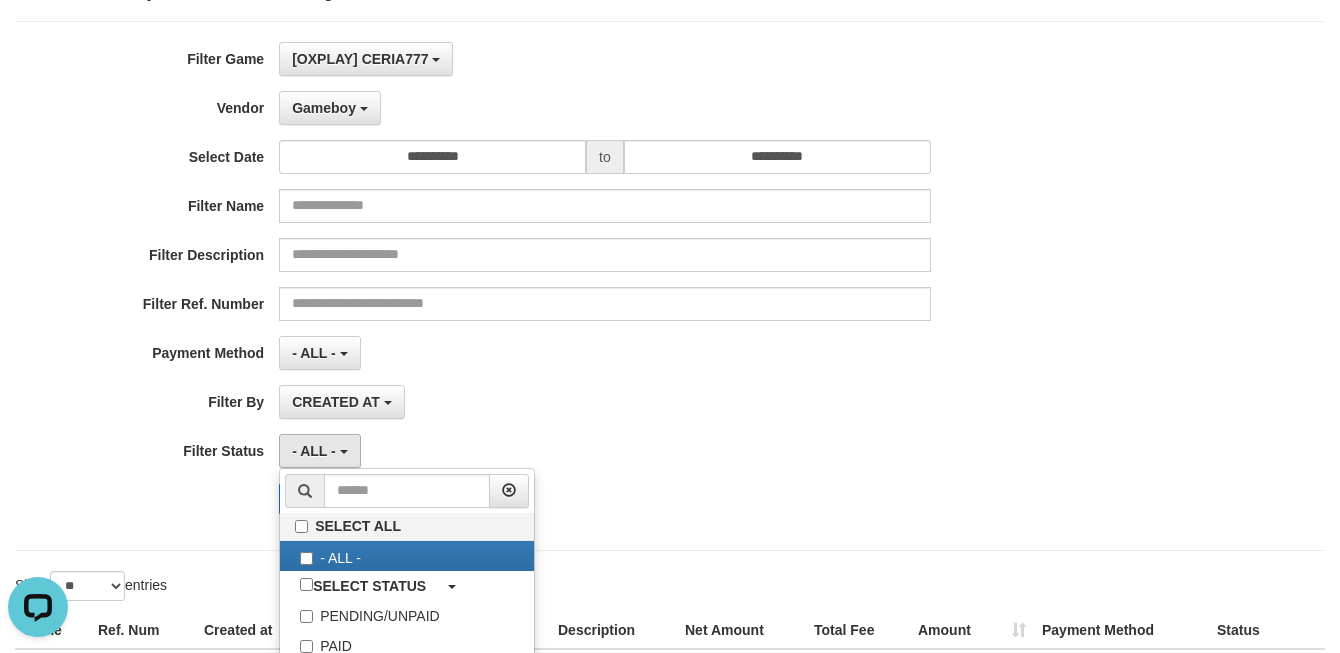 click on "CREATED AT
PAID AT
CREATED AT" at bounding box center (604, 402) 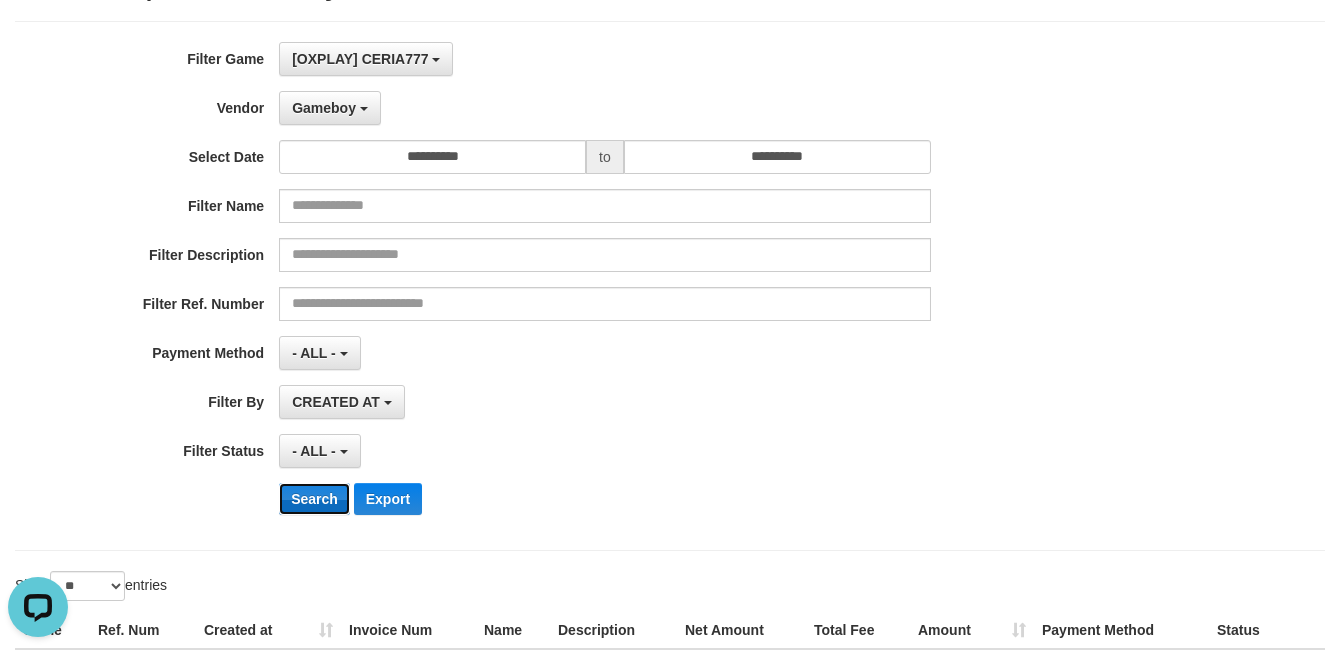 click on "Search" at bounding box center (314, 499) 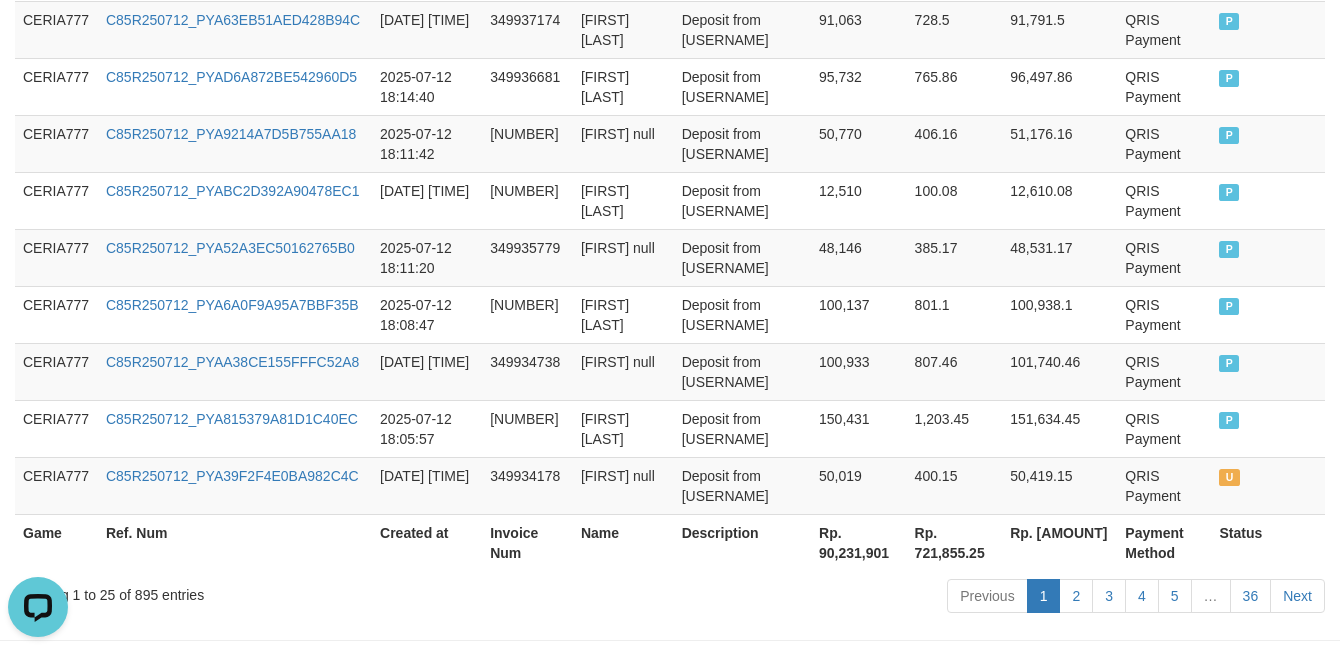 scroll, scrollTop: 1772, scrollLeft: 0, axis: vertical 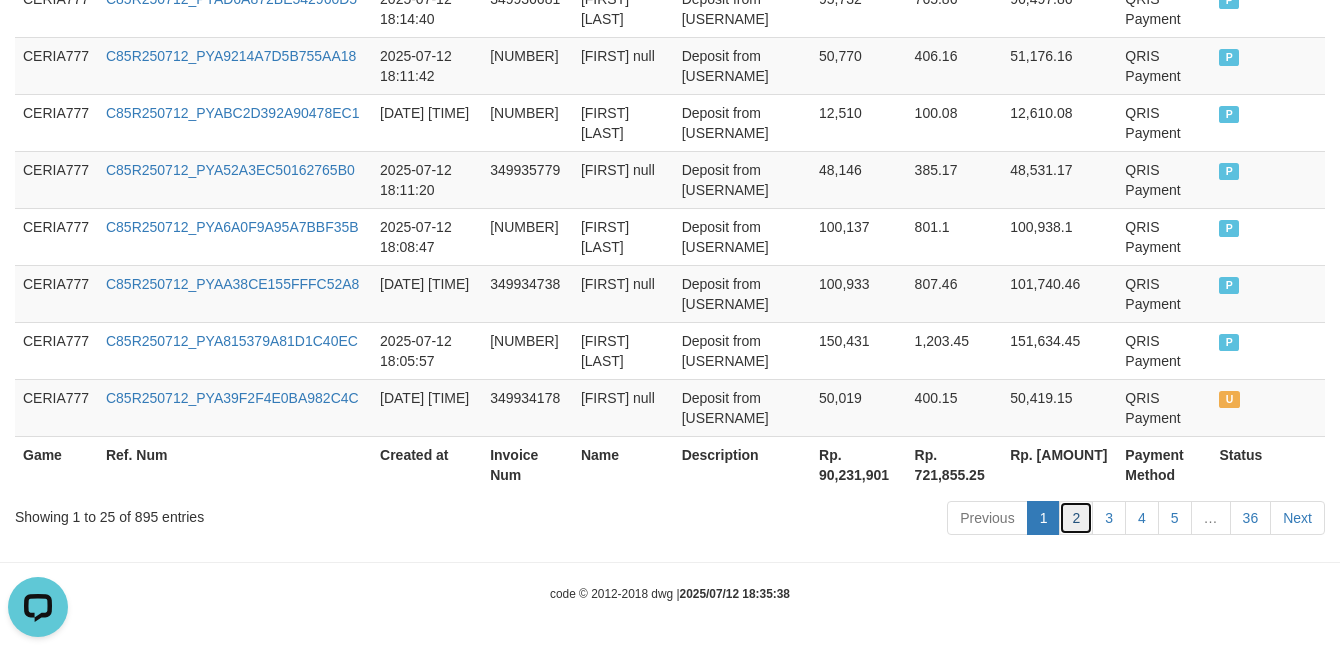 click on "2" at bounding box center [1076, 518] 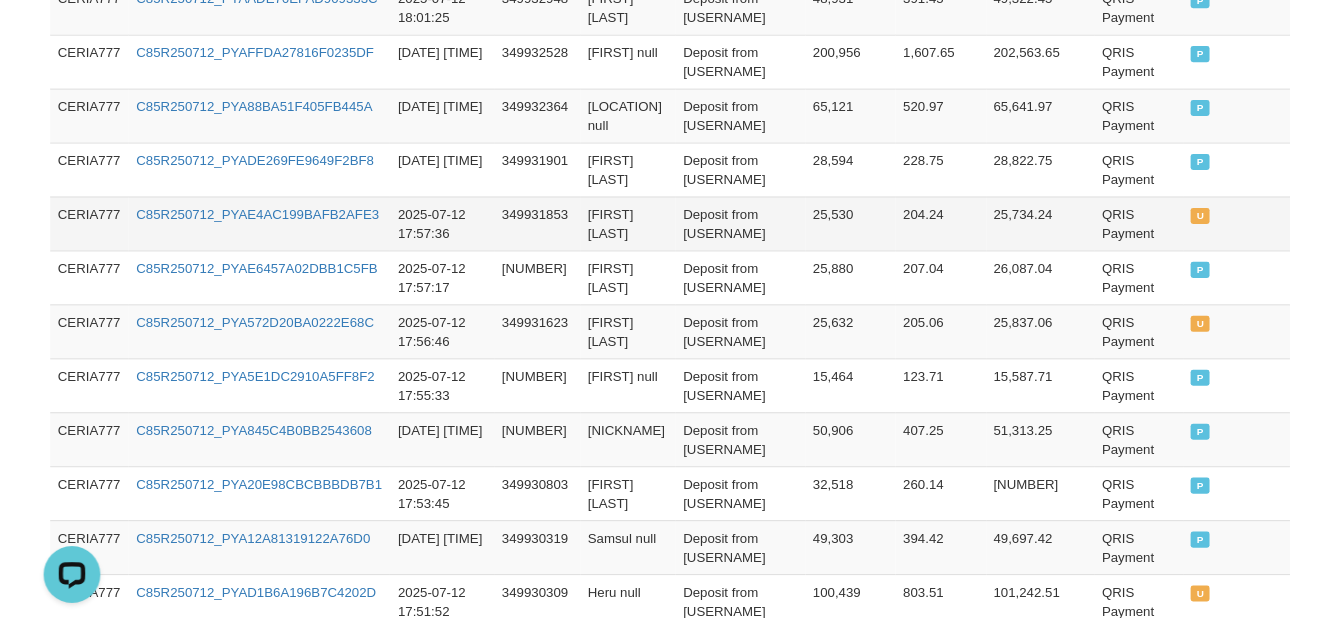 scroll, scrollTop: 1216, scrollLeft: 0, axis: vertical 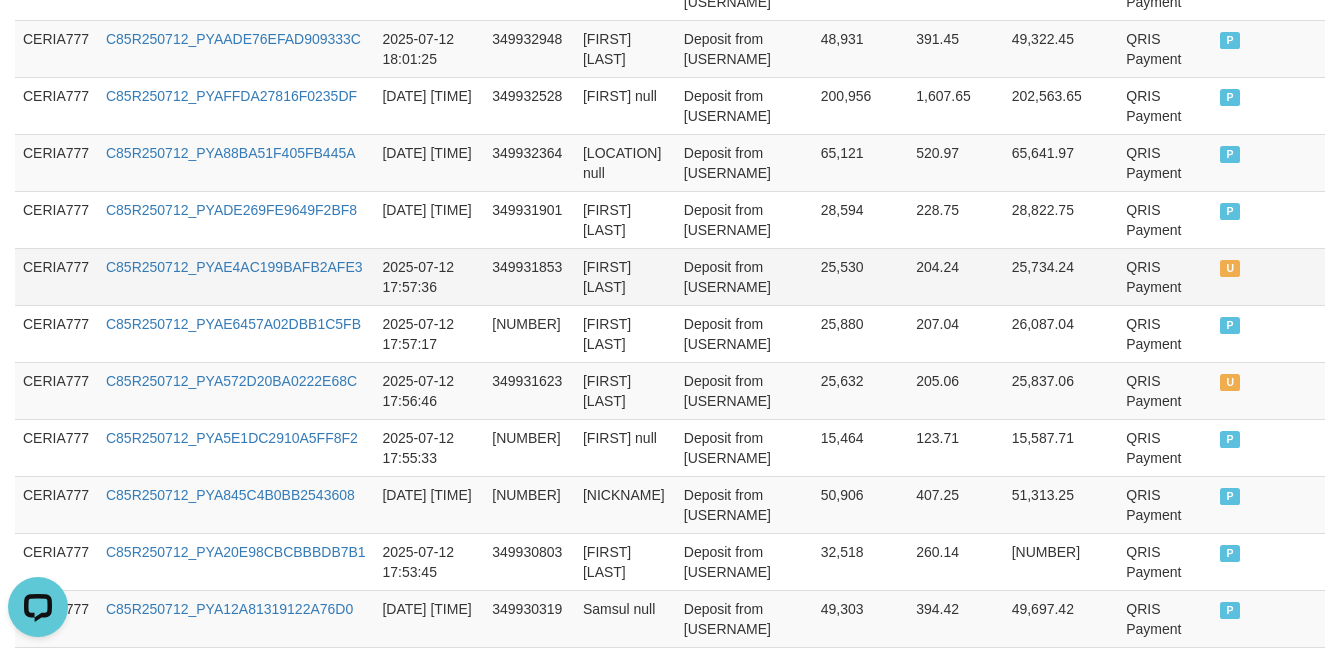 click on "204.24" at bounding box center (955, 276) 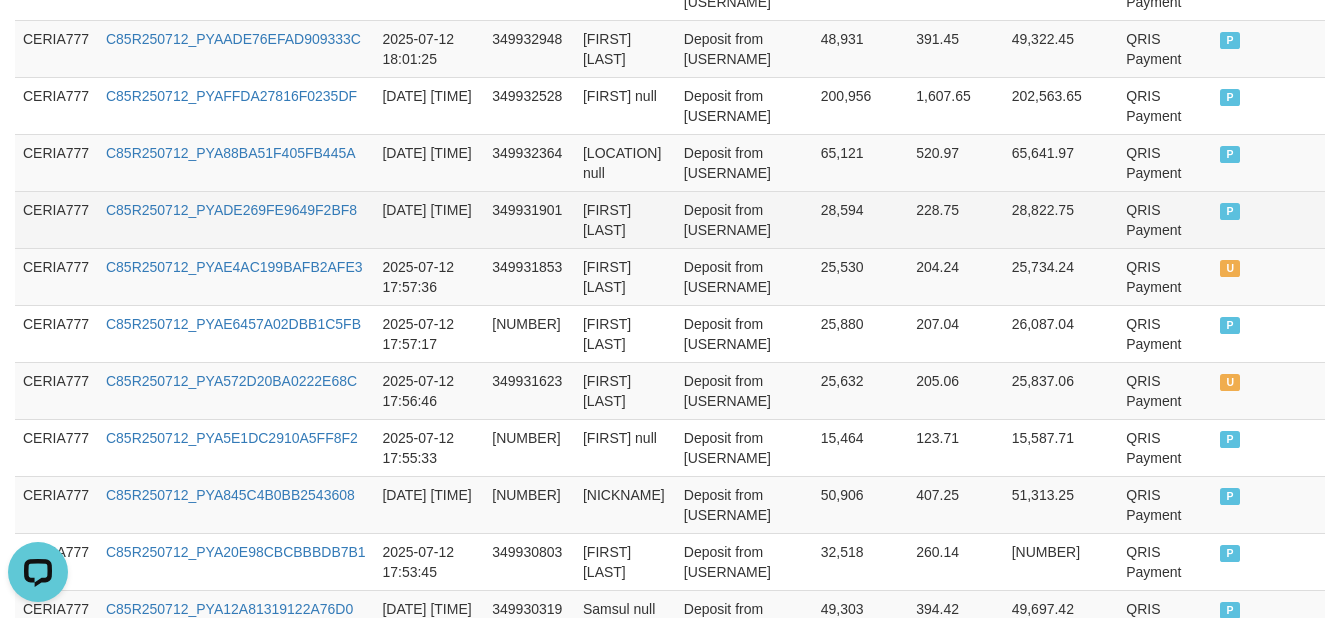 scroll, scrollTop: 1806, scrollLeft: 0, axis: vertical 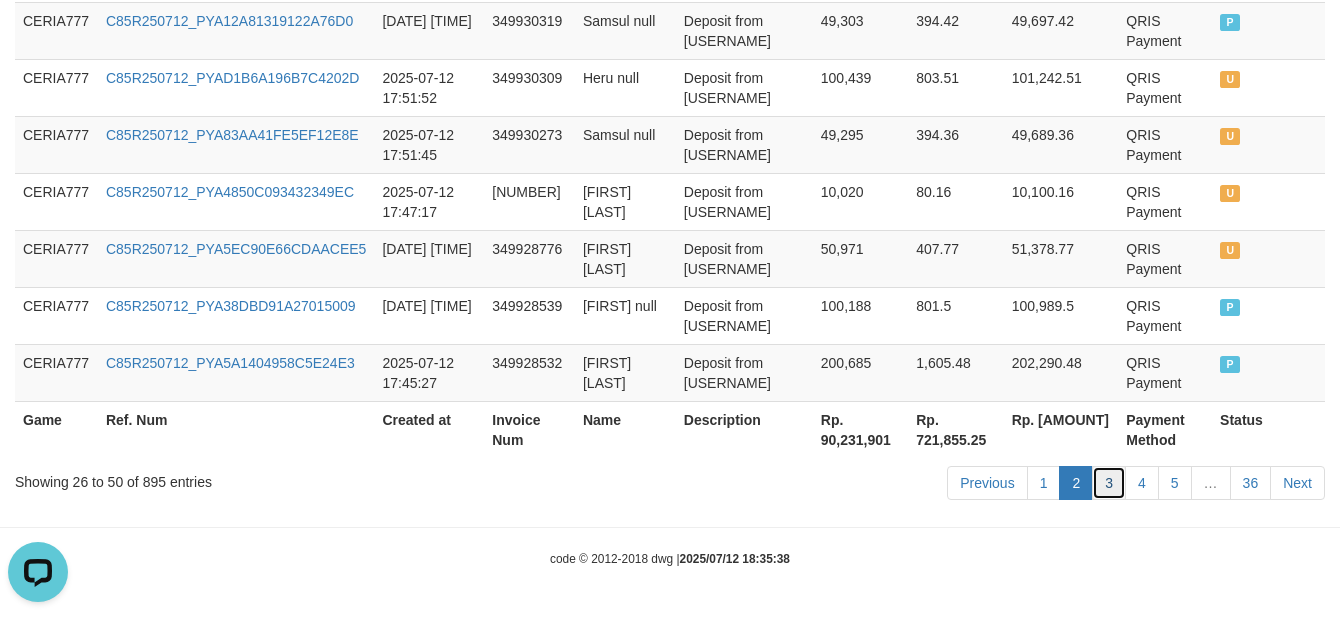 click on "3" at bounding box center [1109, 483] 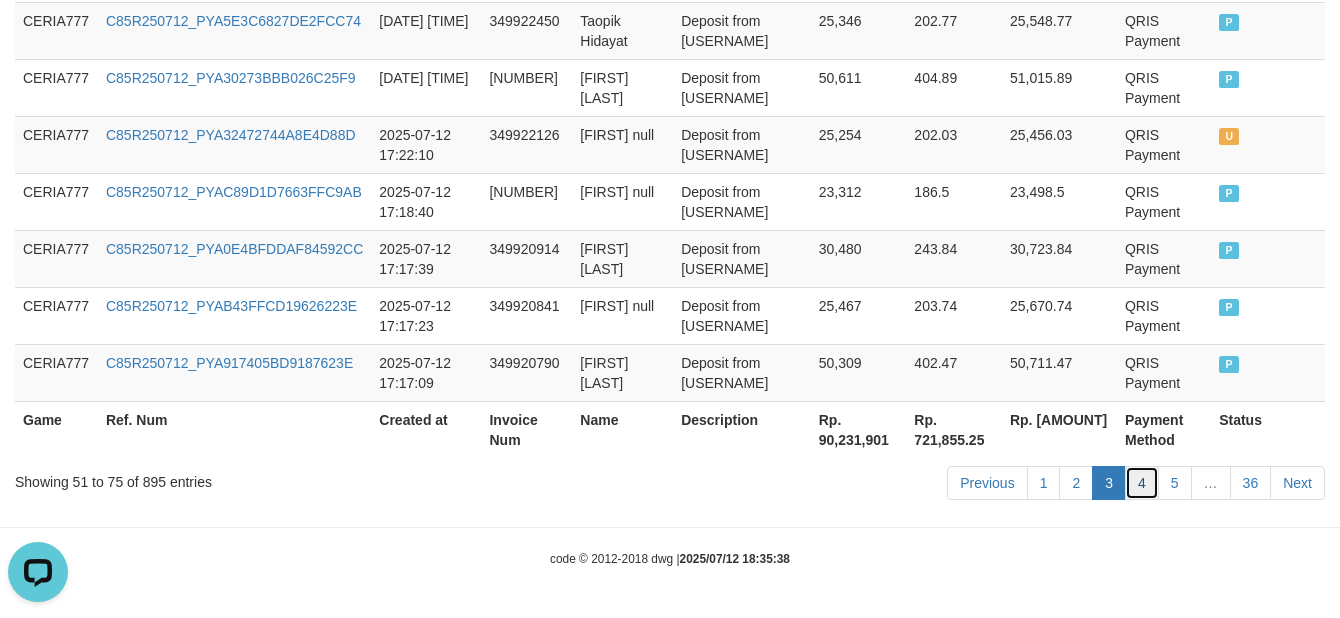 click on "4" at bounding box center (1142, 483) 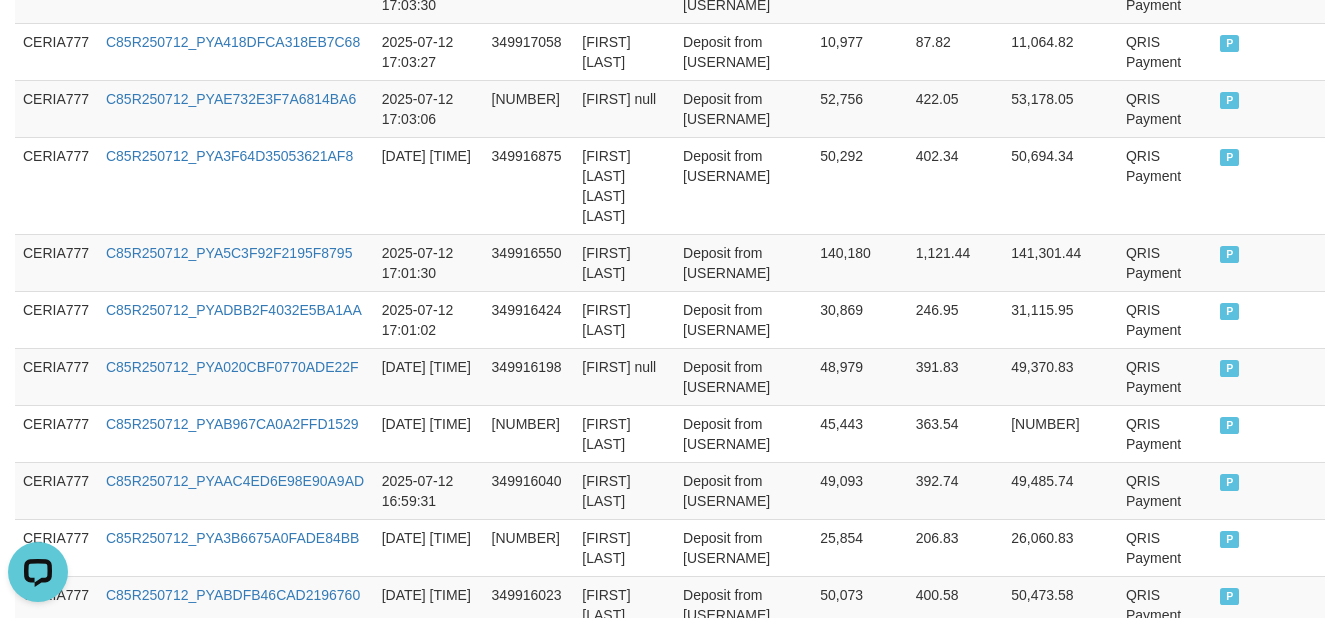 scroll, scrollTop: 1826, scrollLeft: 0, axis: vertical 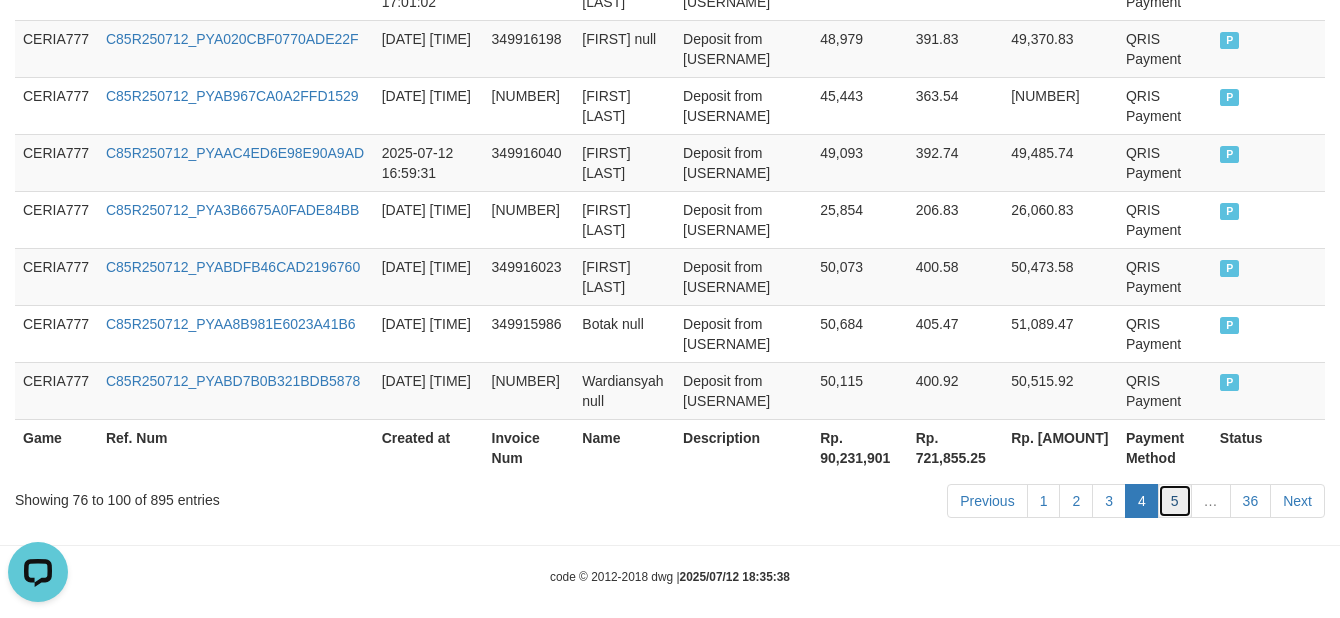 click on "5" at bounding box center [1175, 501] 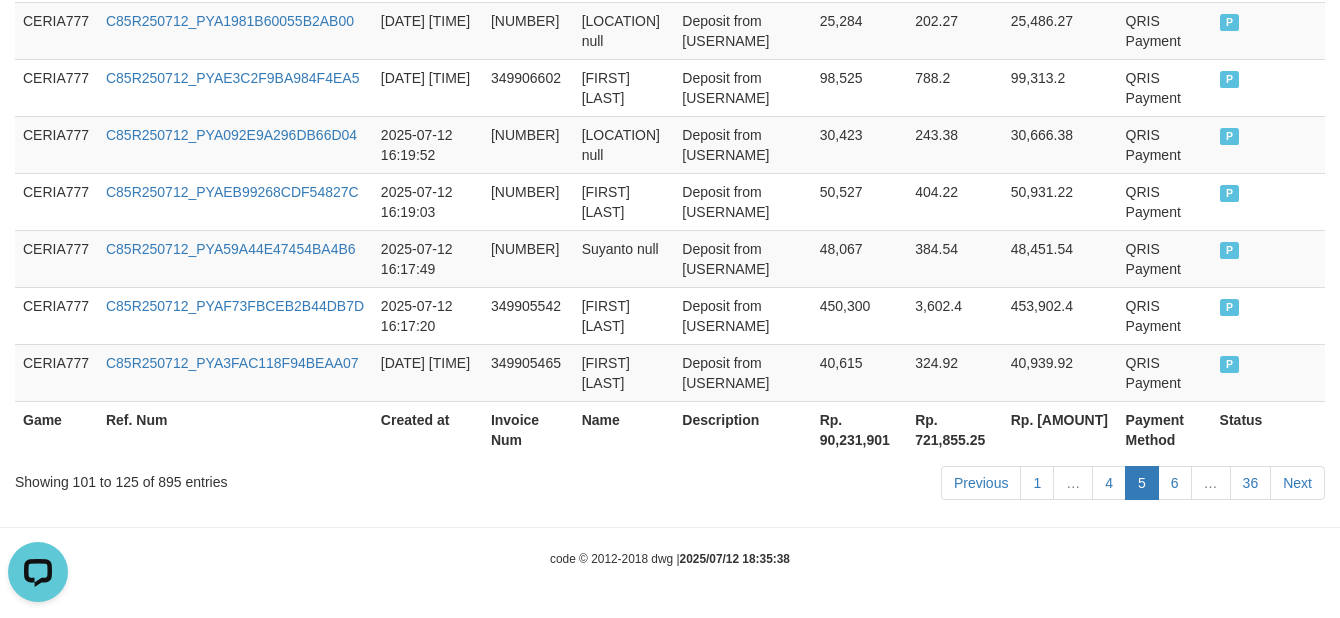 scroll, scrollTop: 1806, scrollLeft: 0, axis: vertical 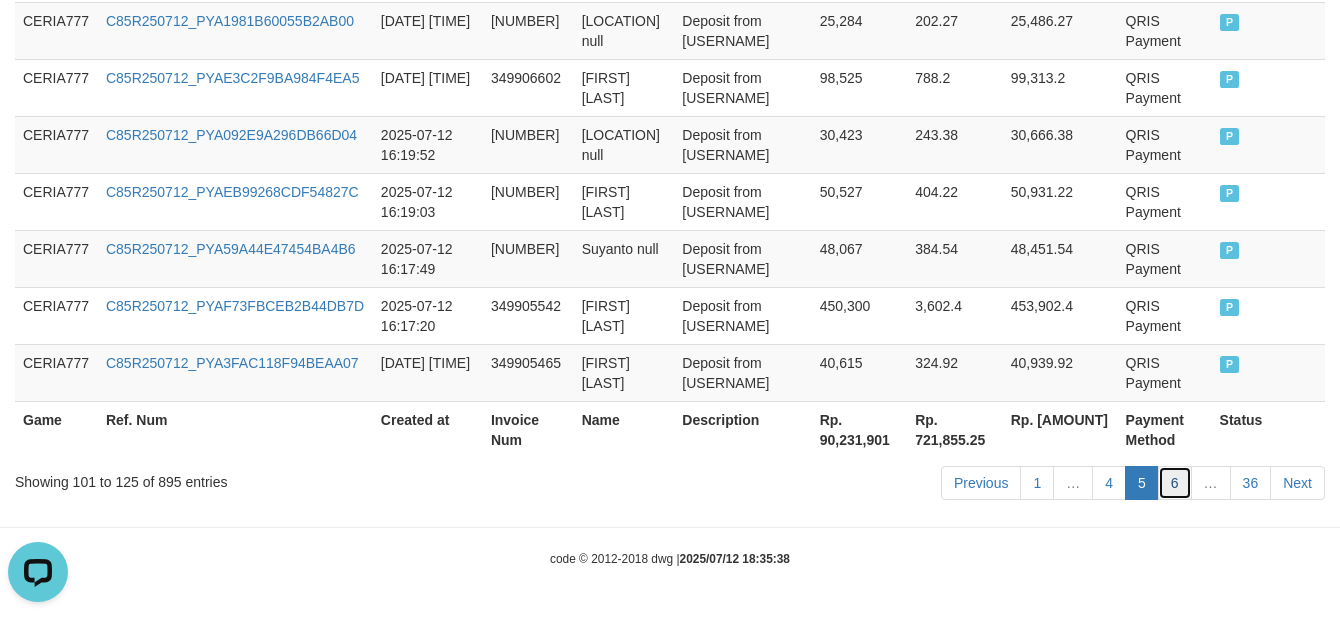 click on "6" at bounding box center (1175, 483) 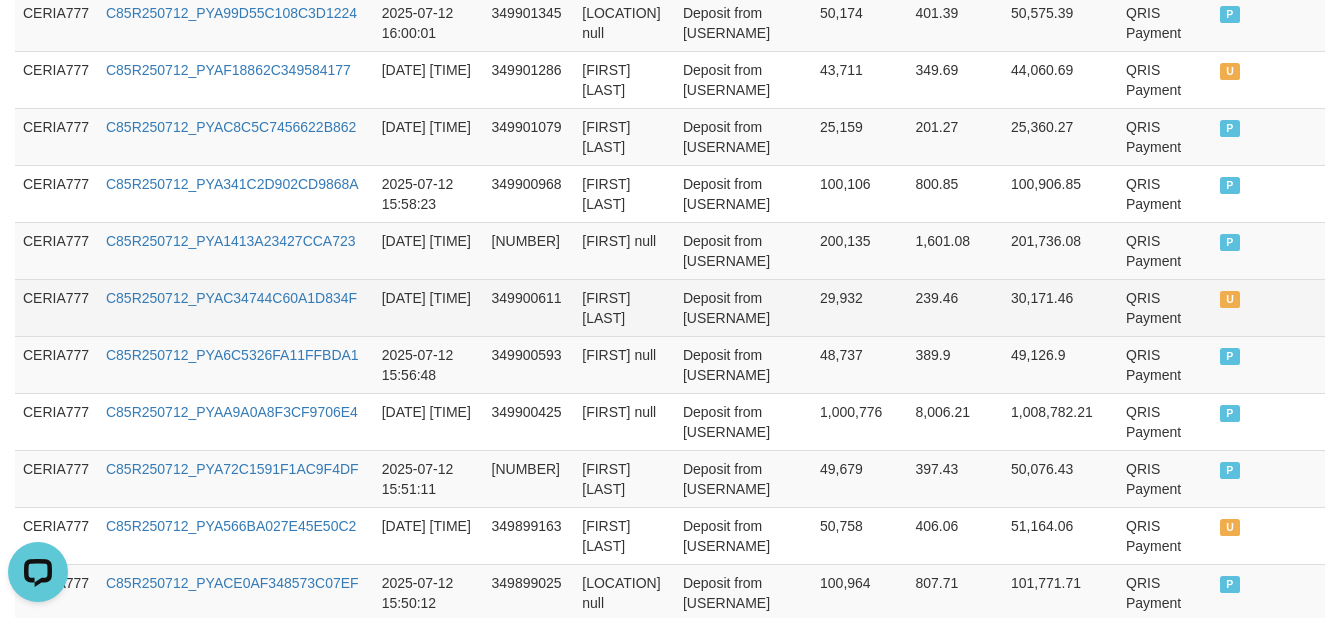 scroll, scrollTop: 1806, scrollLeft: 0, axis: vertical 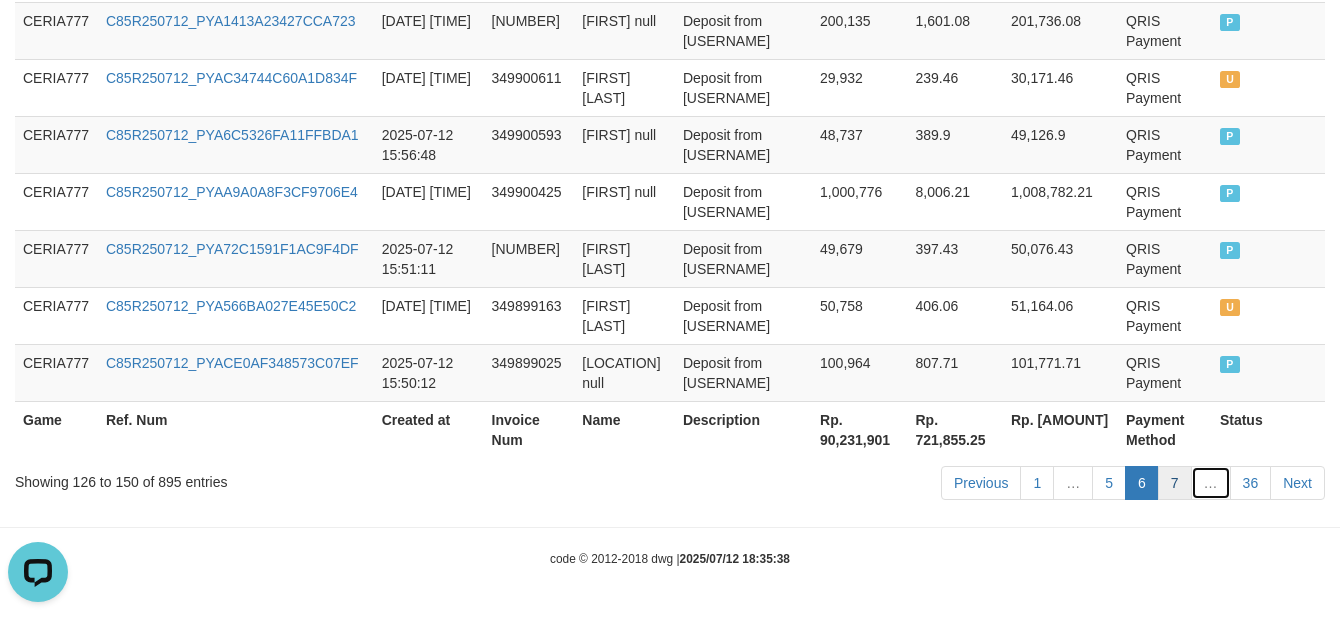 drag, startPoint x: 1195, startPoint y: 490, endPoint x: 1182, endPoint y: 481, distance: 15.811388 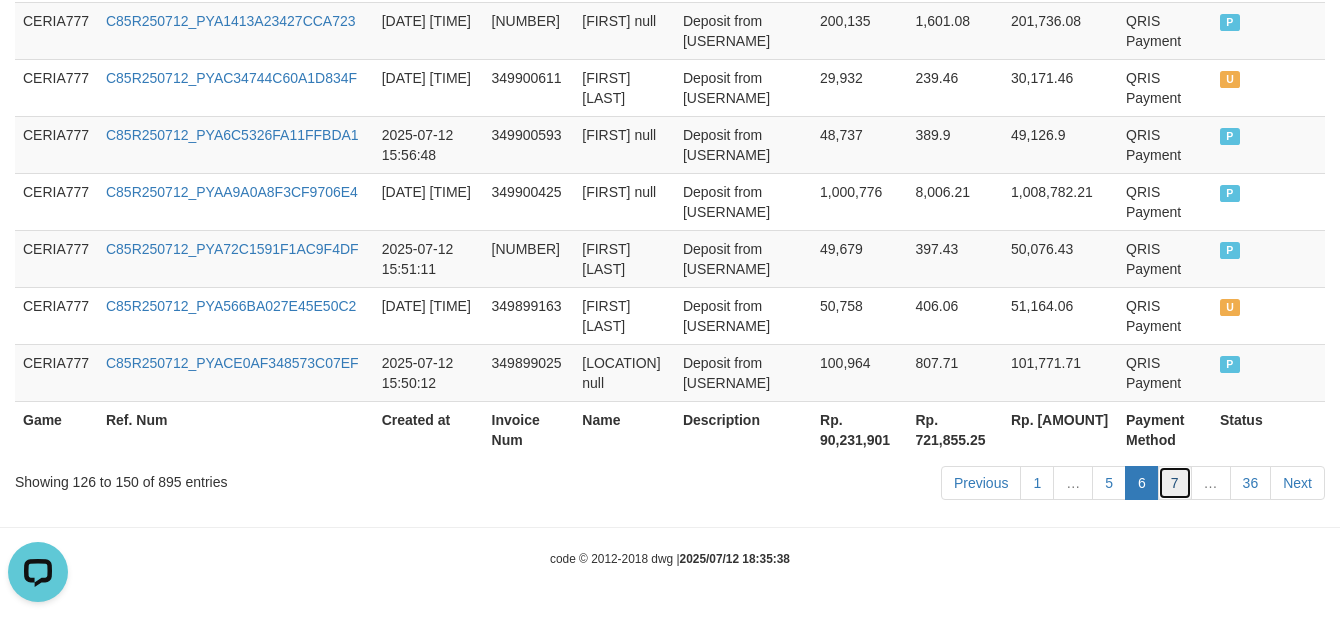 click on "7" at bounding box center (1175, 483) 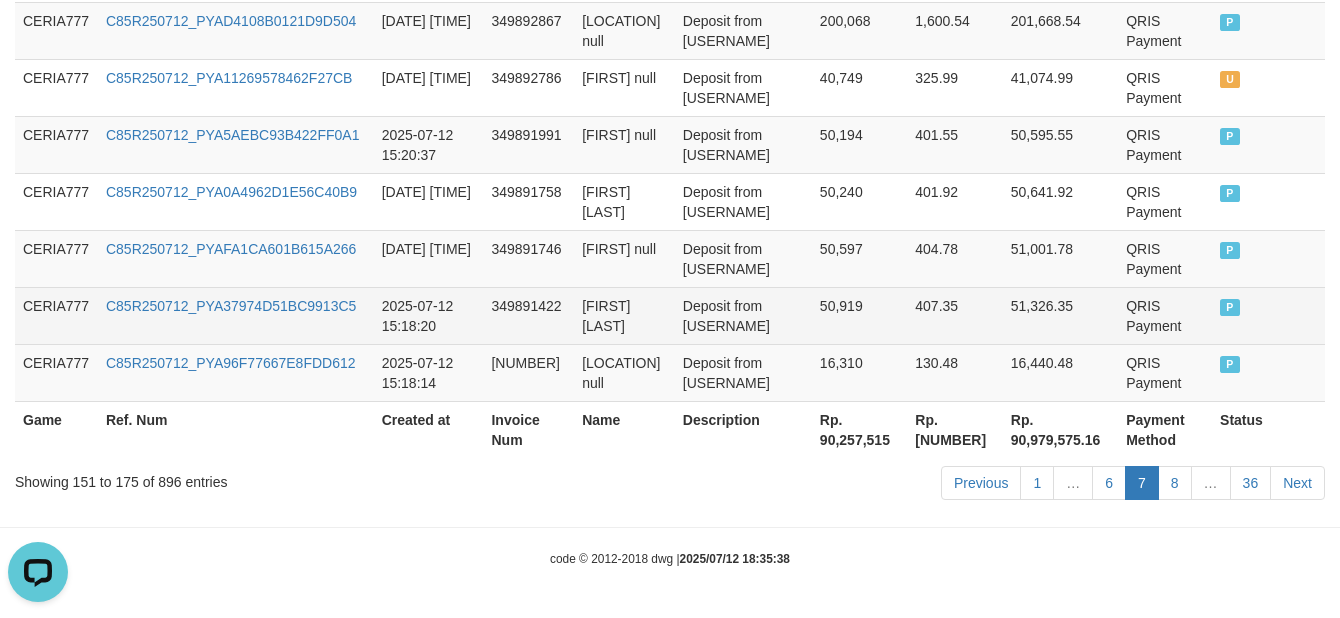 click on "50,919" at bounding box center [859, 315] 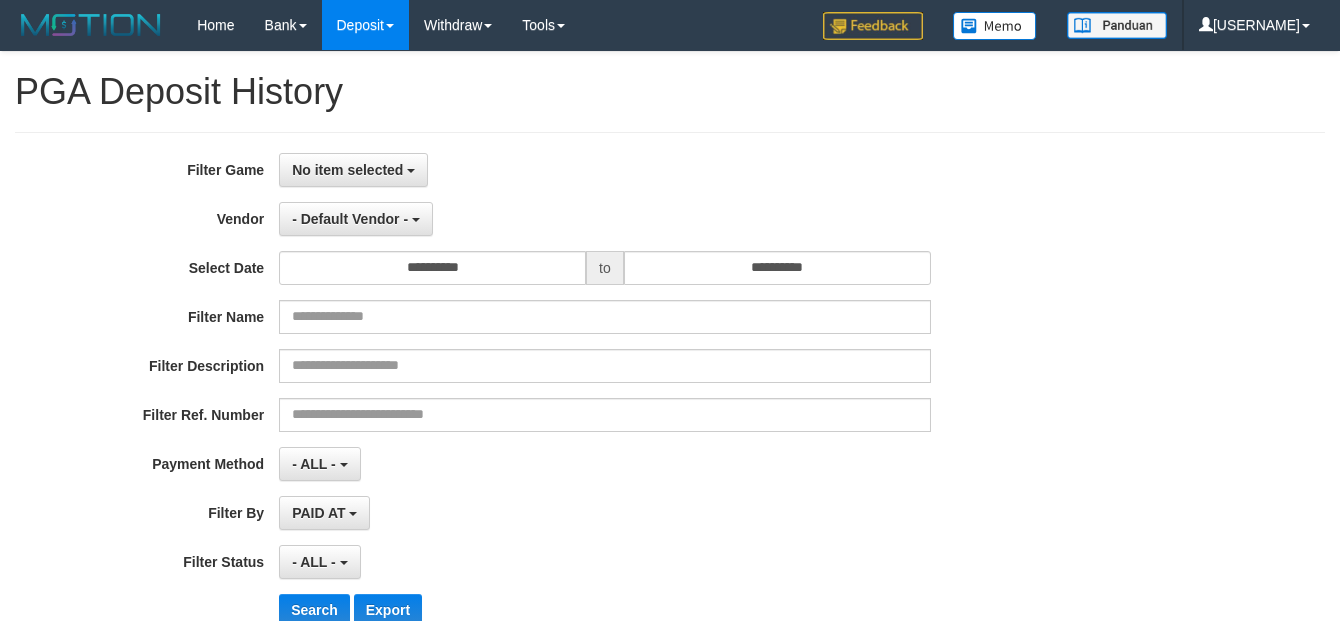 select 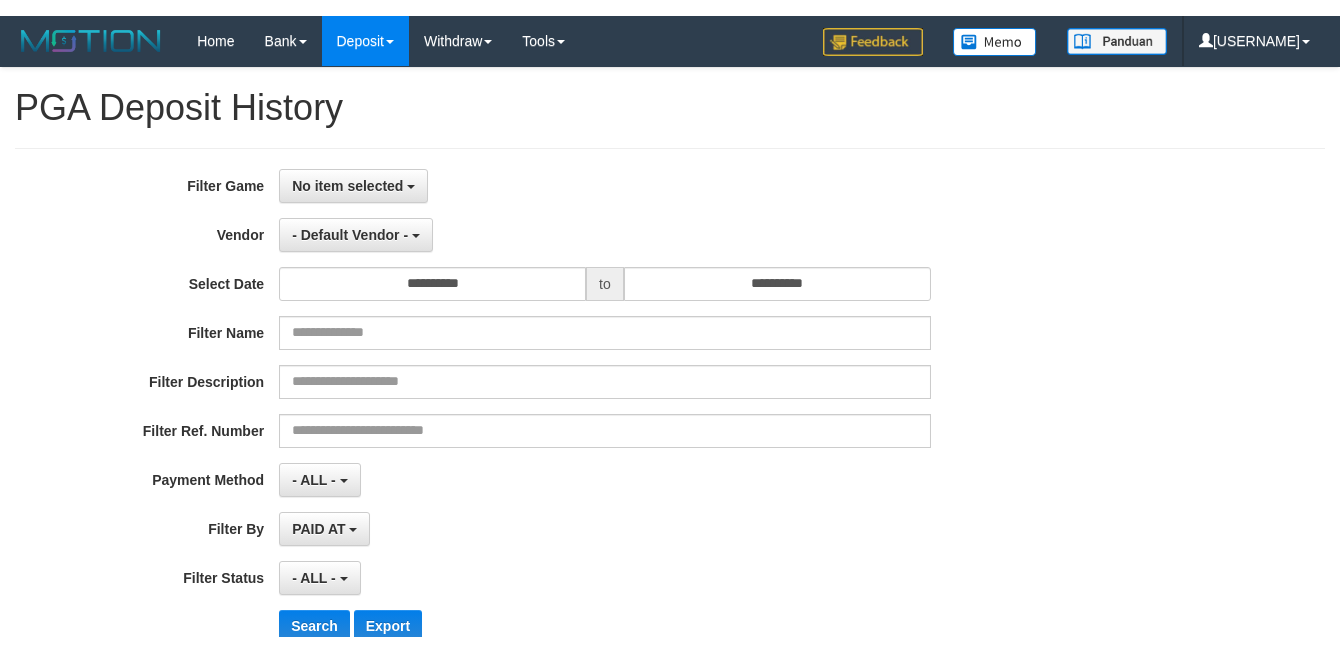 scroll, scrollTop: 0, scrollLeft: 0, axis: both 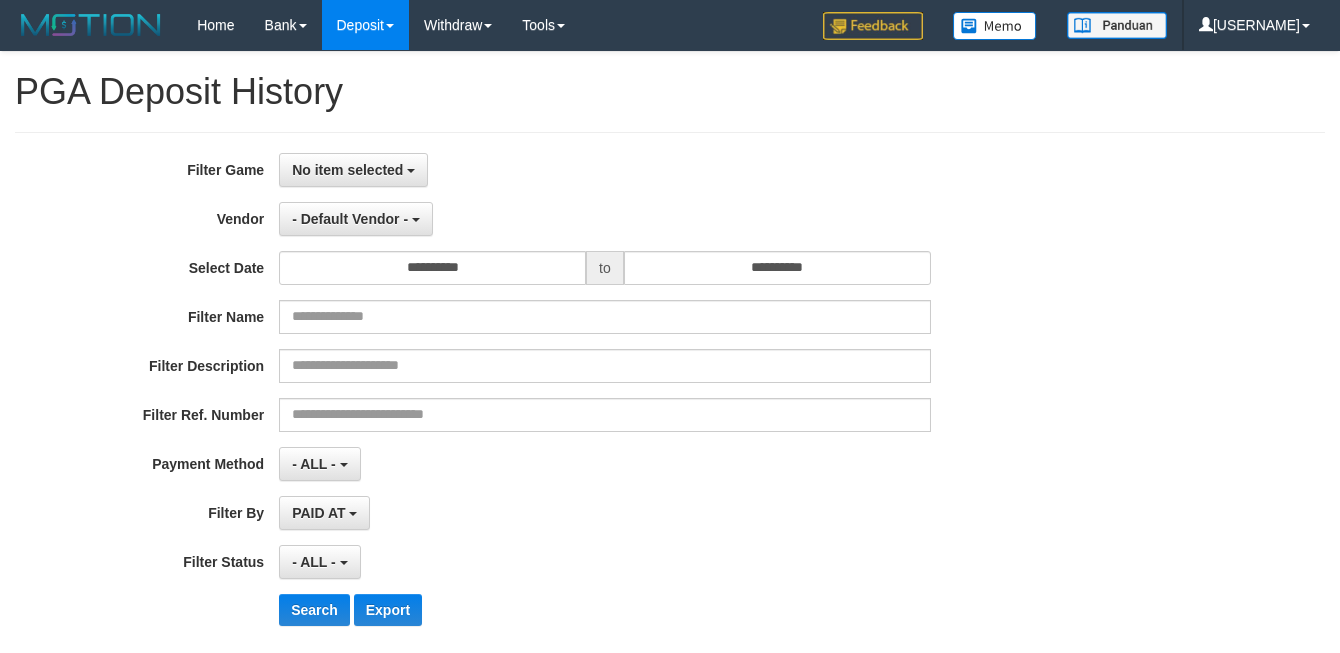 click on "**********" at bounding box center (670, 397) 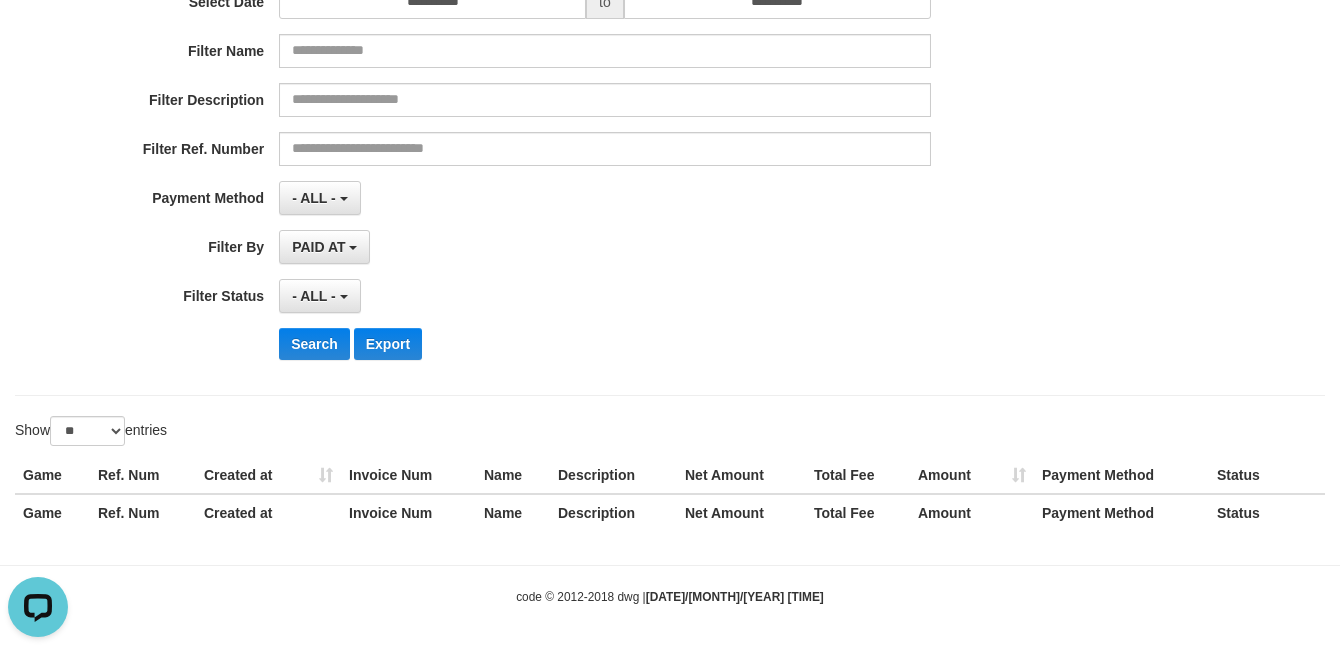 scroll, scrollTop: 0, scrollLeft: 0, axis: both 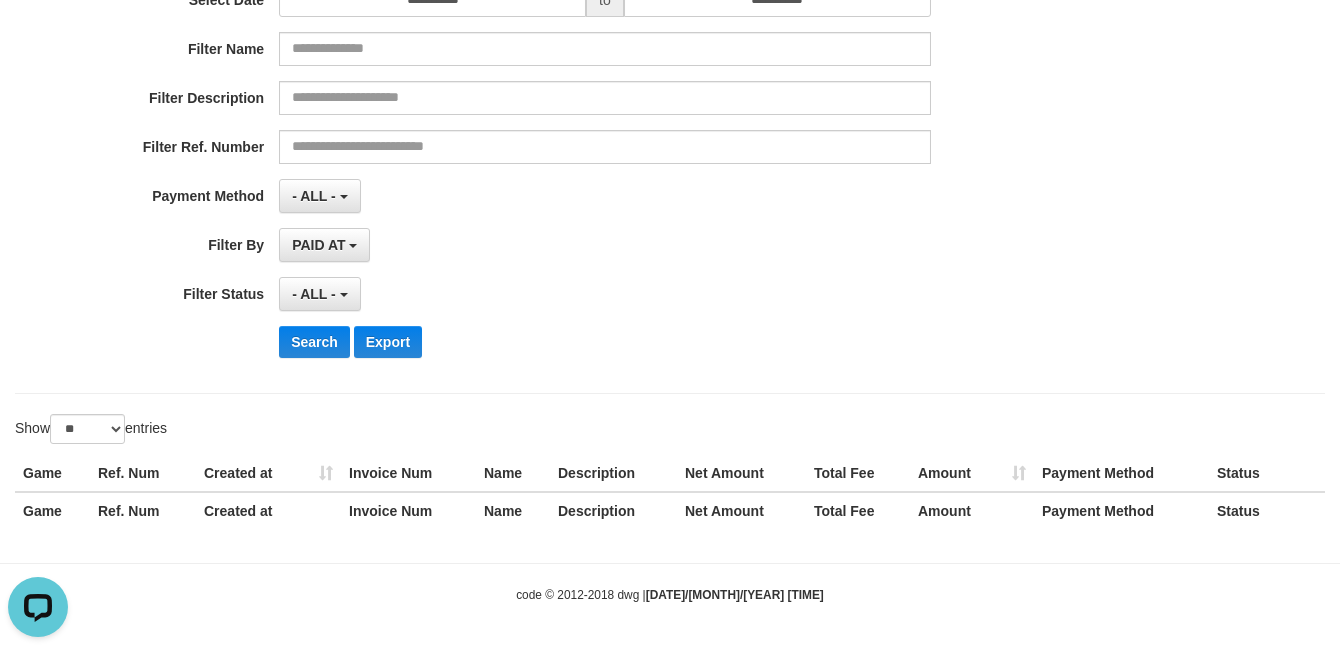 click on "Search
Export" at bounding box center [558, 342] 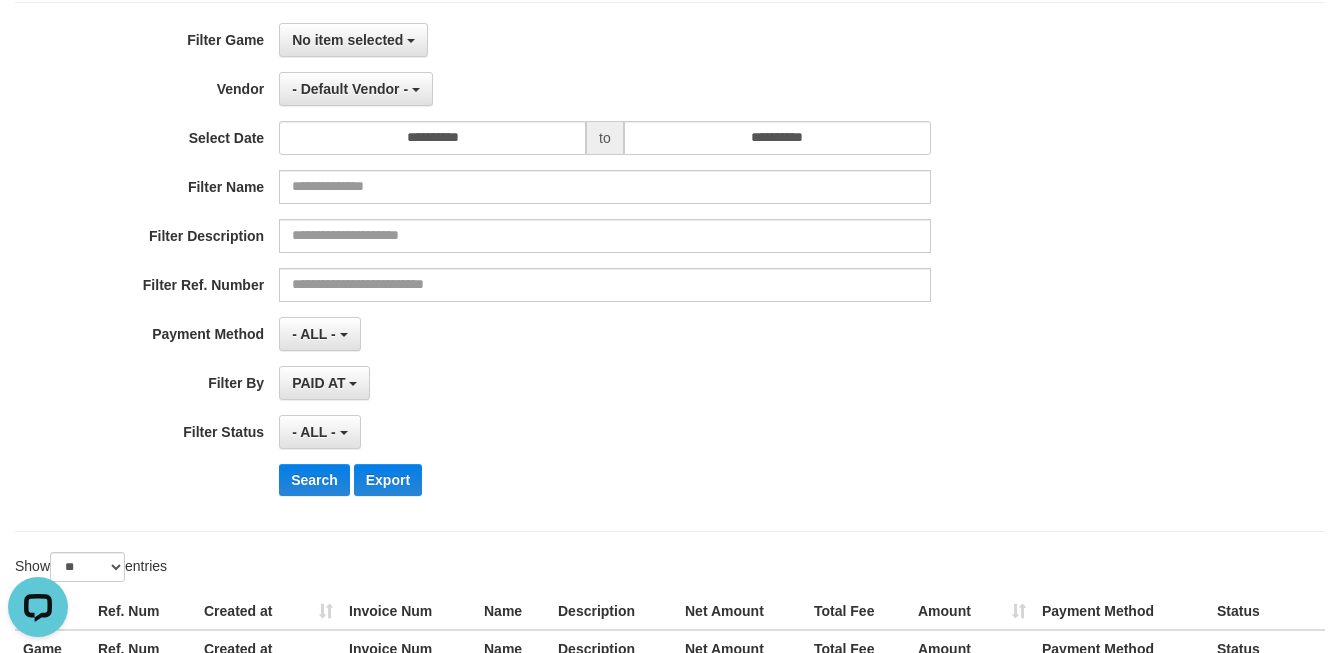 scroll, scrollTop: 268, scrollLeft: 0, axis: vertical 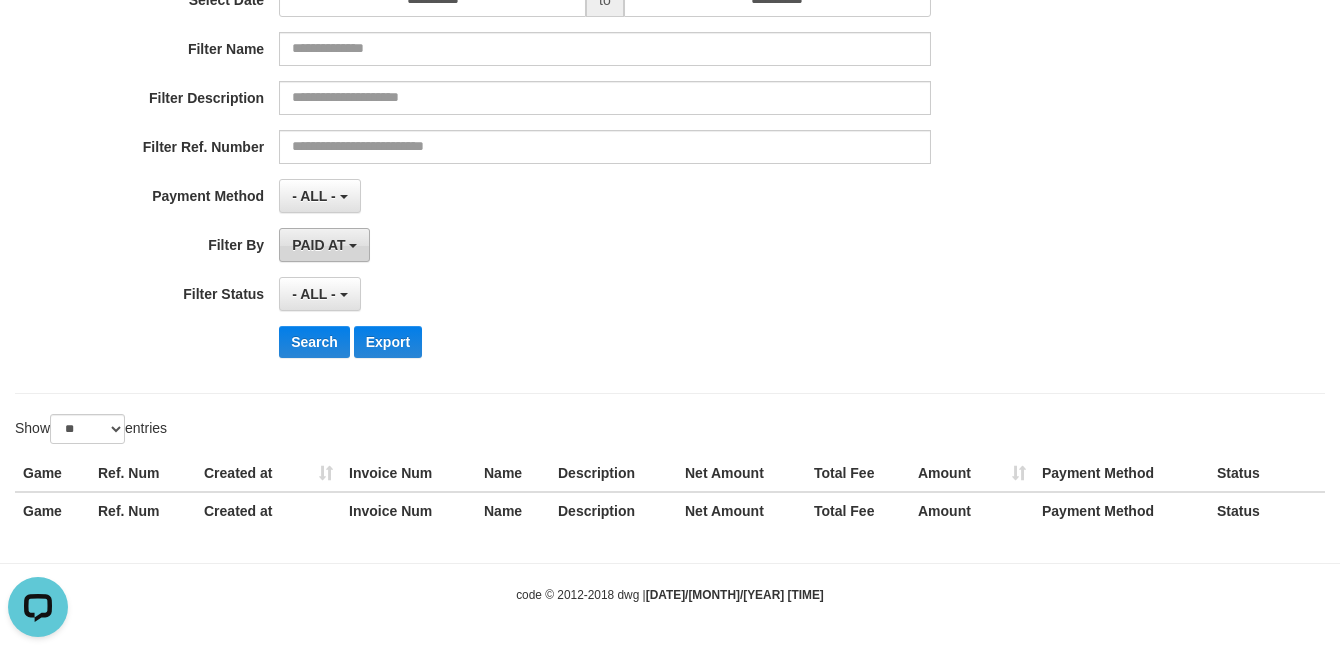 click on "PAID AT" at bounding box center [318, 245] 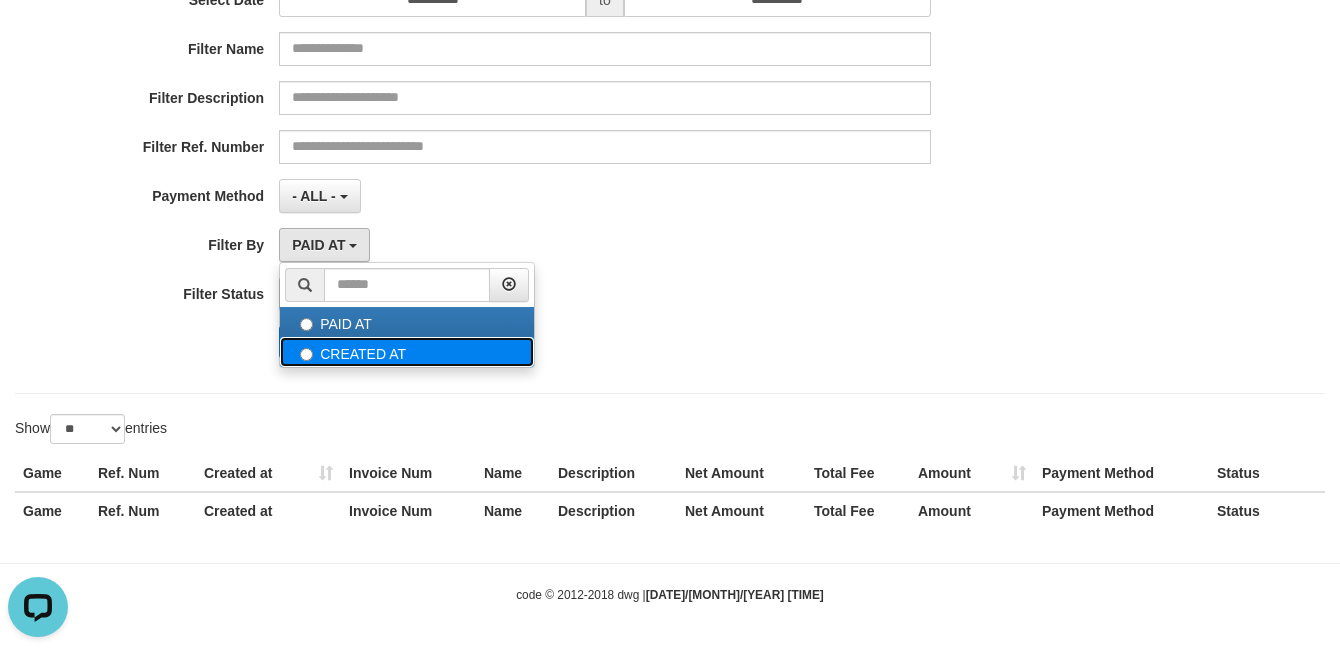 click on "CREATED AT" at bounding box center [407, 352] 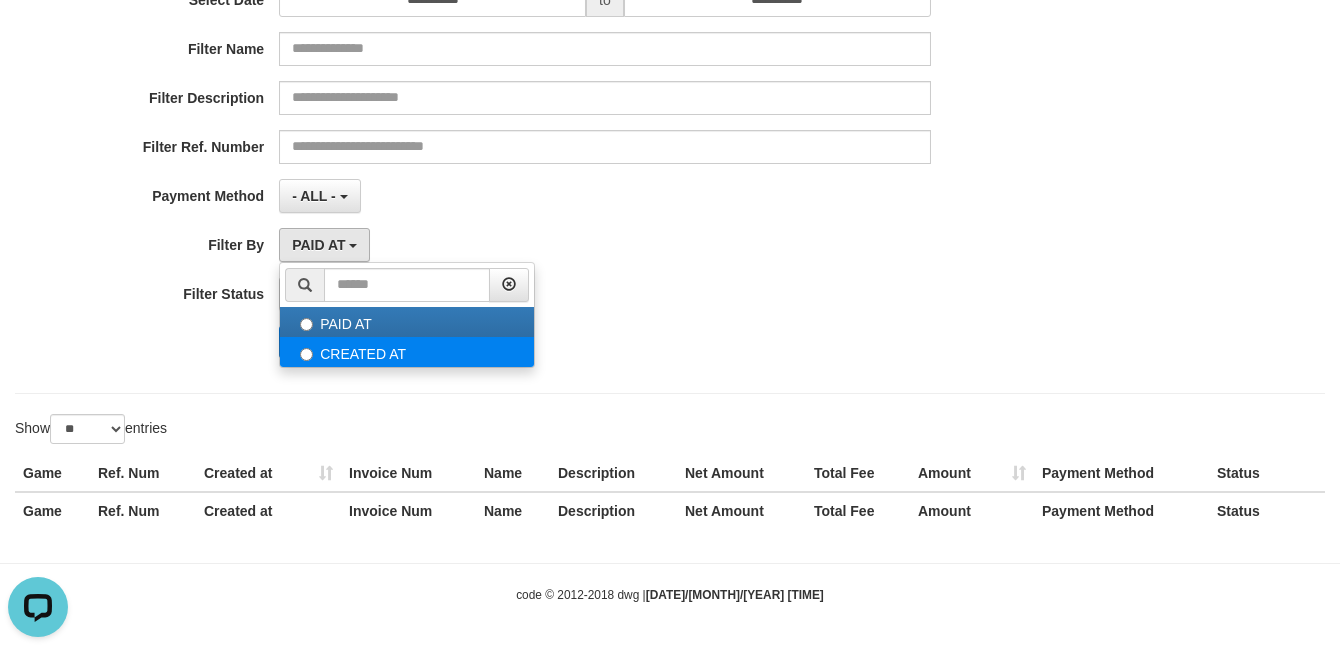 select on "*" 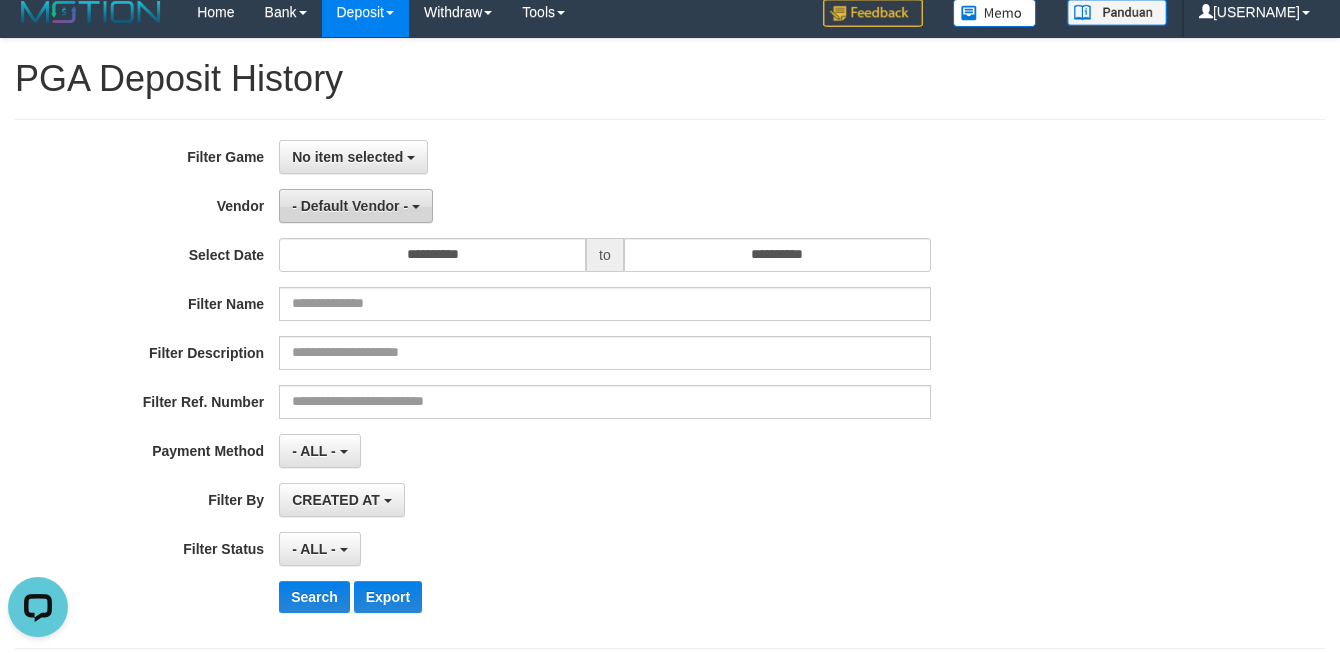 scroll, scrollTop: 0, scrollLeft: 0, axis: both 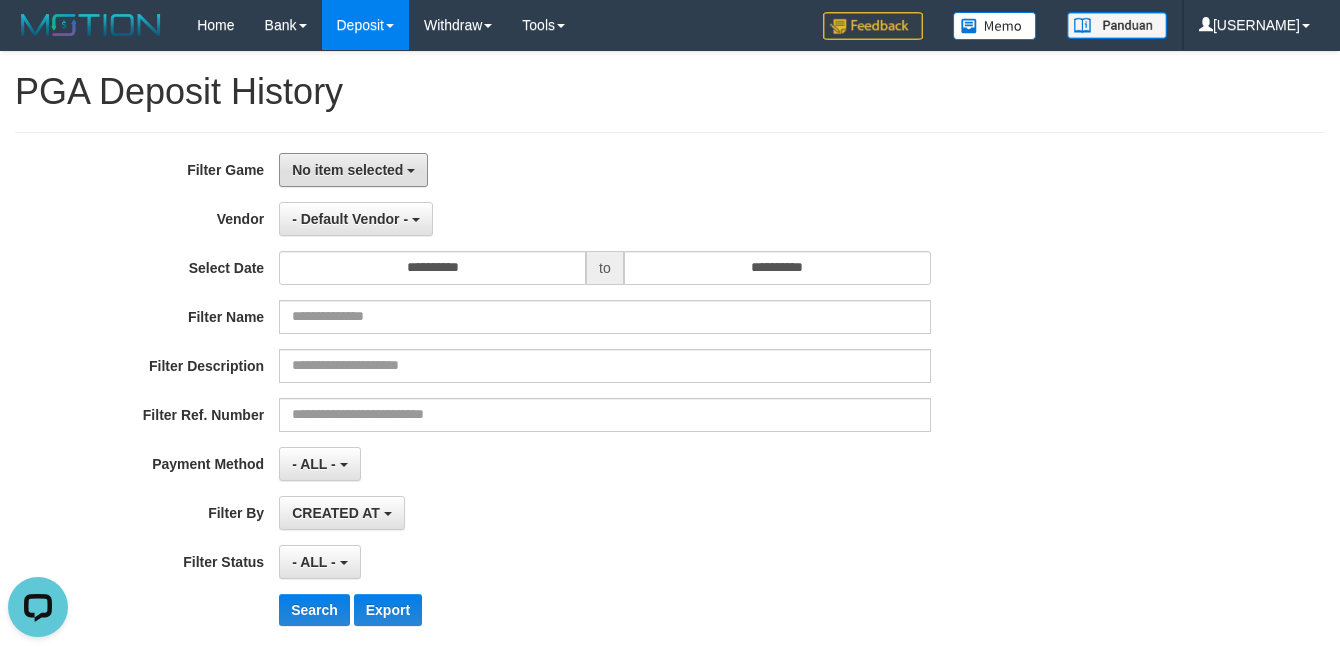 drag, startPoint x: 357, startPoint y: 168, endPoint x: 376, endPoint y: 221, distance: 56.302753 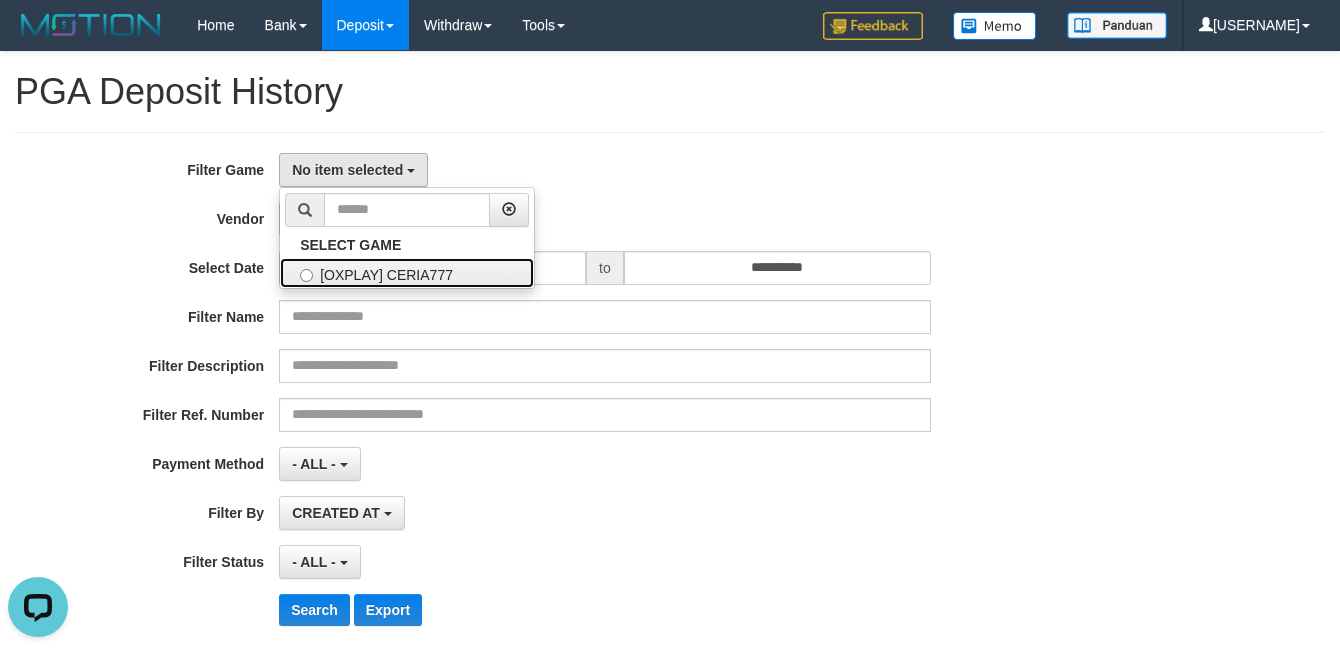 drag, startPoint x: 390, startPoint y: 278, endPoint x: 391, endPoint y: 266, distance: 12.0415945 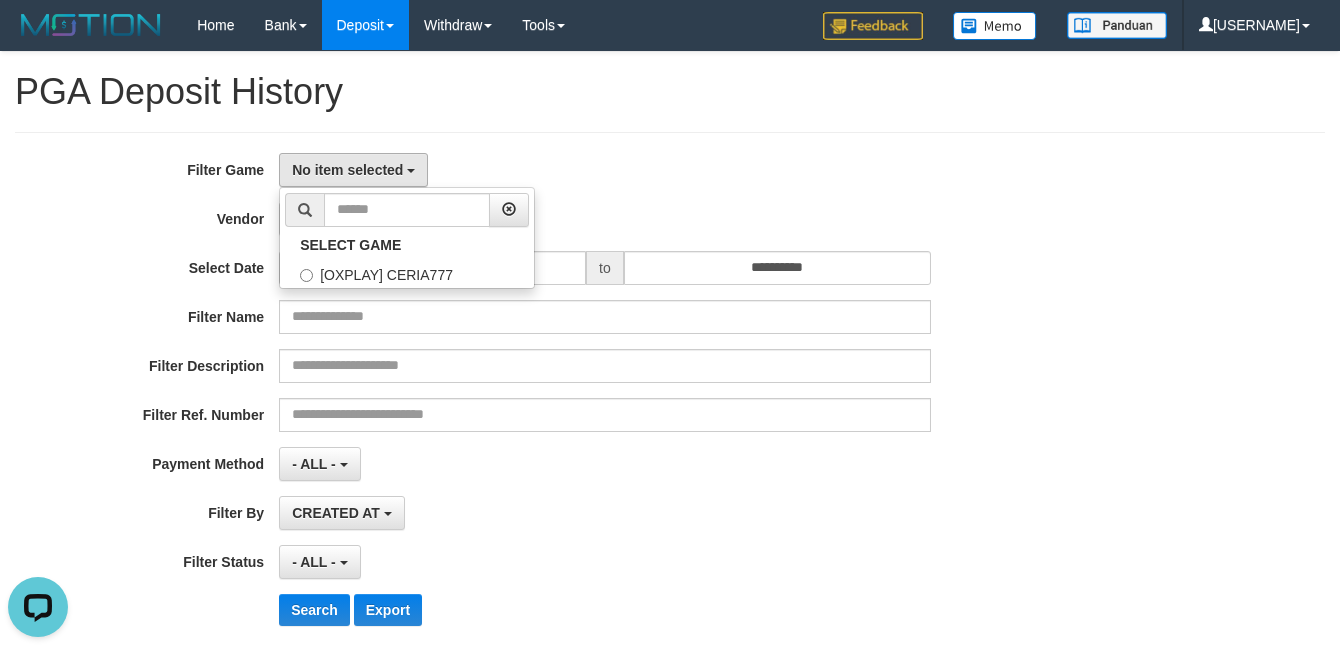select on "****" 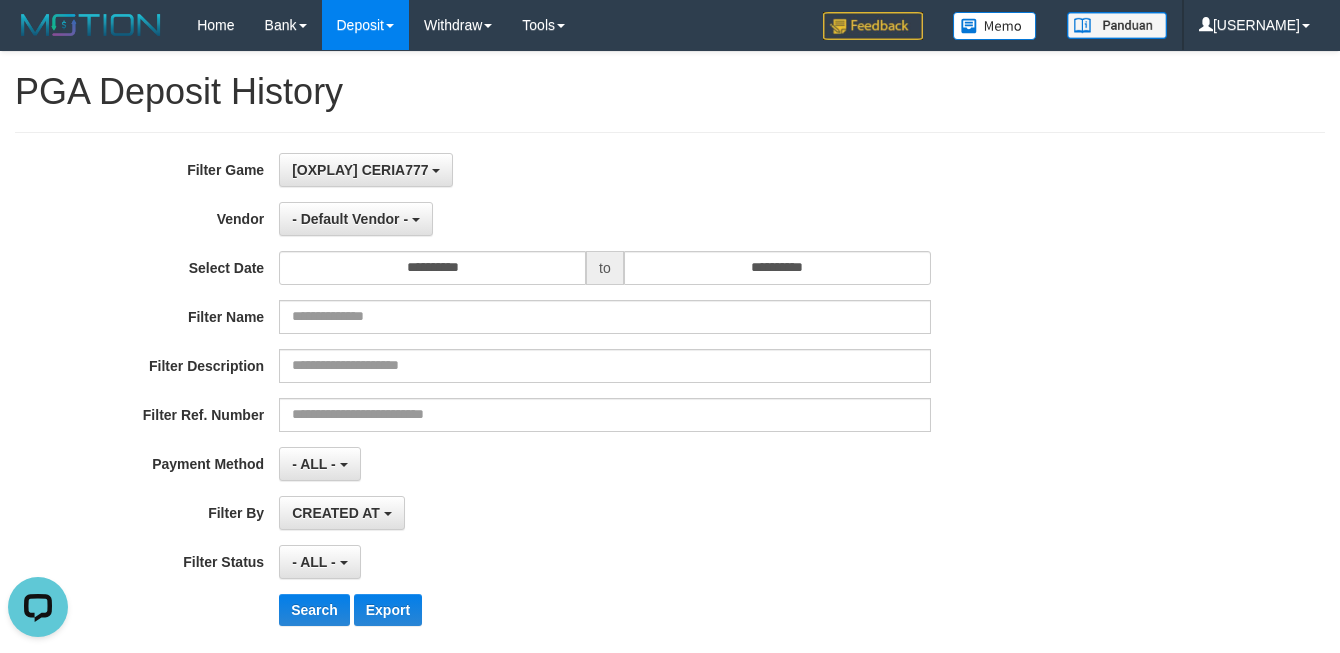 scroll, scrollTop: 17, scrollLeft: 0, axis: vertical 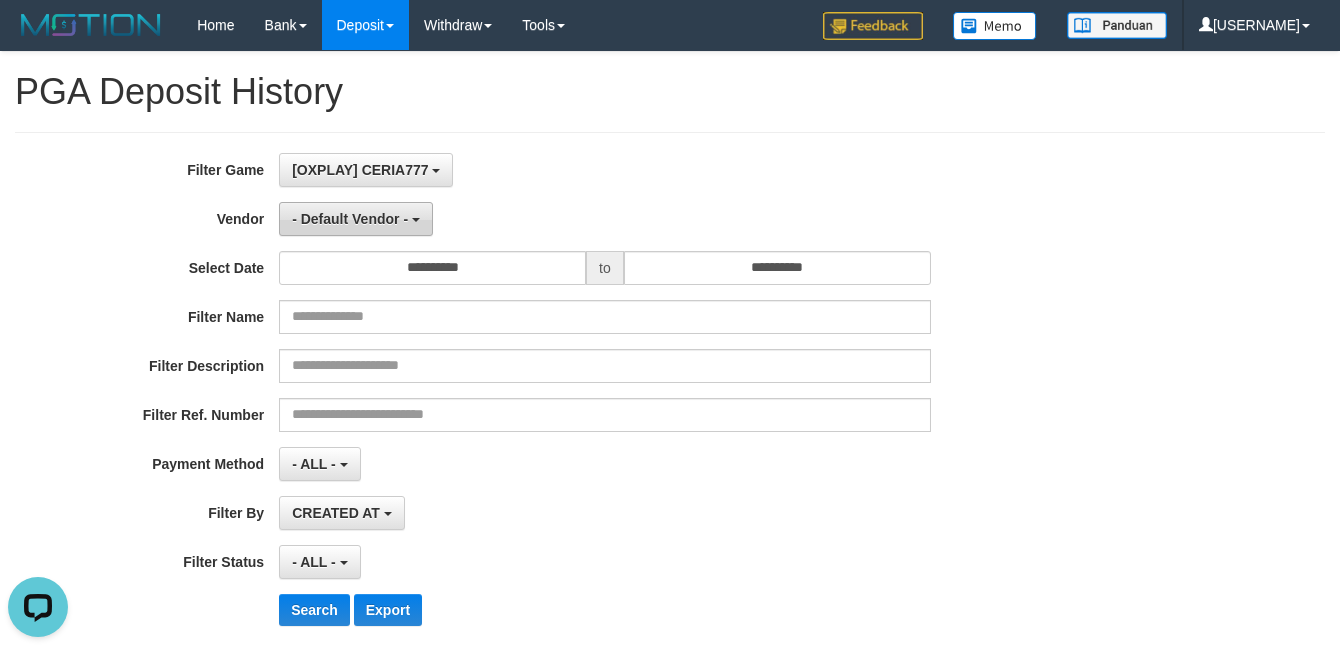 click on "- Default Vendor -" at bounding box center (350, 219) 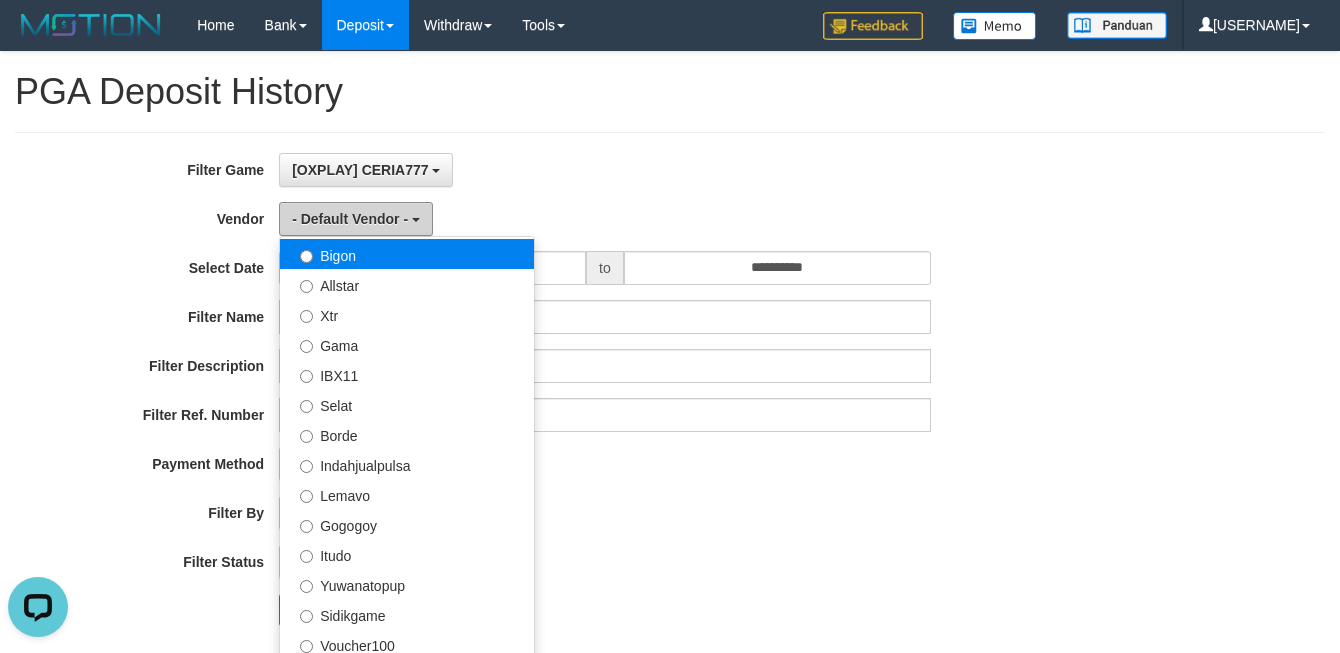 scroll, scrollTop: 333, scrollLeft: 0, axis: vertical 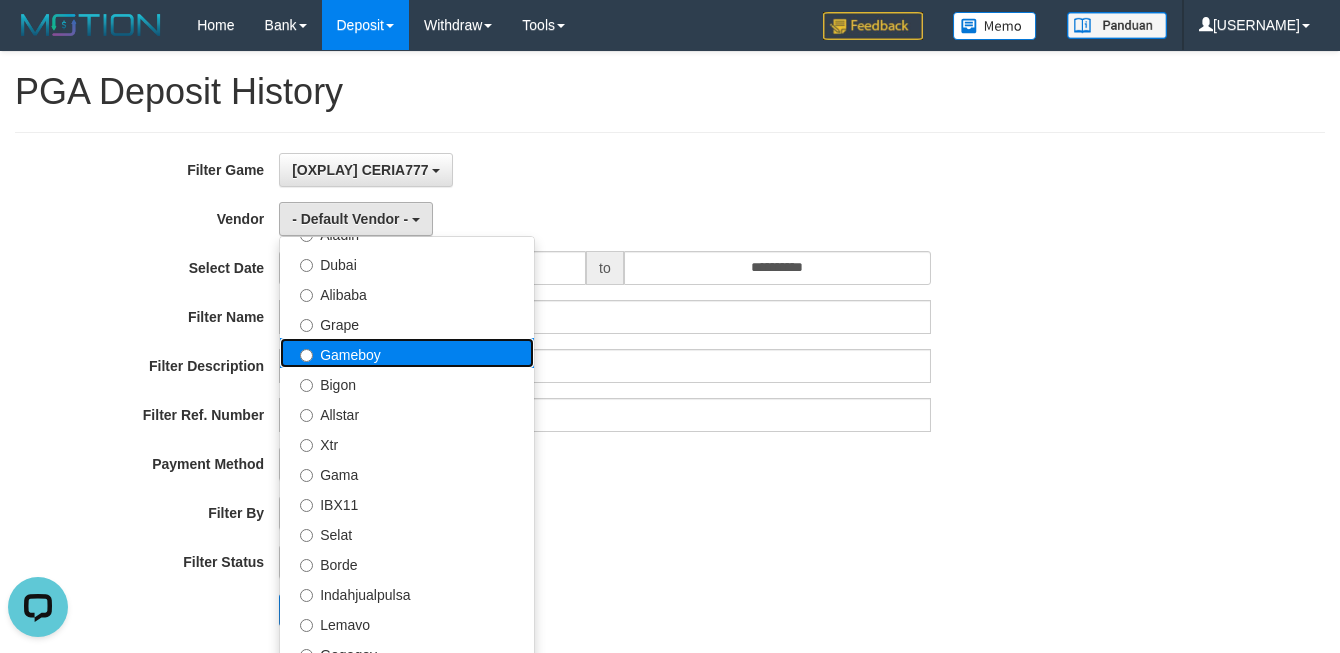 click on "Gameboy" at bounding box center (407, 353) 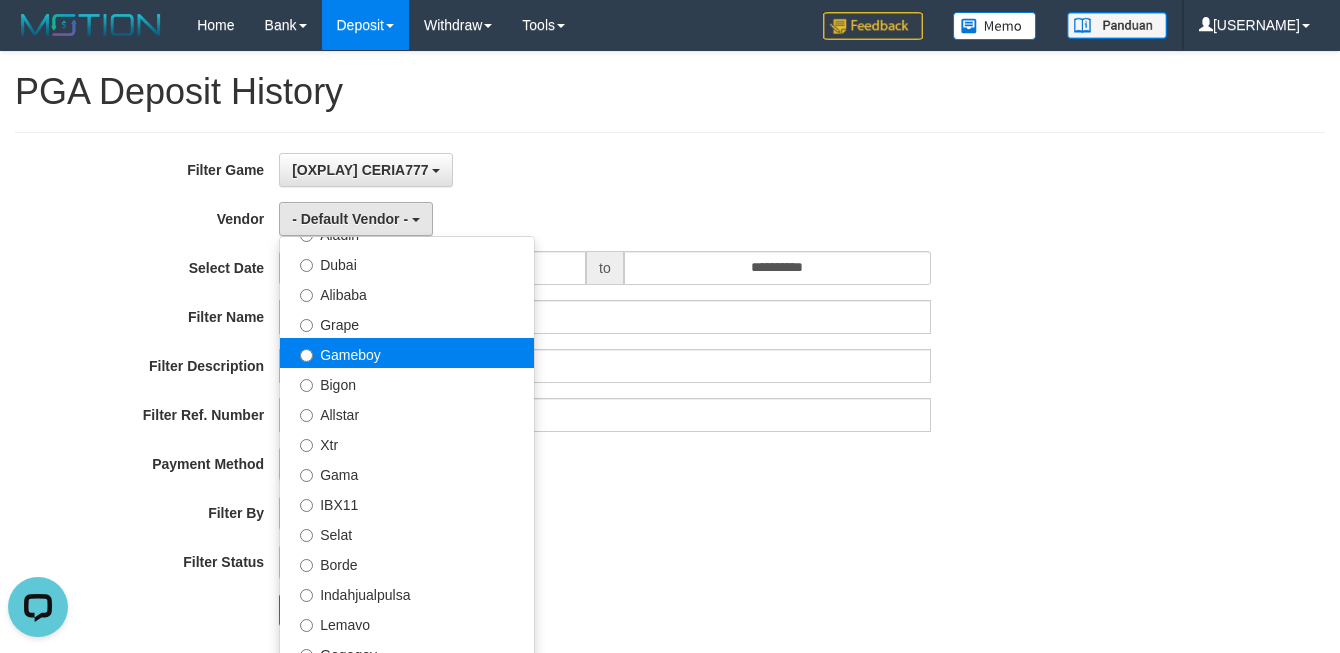 select on "**********" 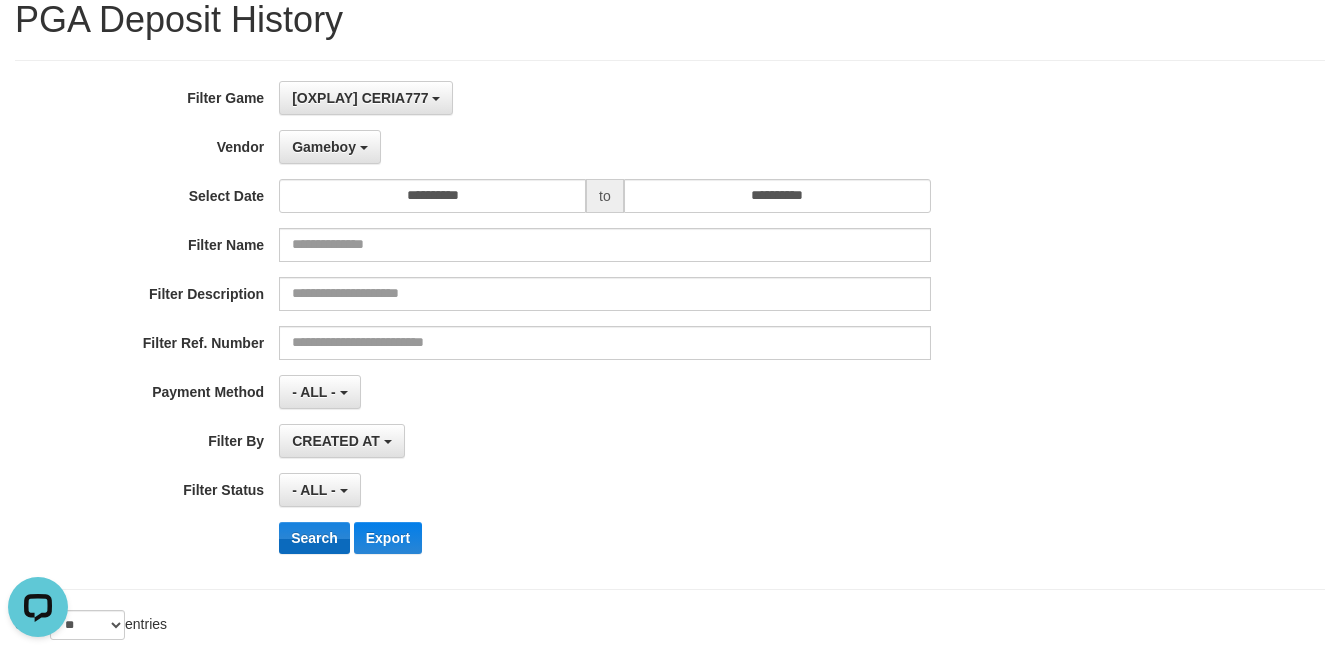 scroll, scrollTop: 111, scrollLeft: 0, axis: vertical 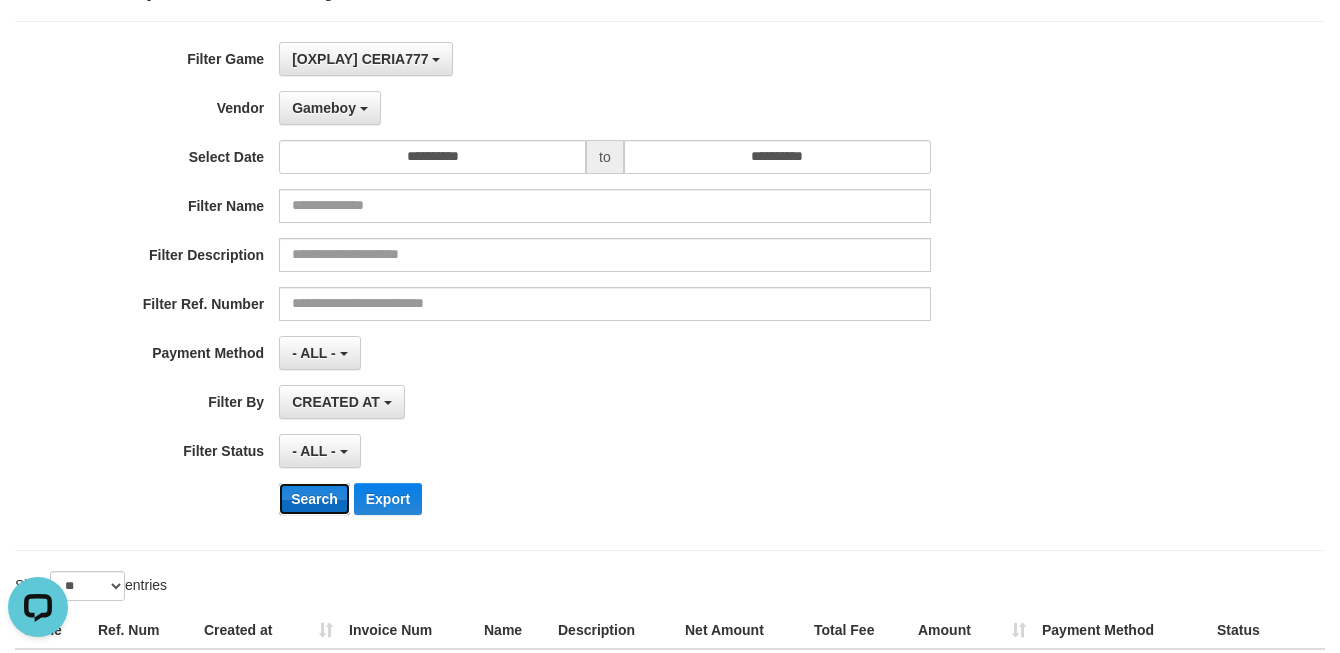 click on "Search" at bounding box center (314, 499) 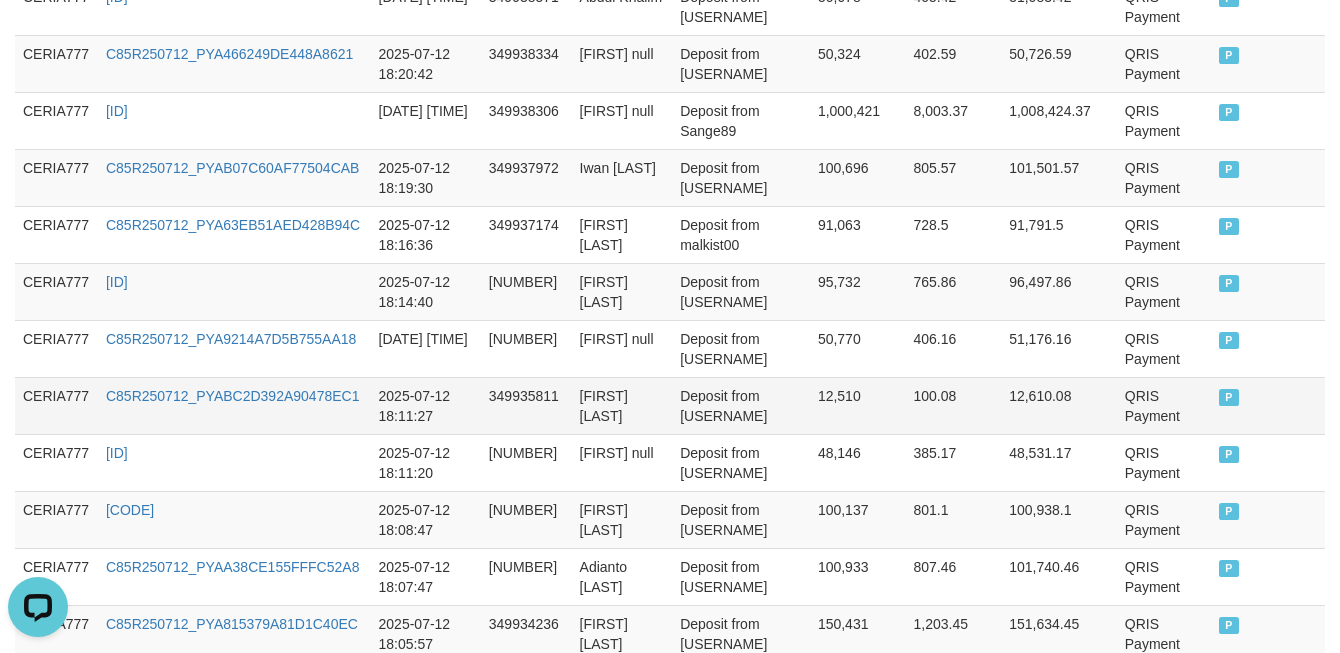 scroll, scrollTop: 1555, scrollLeft: 0, axis: vertical 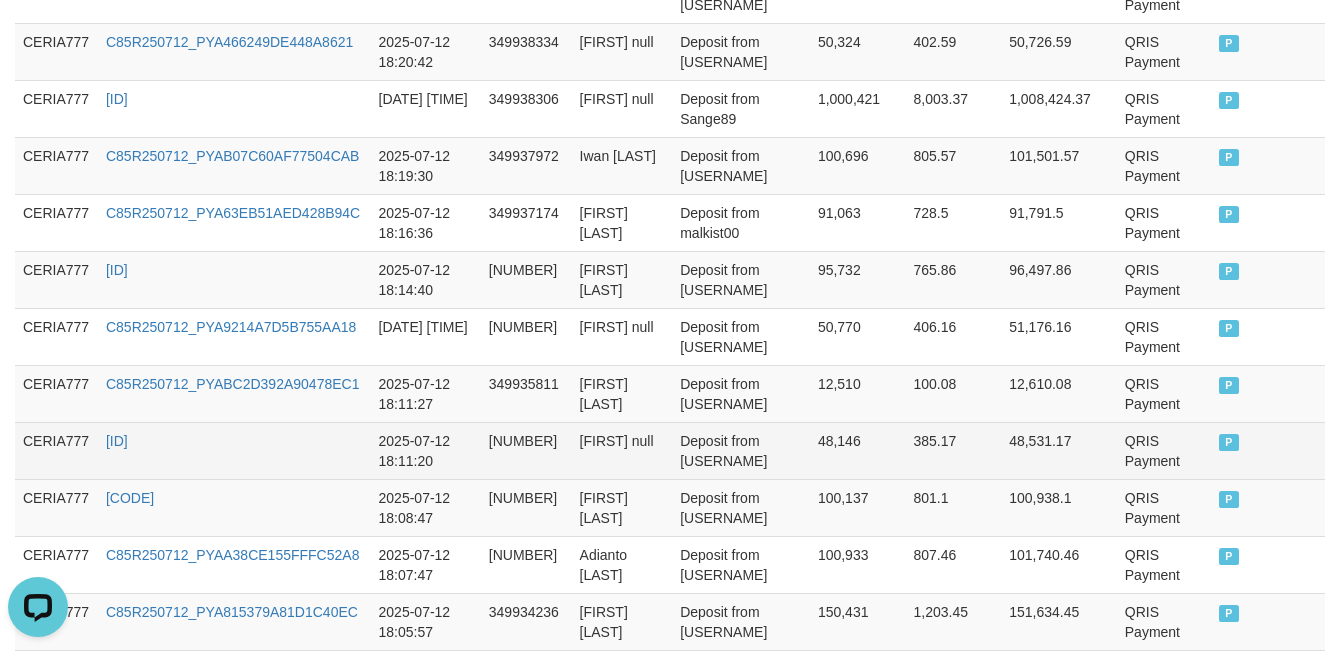 click on "CERIA777" at bounding box center [56, 450] 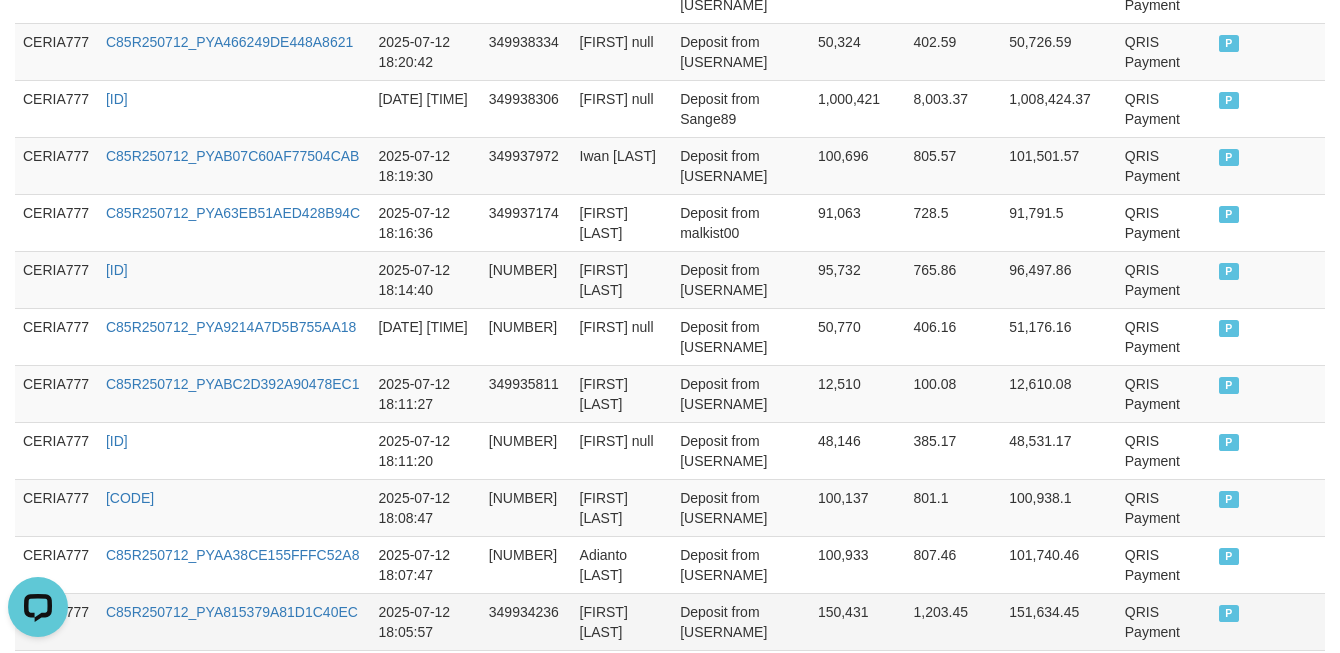 scroll, scrollTop: 1772, scrollLeft: 0, axis: vertical 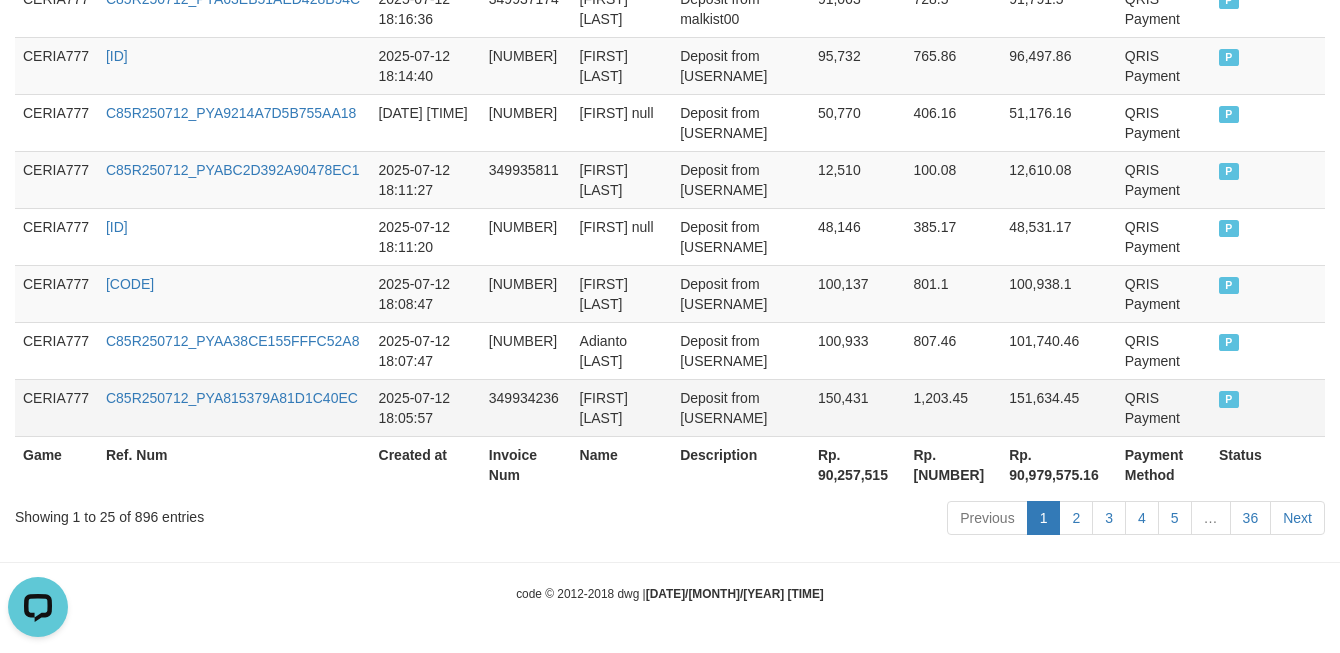 click on "CERIA777" at bounding box center [56, 407] 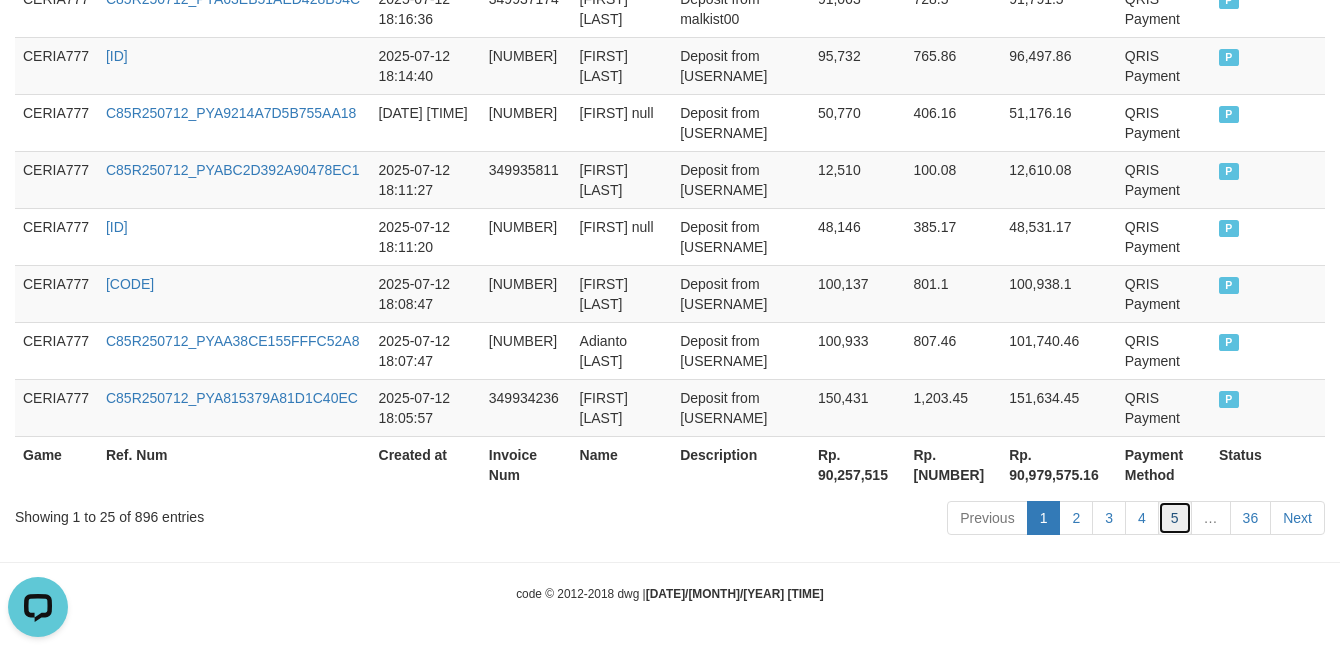 click on "5" at bounding box center [1175, 518] 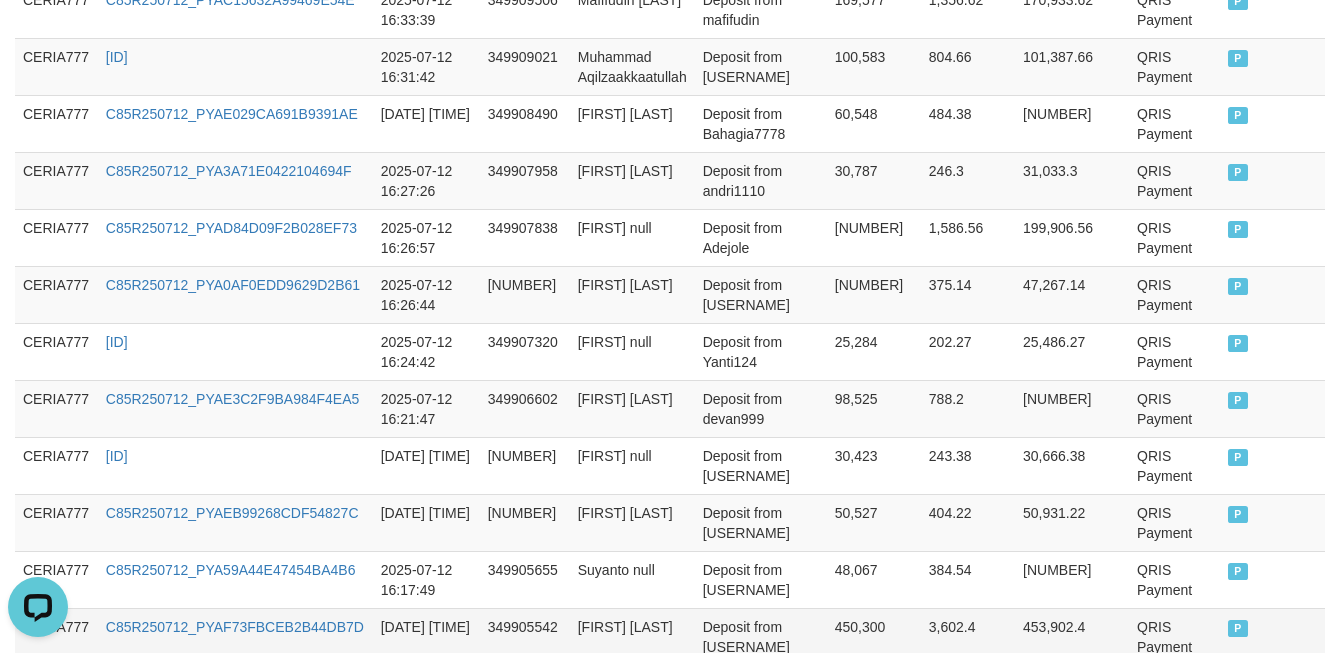 scroll, scrollTop: 1772, scrollLeft: 0, axis: vertical 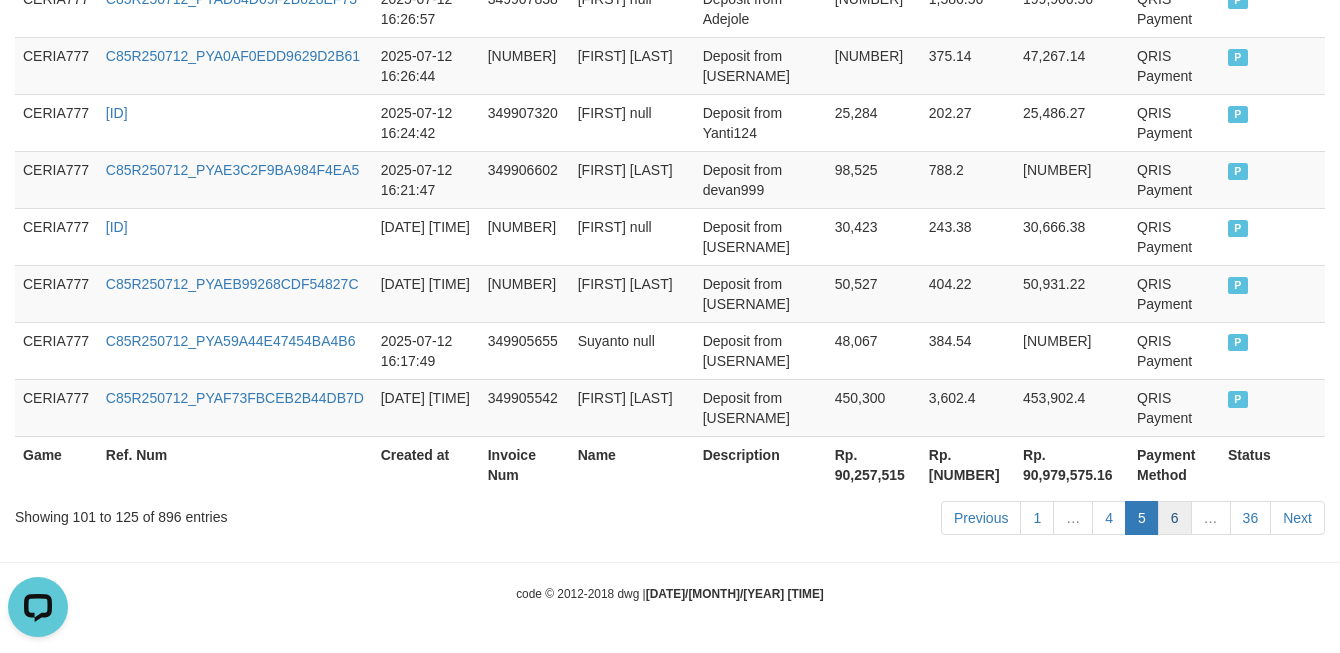 click on "6" at bounding box center (1175, 518) 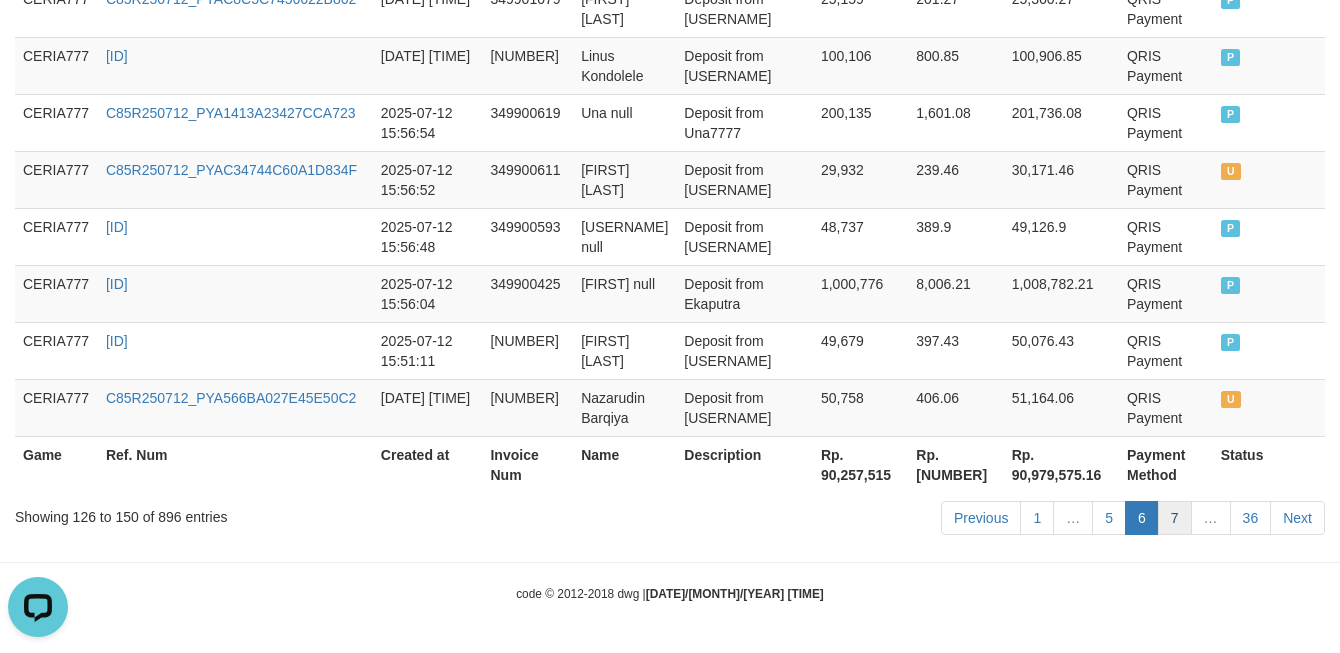 click on "7" at bounding box center (1175, 518) 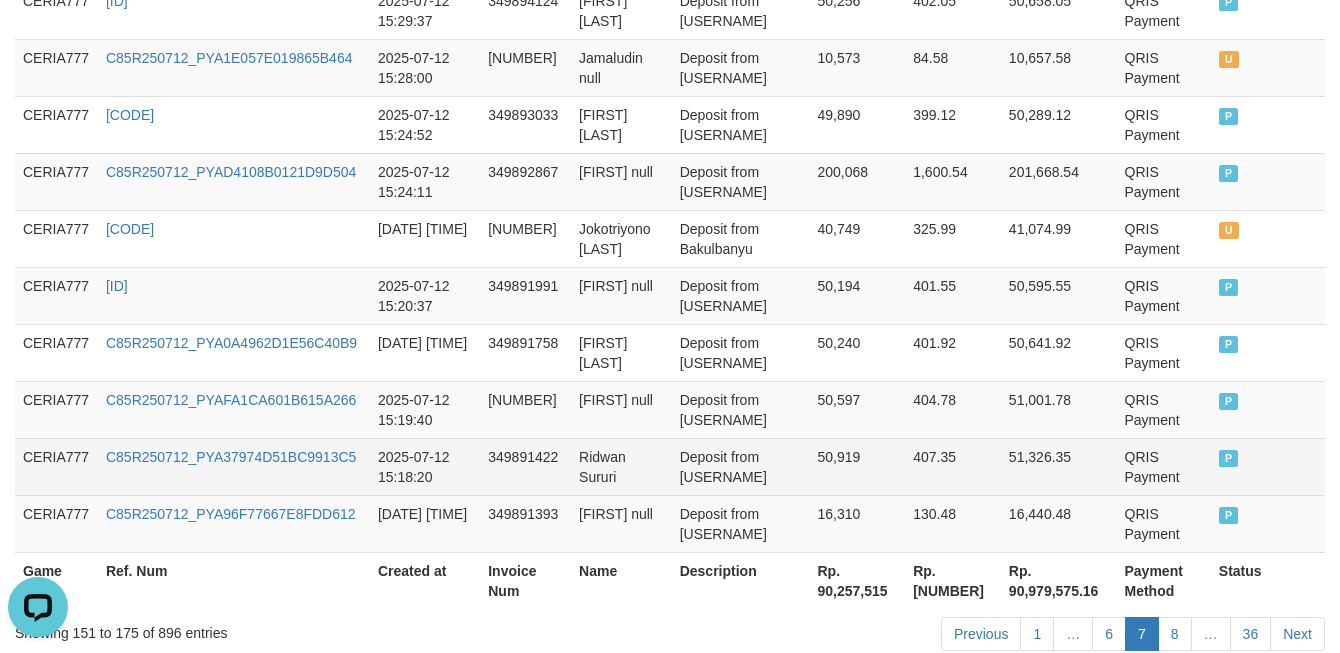 scroll, scrollTop: 1772, scrollLeft: 0, axis: vertical 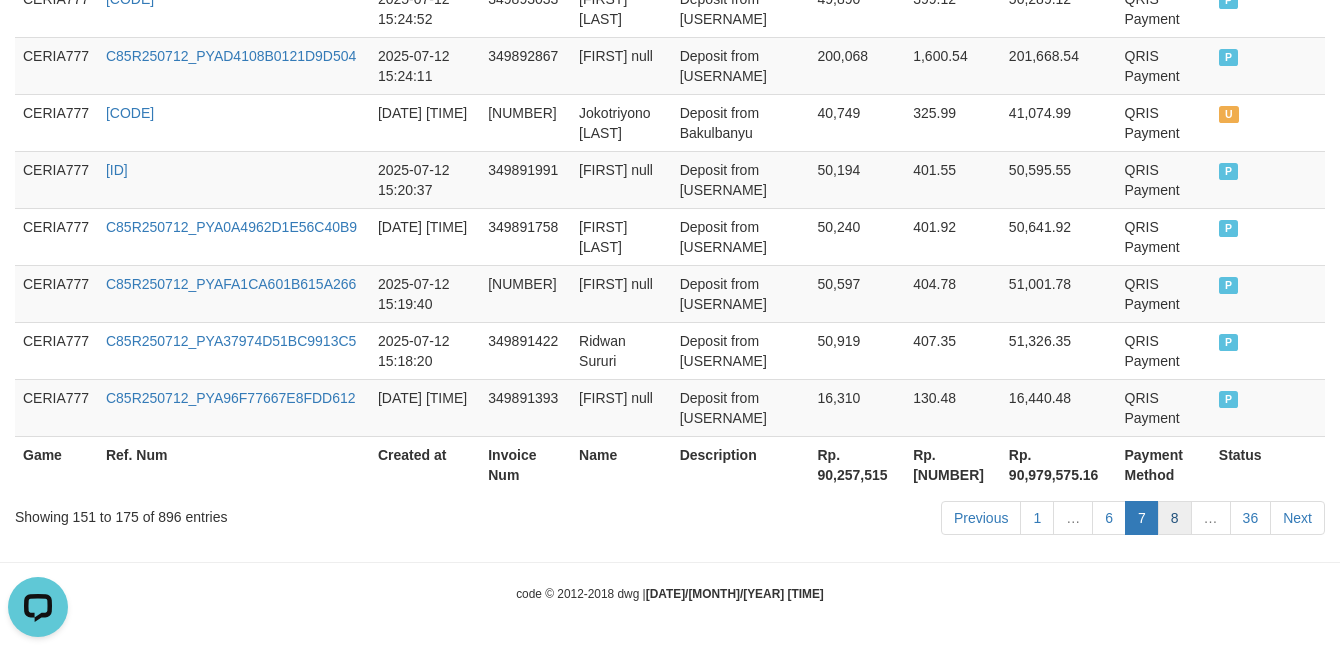 click on "8" at bounding box center [1175, 518] 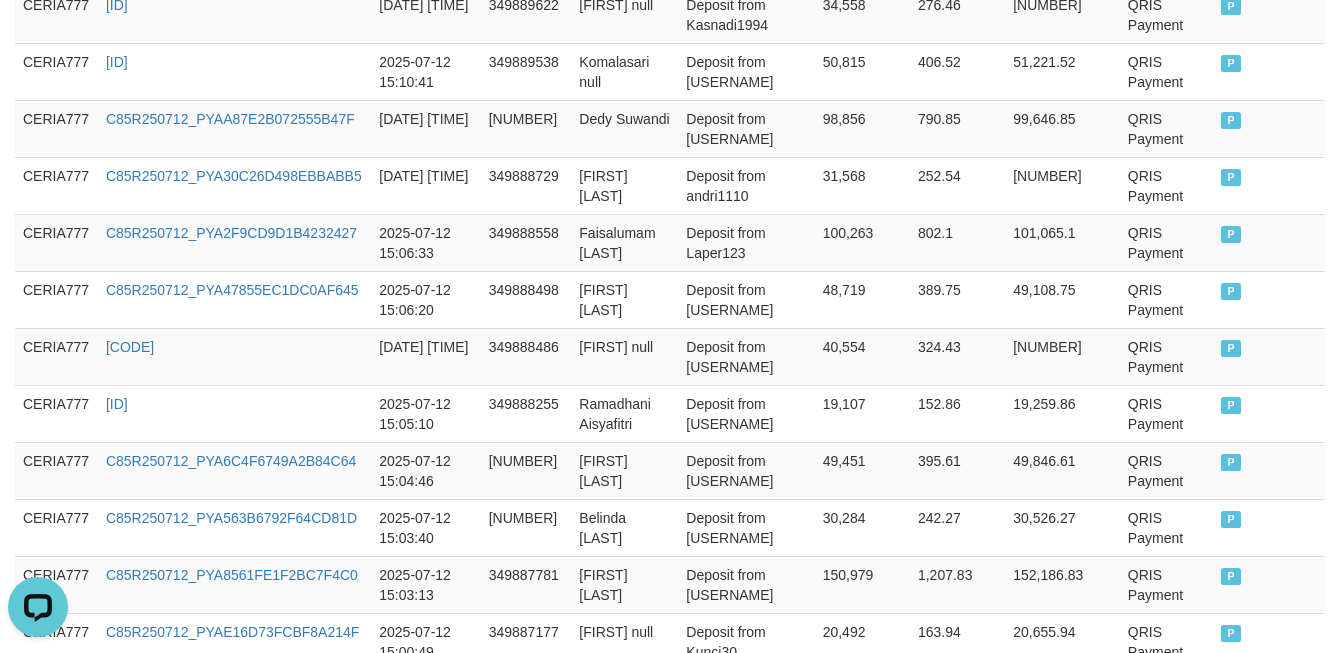 scroll, scrollTop: 1772, scrollLeft: 0, axis: vertical 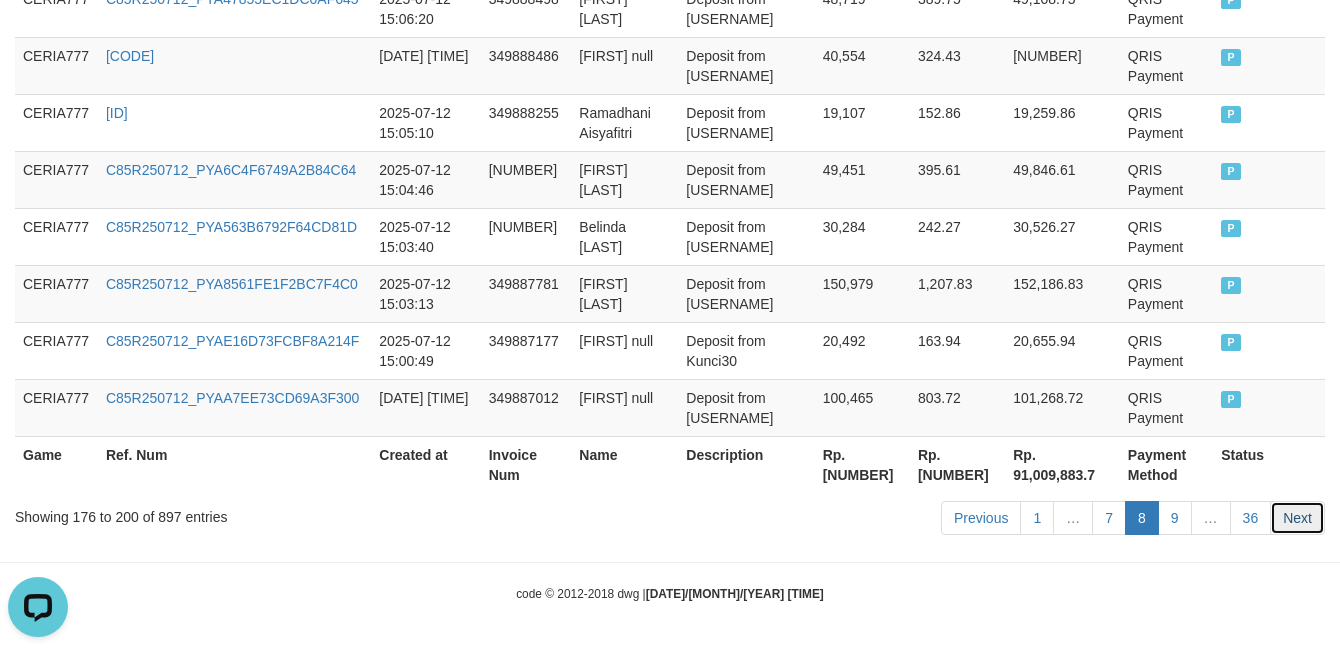 click on "Next" at bounding box center [1297, 518] 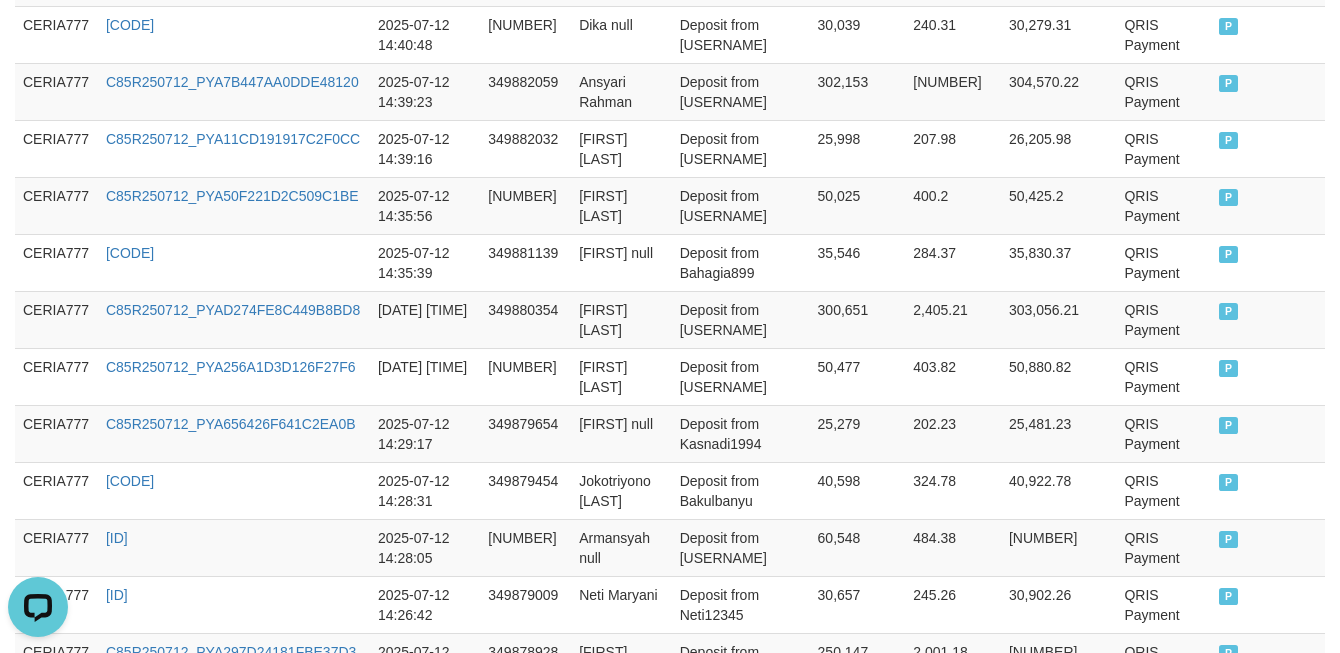scroll, scrollTop: 1772, scrollLeft: 0, axis: vertical 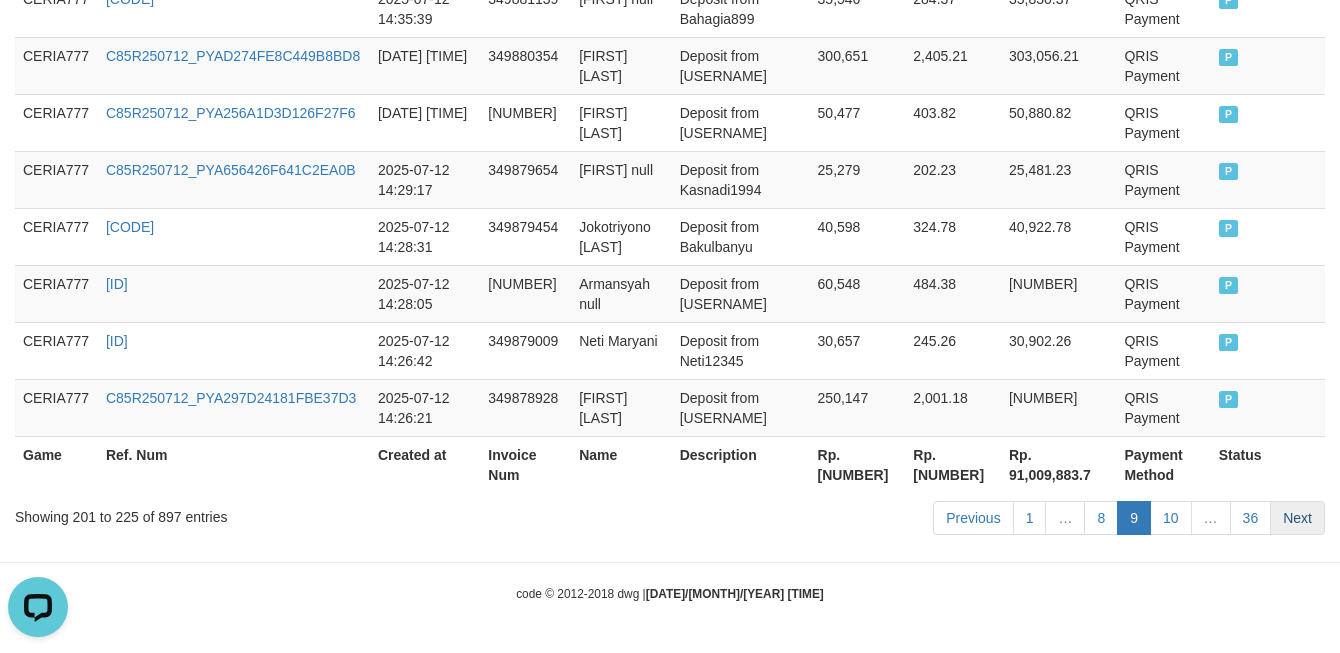 click on "Next" at bounding box center [1297, 518] 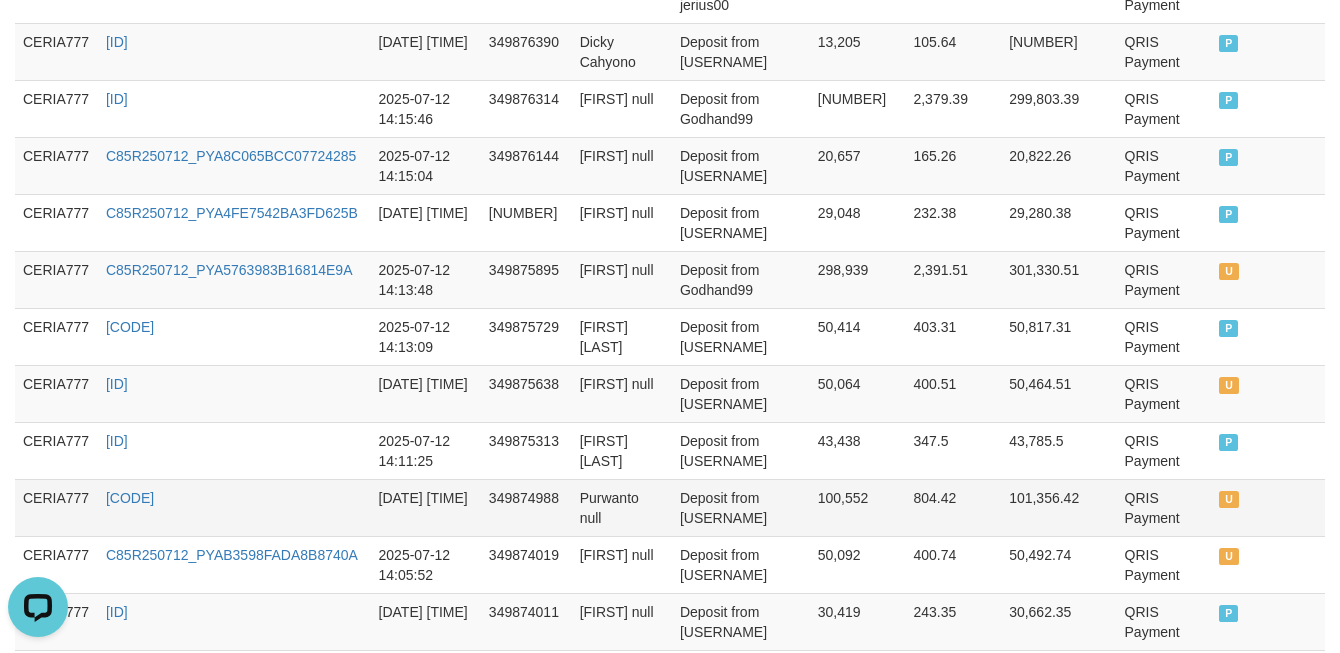 scroll, scrollTop: 1772, scrollLeft: 0, axis: vertical 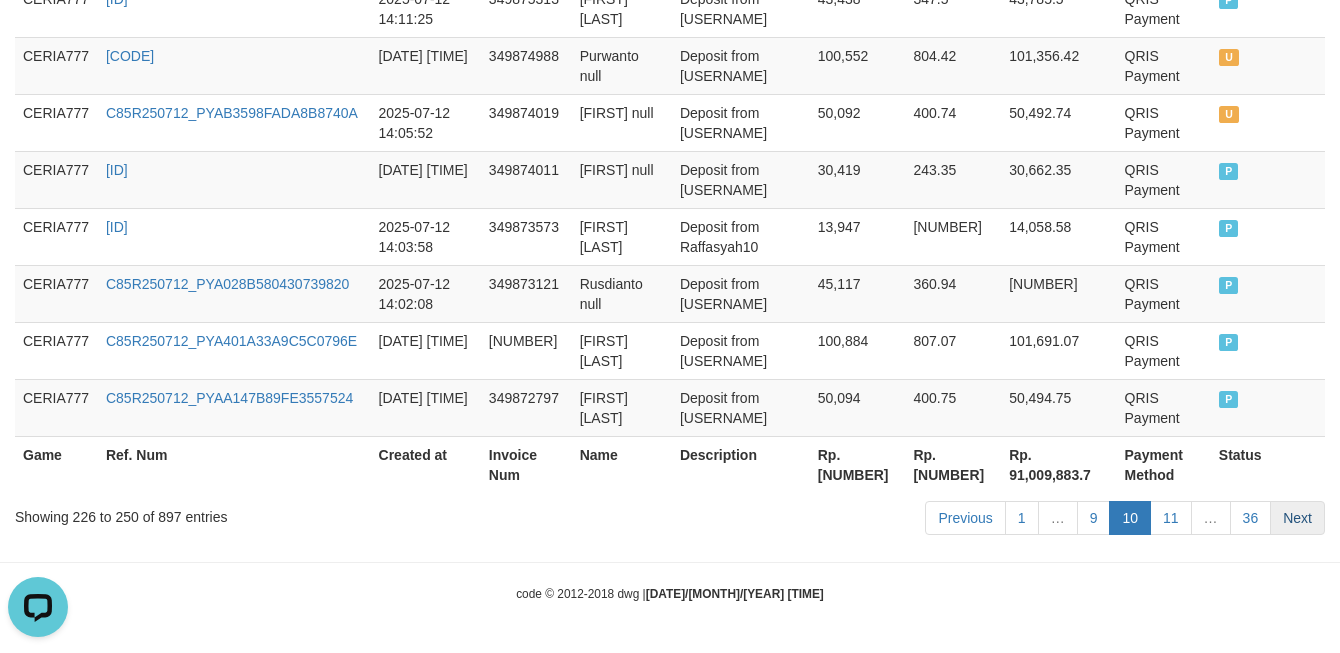click on "Next" at bounding box center [1297, 518] 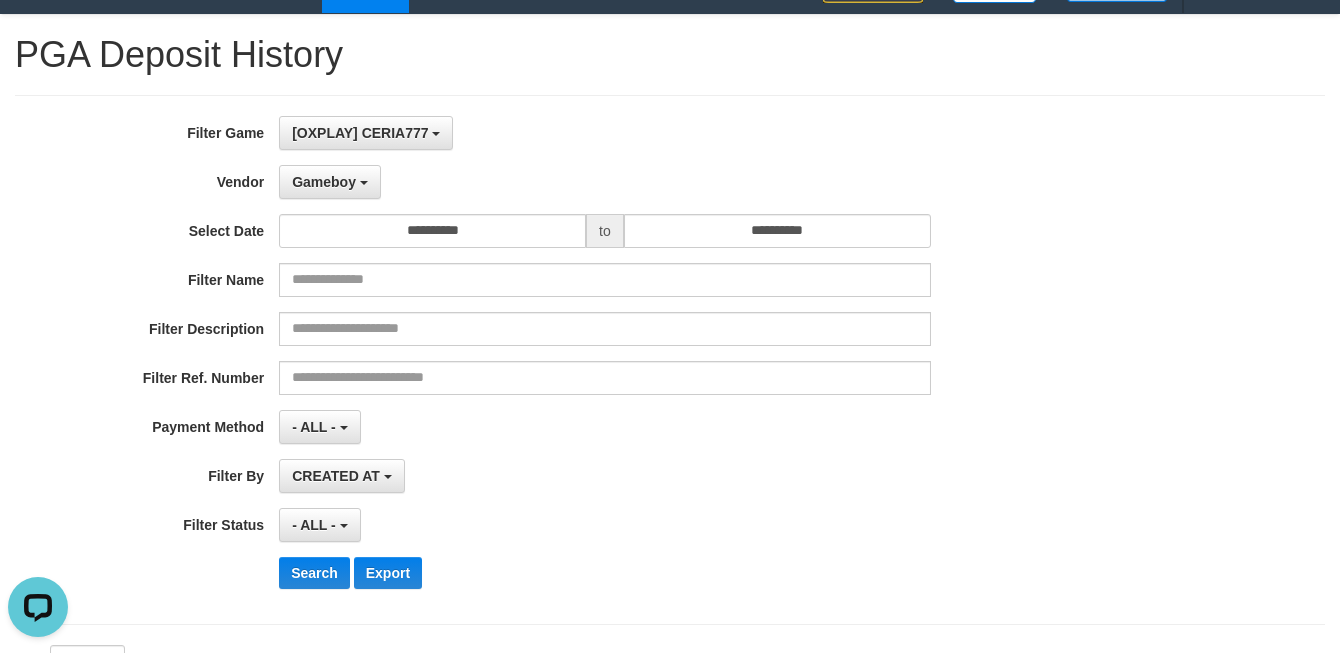 scroll, scrollTop: 0, scrollLeft: 0, axis: both 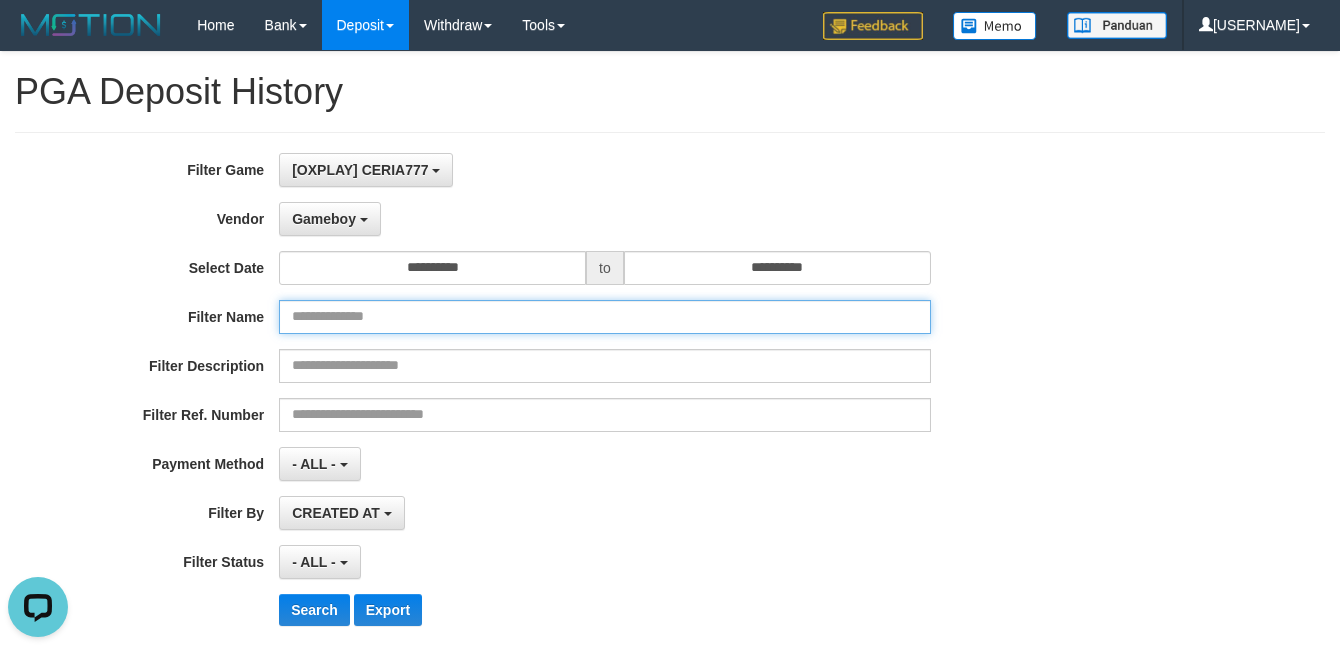 click at bounding box center (604, 317) 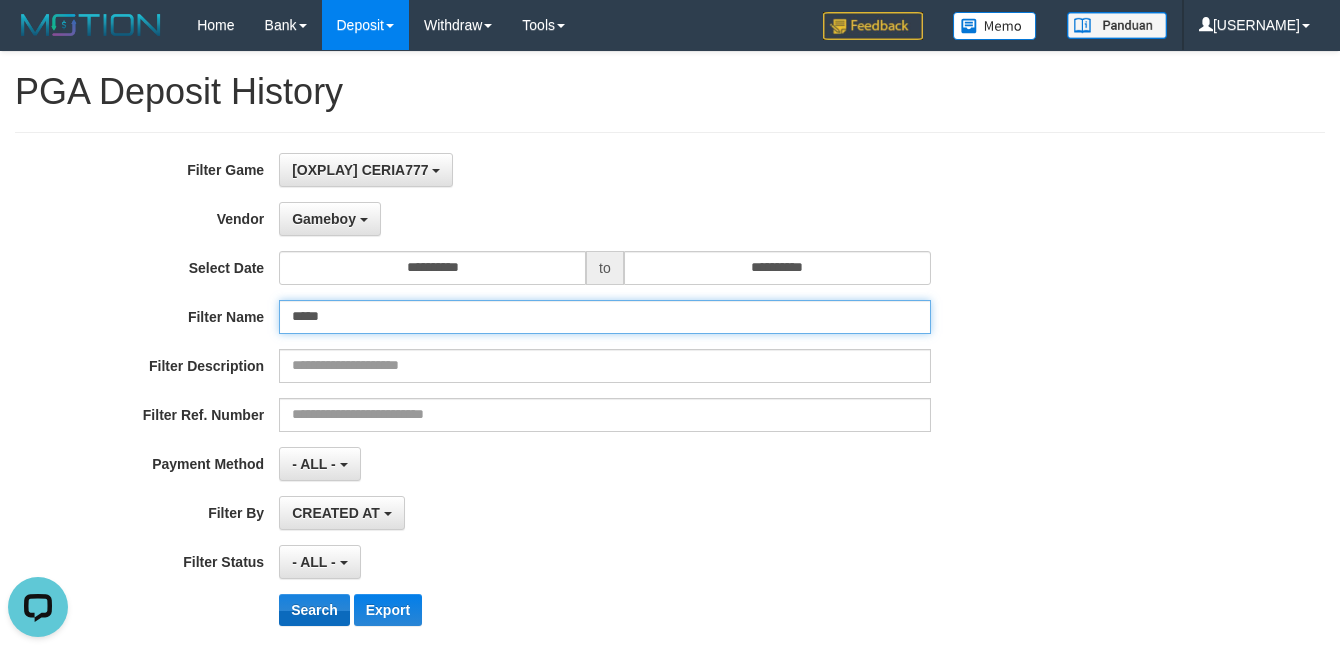 type on "*****" 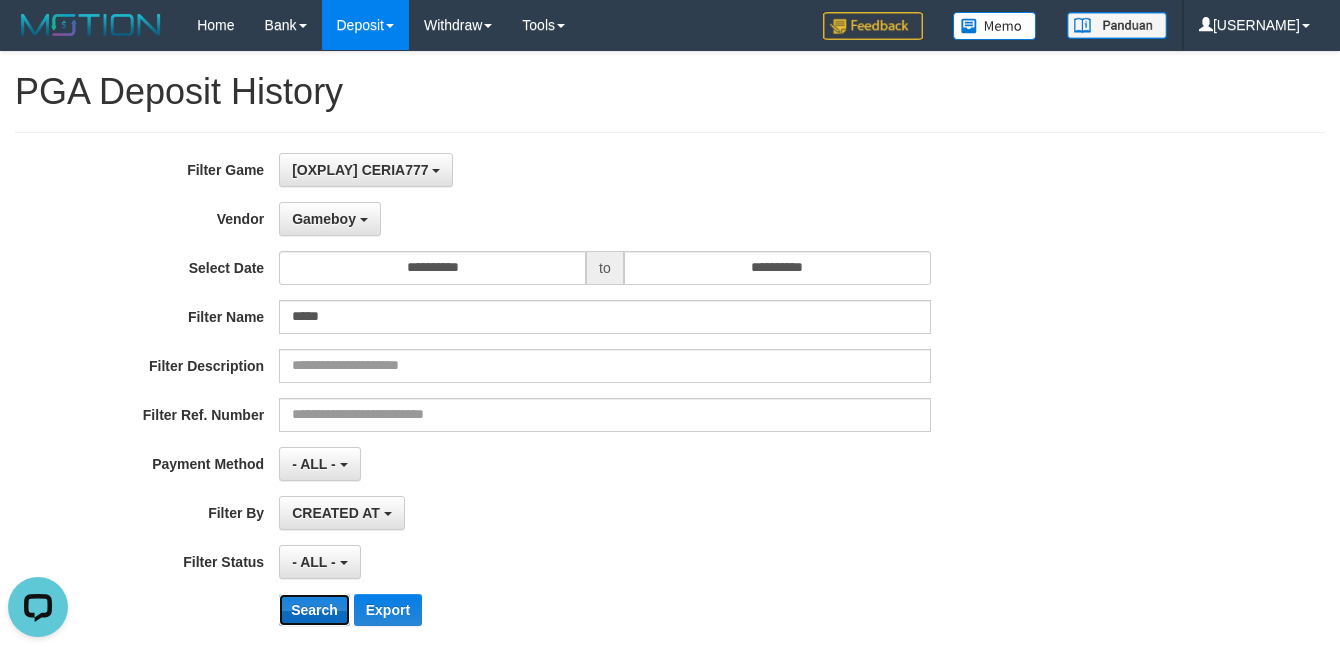 click on "Search" at bounding box center (314, 610) 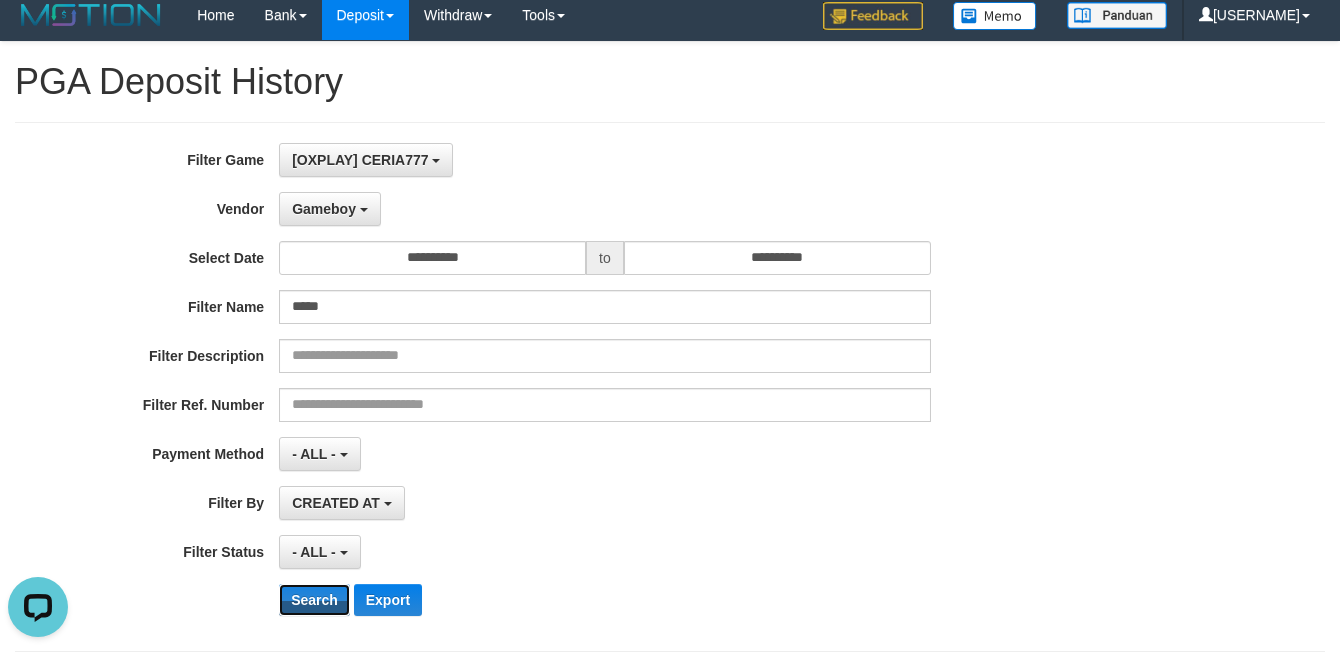scroll, scrollTop: 0, scrollLeft: 0, axis: both 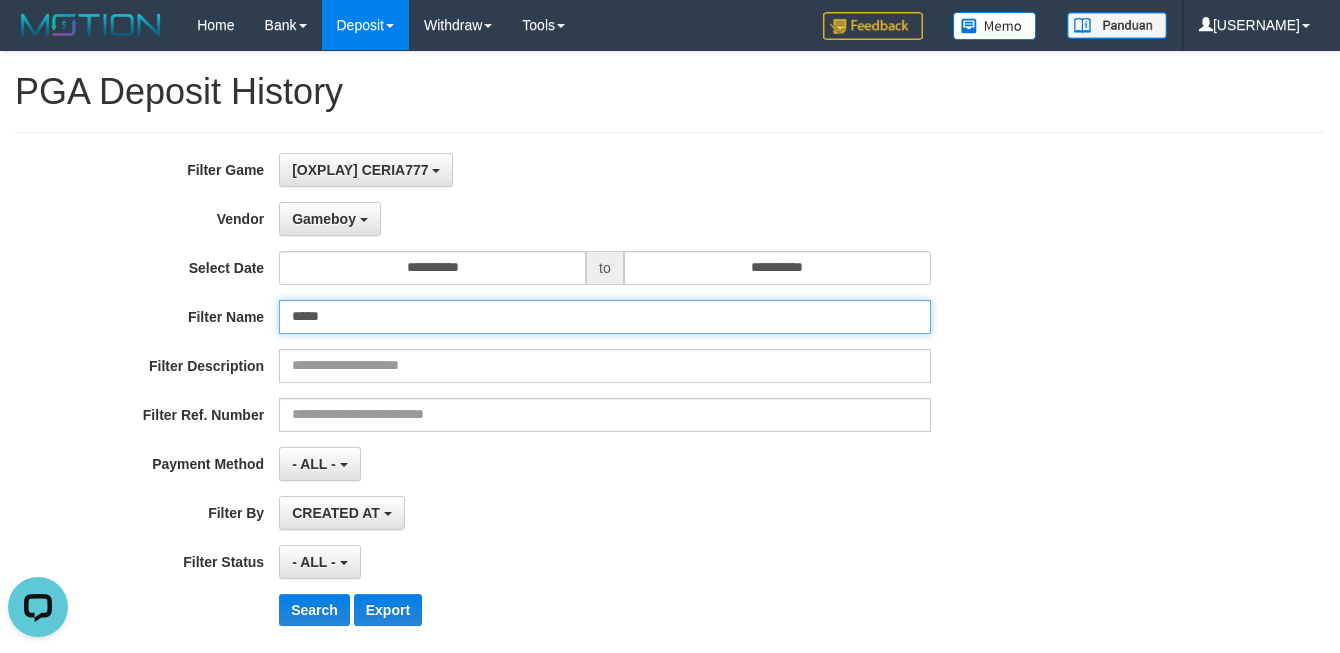 click on "*****" at bounding box center (604, 317) 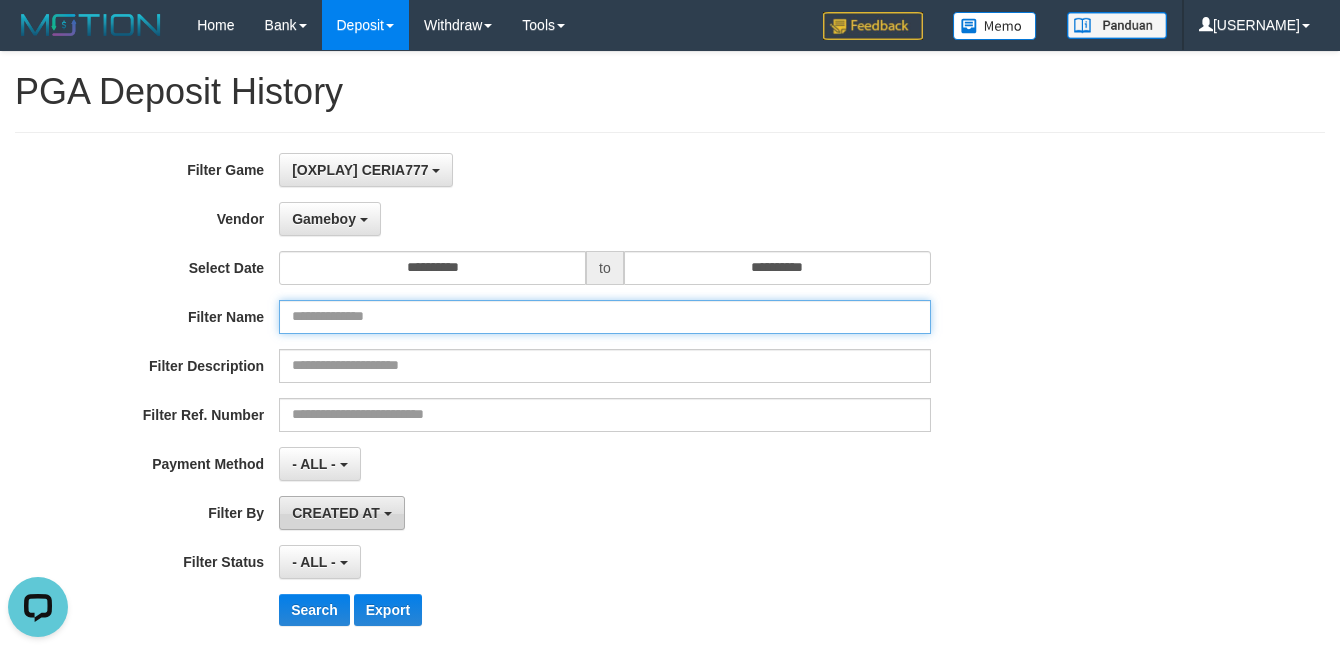 type 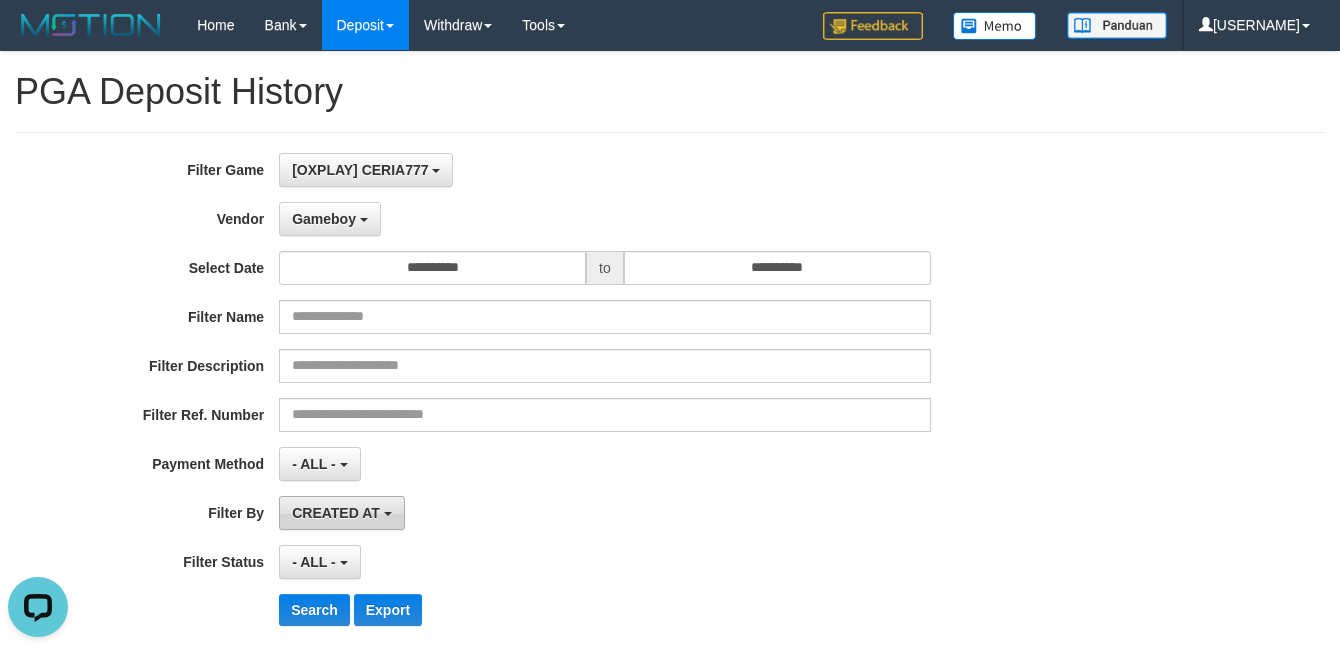 click on "CREATED AT" at bounding box center (336, 513) 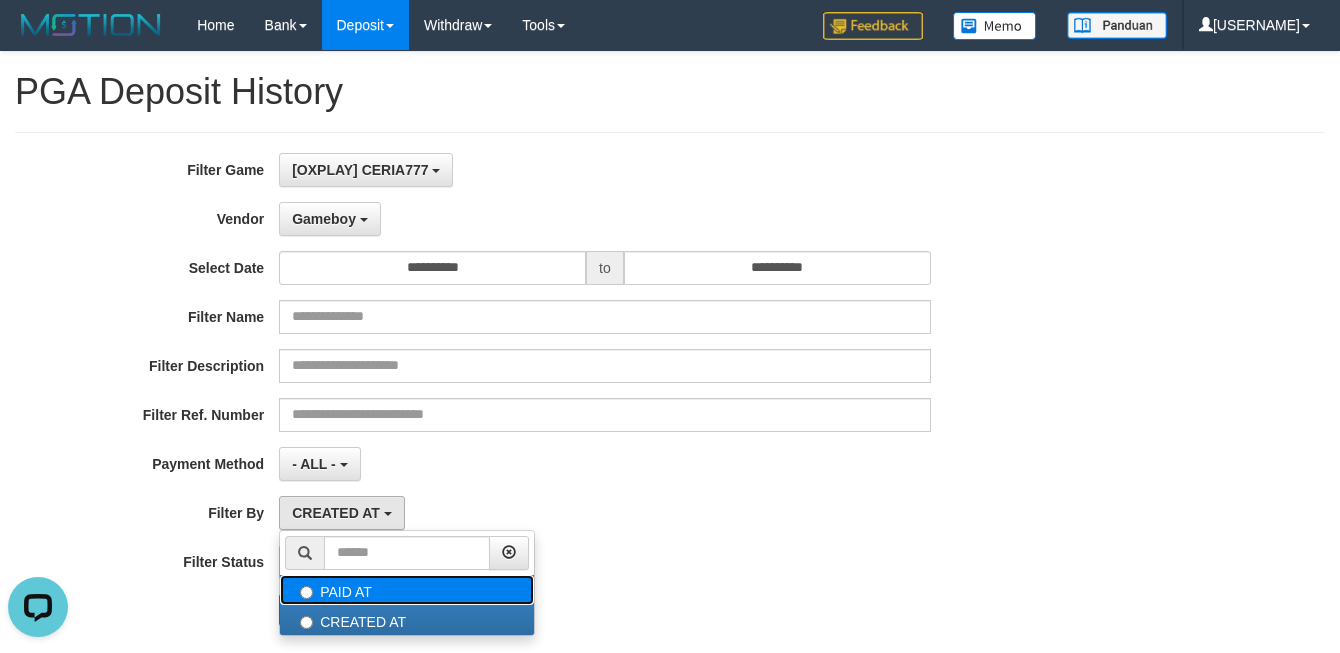 click on "PAID AT" at bounding box center (407, 590) 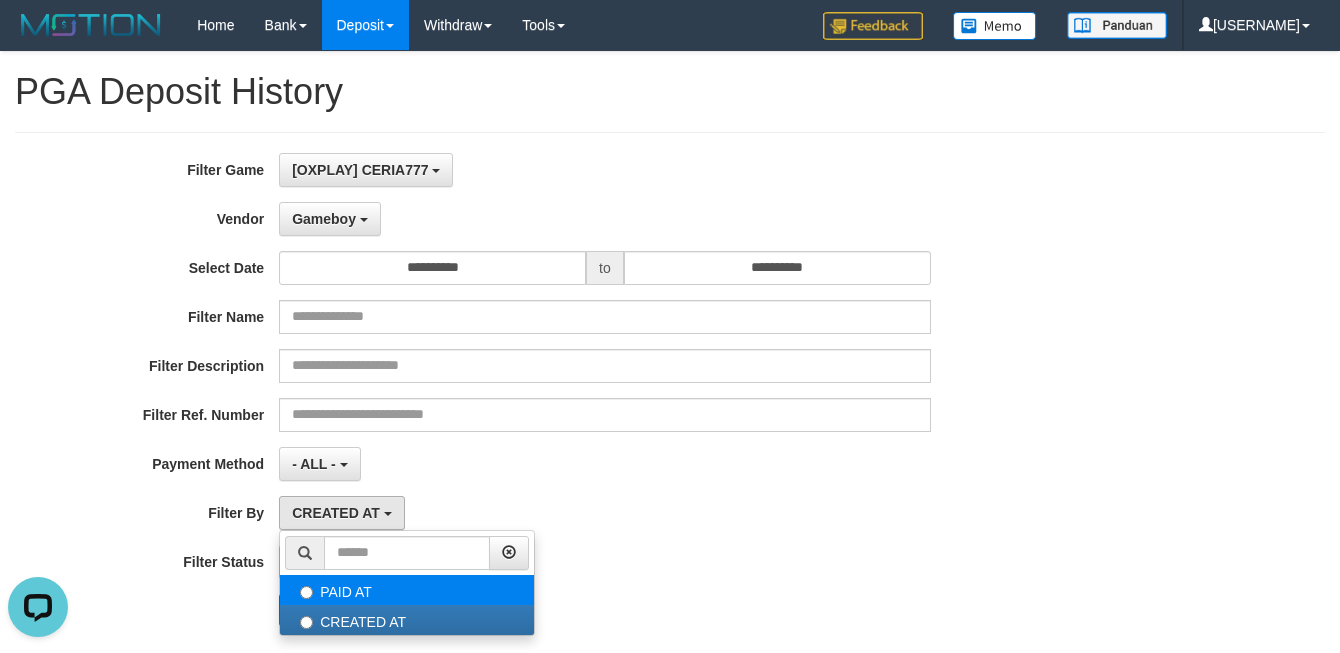select on "*" 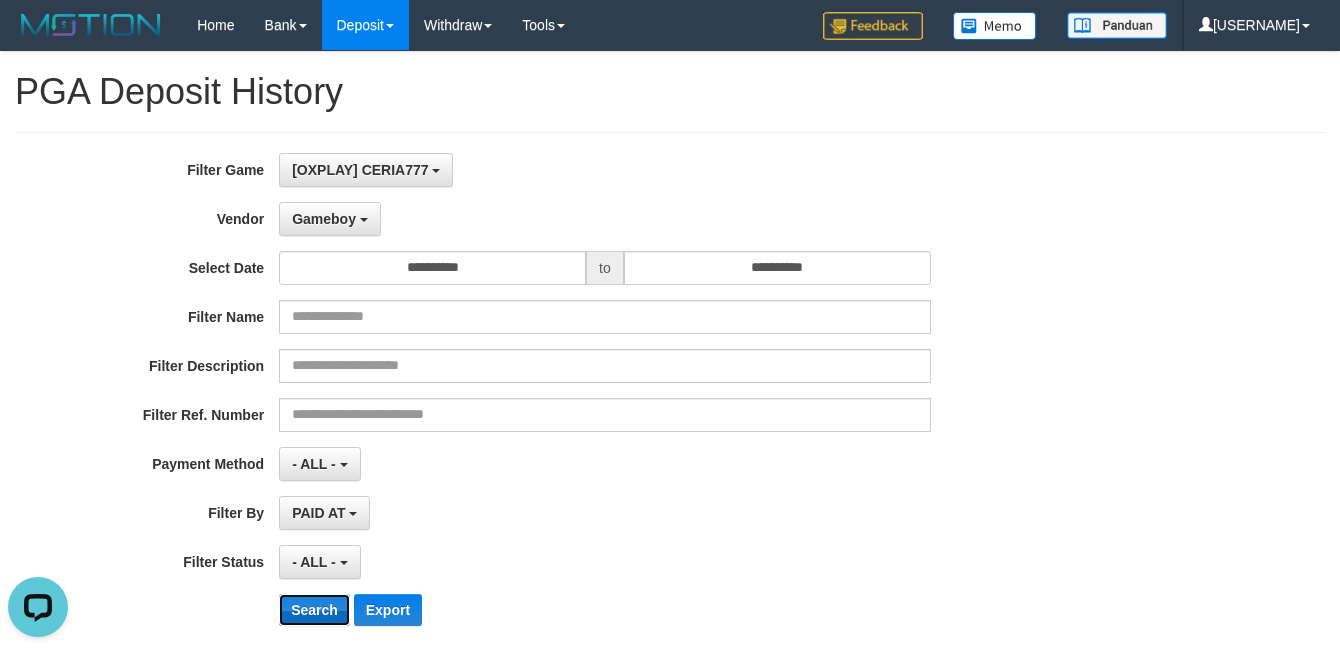 click on "Search" at bounding box center (314, 610) 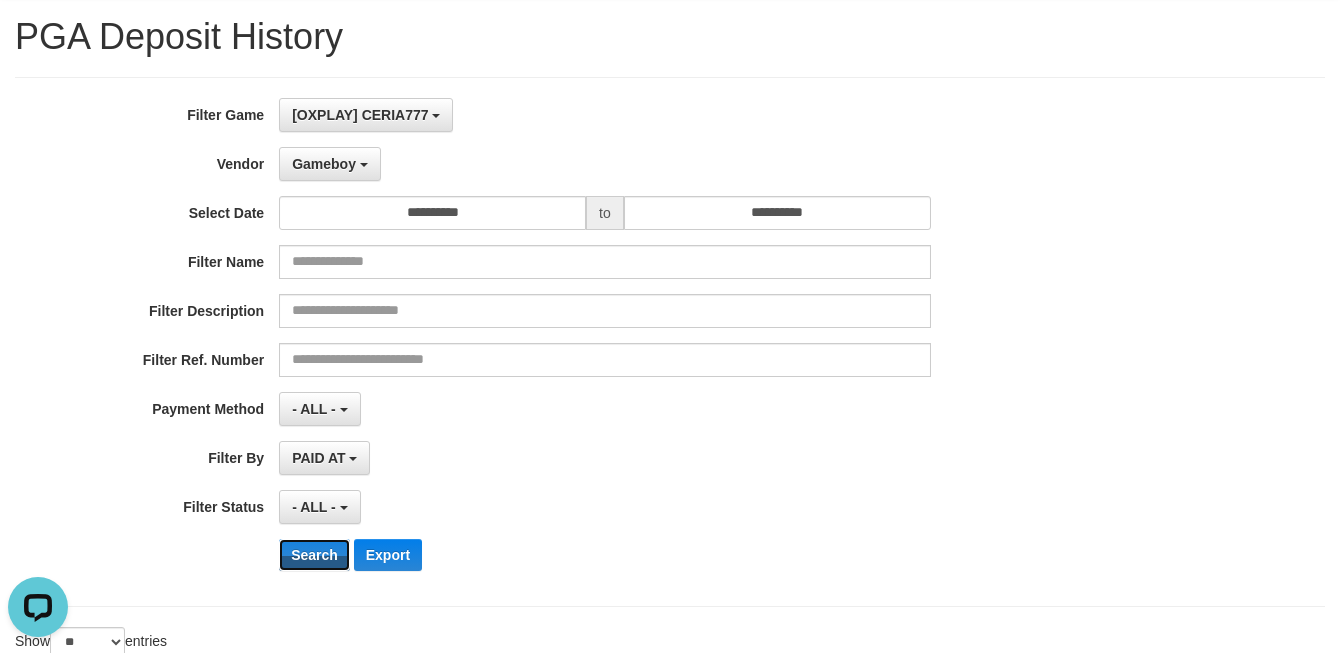 scroll, scrollTop: 0, scrollLeft: 0, axis: both 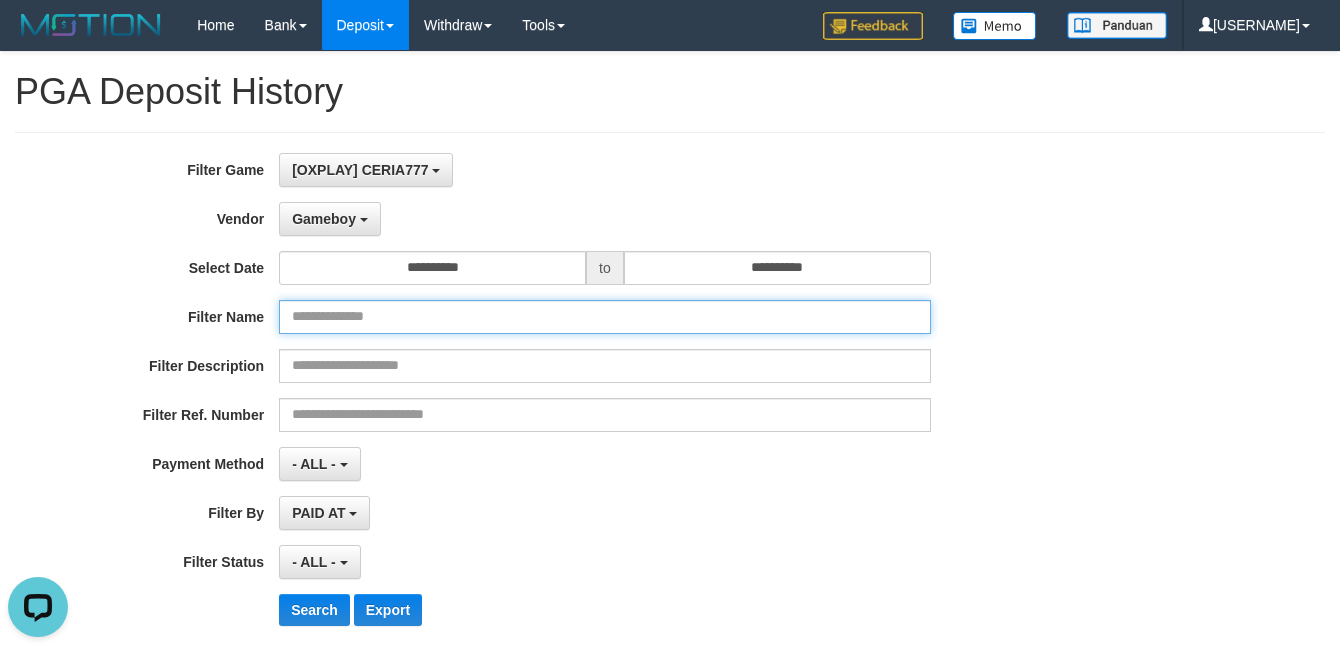 click at bounding box center [604, 317] 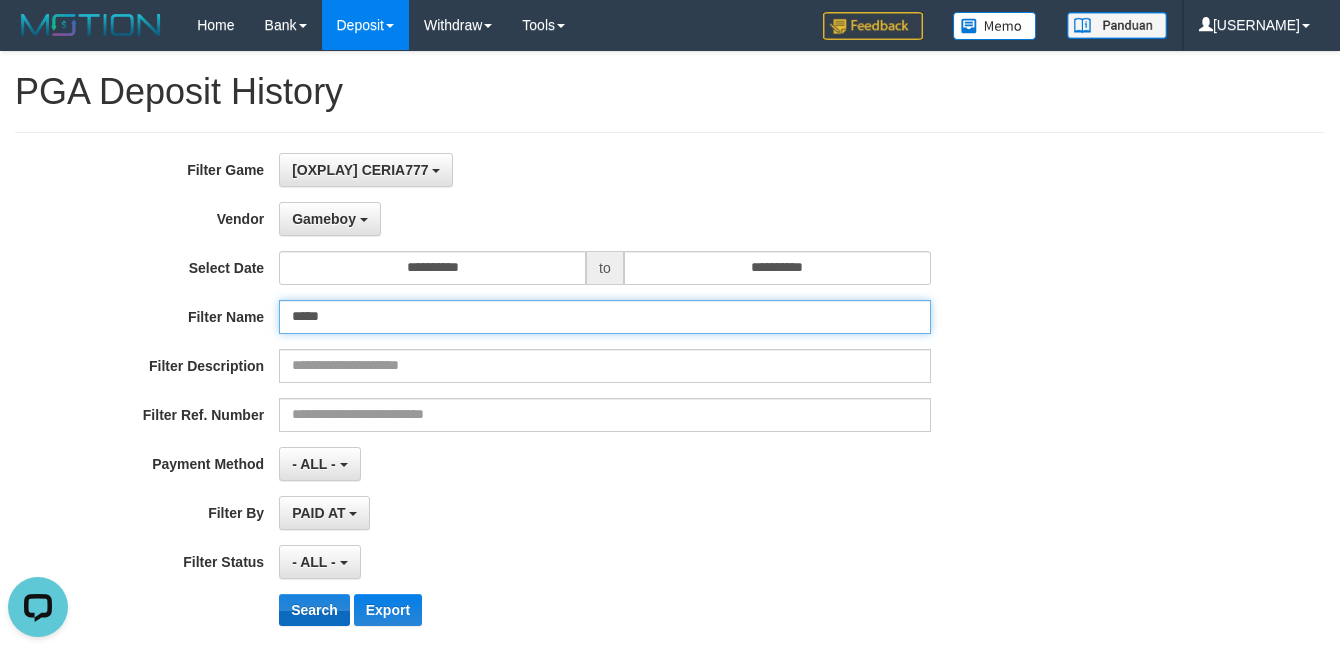type on "*****" 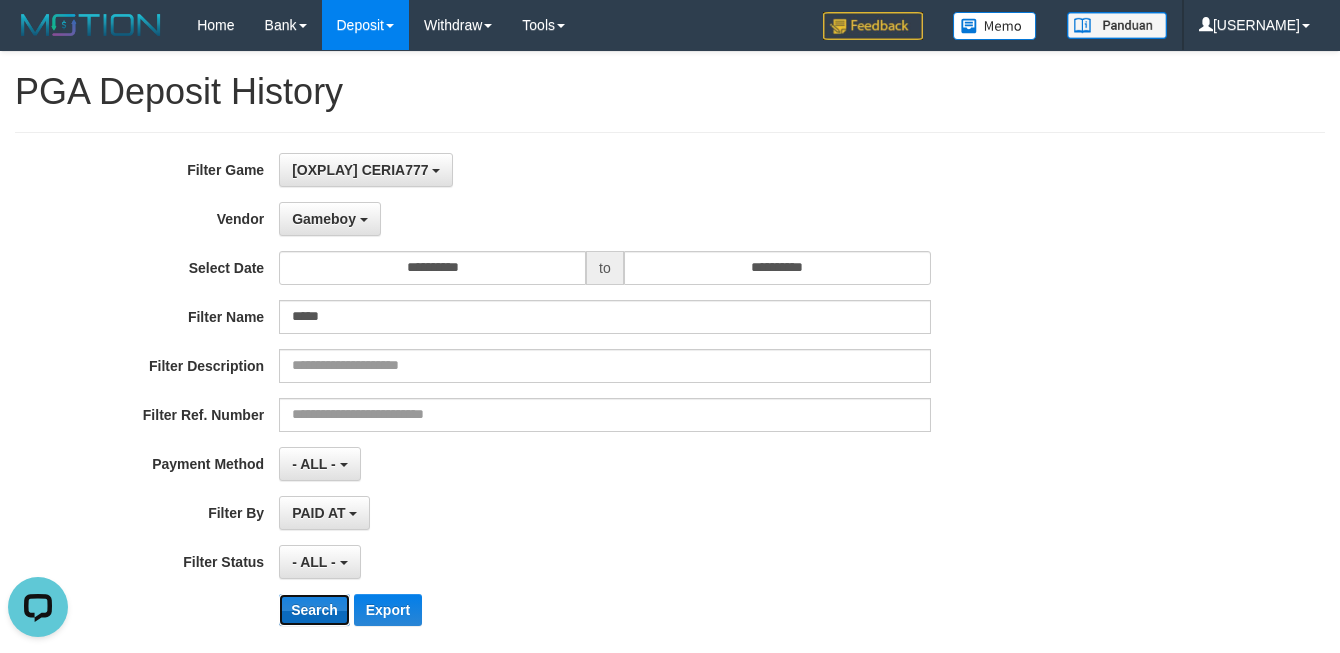 click on "Search" at bounding box center [314, 610] 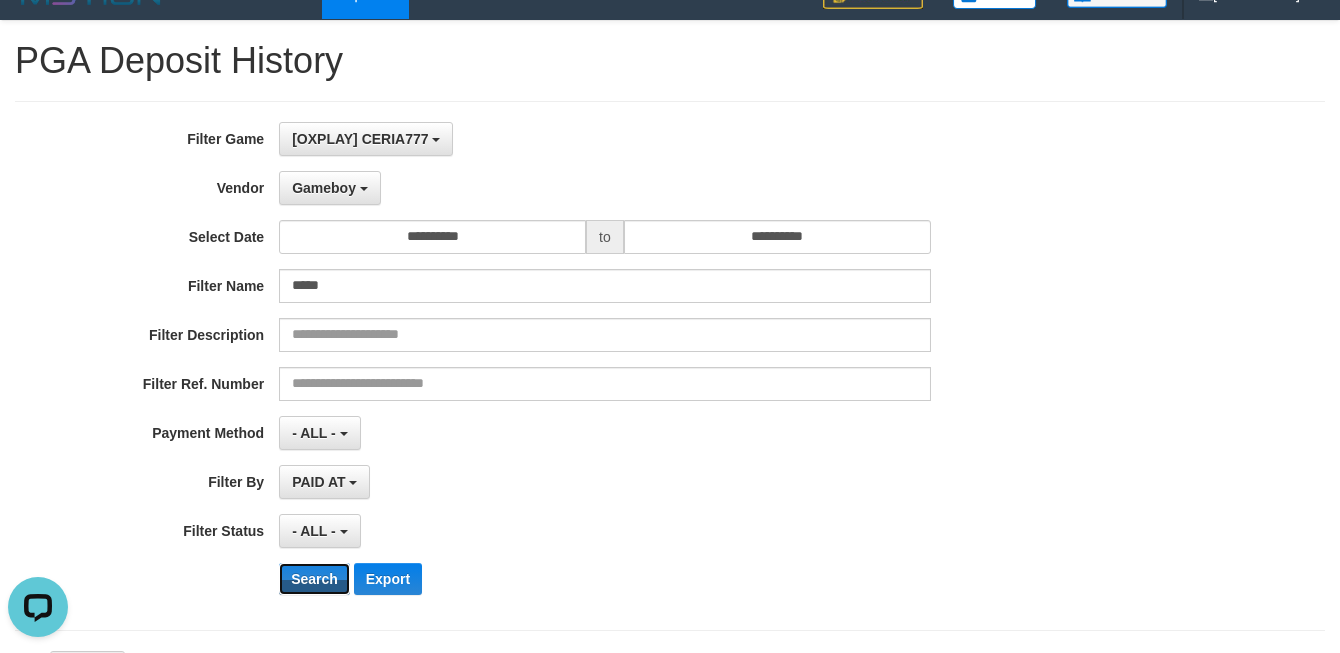 scroll, scrollTop: 0, scrollLeft: 0, axis: both 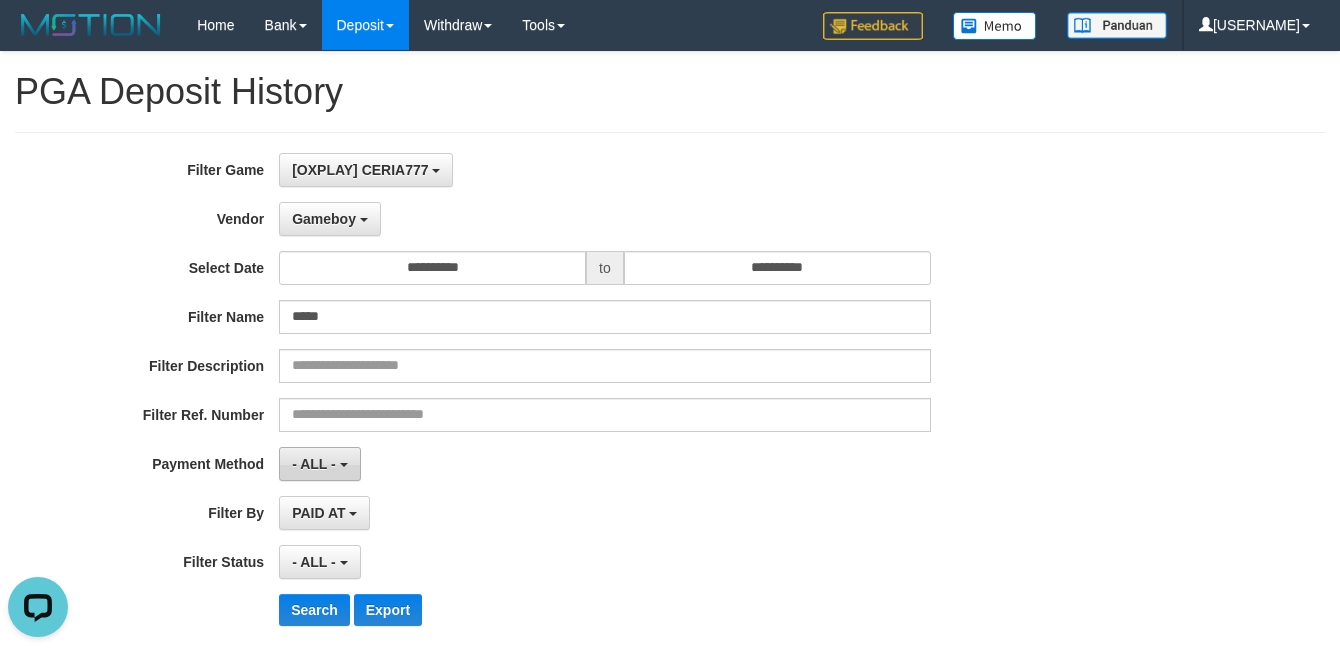 click on "- ALL -" at bounding box center [319, 464] 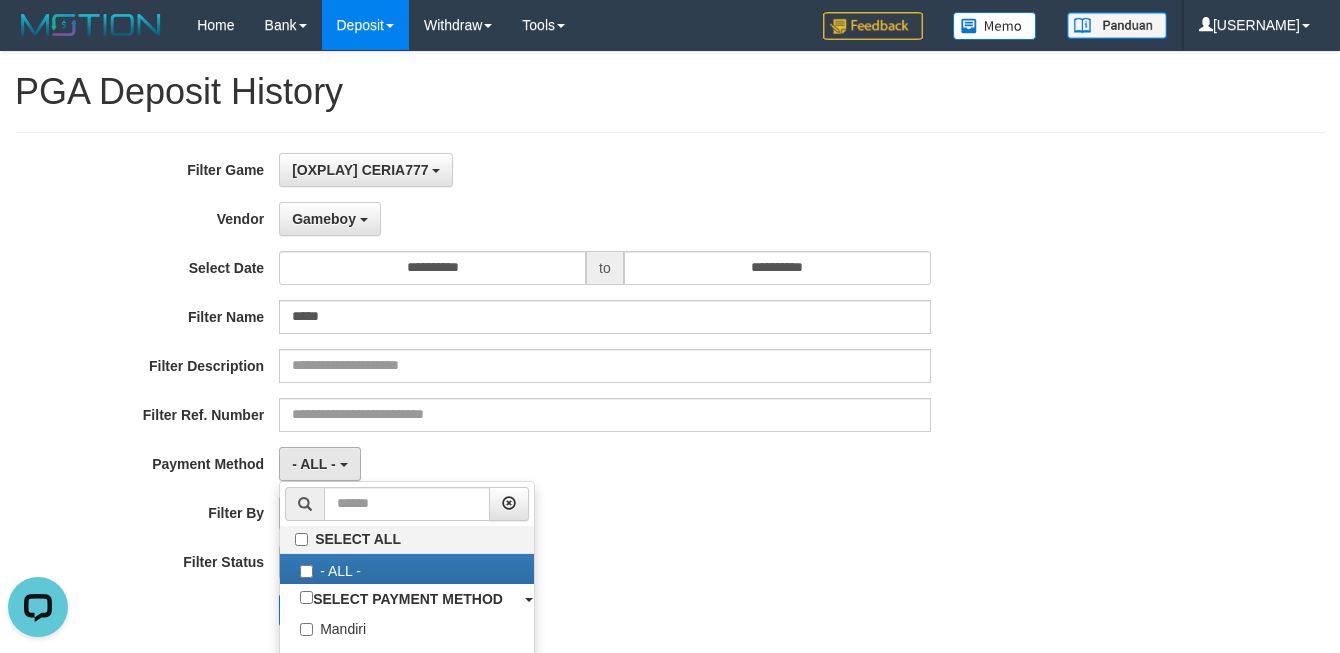drag, startPoint x: 976, startPoint y: 475, endPoint x: 804, endPoint y: 471, distance: 172.04651 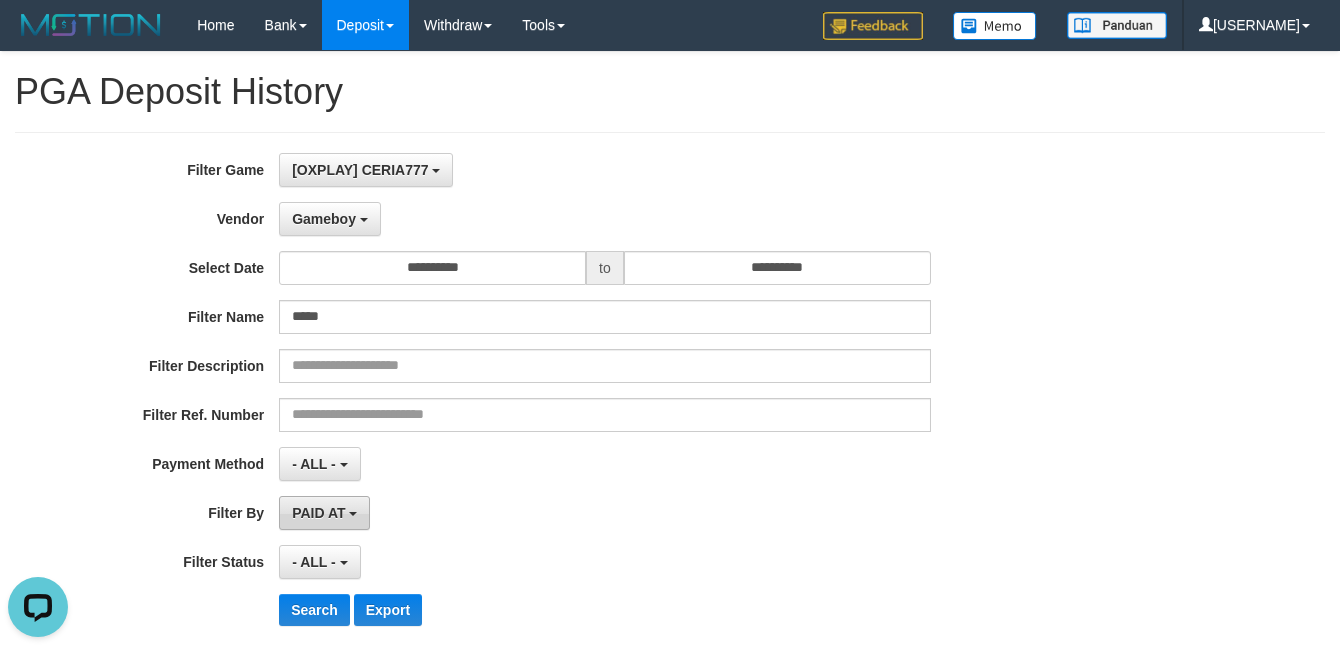 click on "PAID AT" at bounding box center [318, 513] 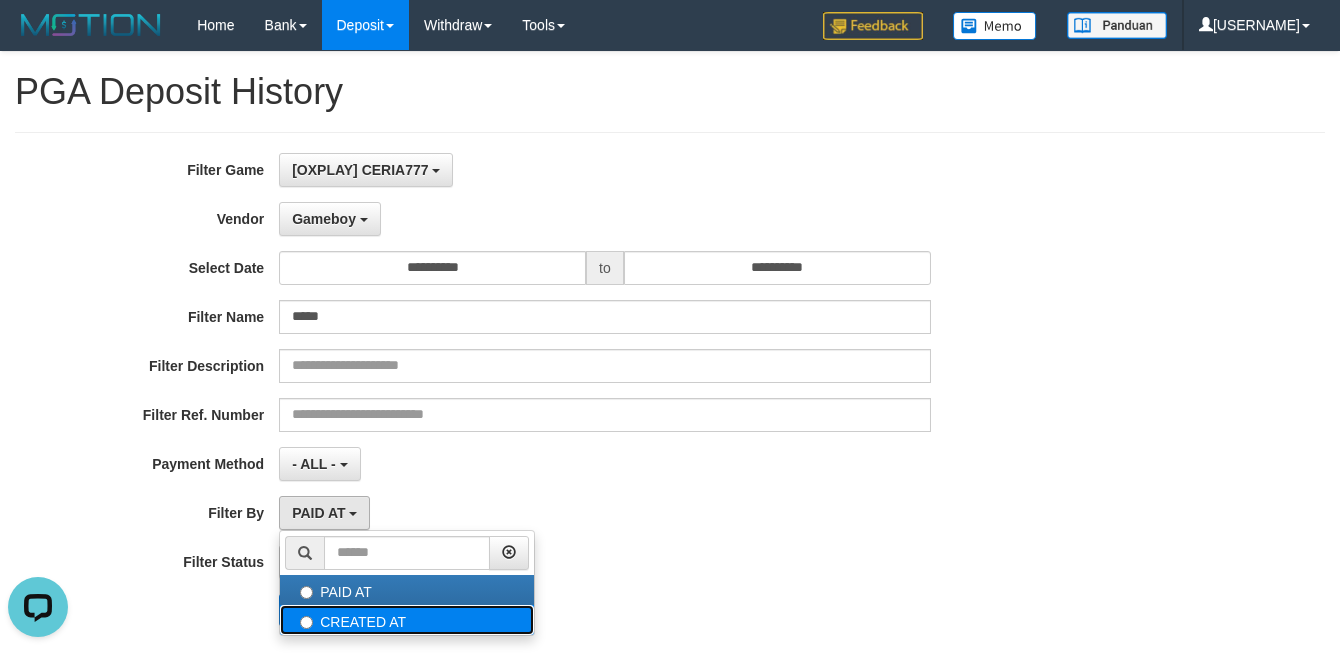click on "CREATED AT" at bounding box center [407, 620] 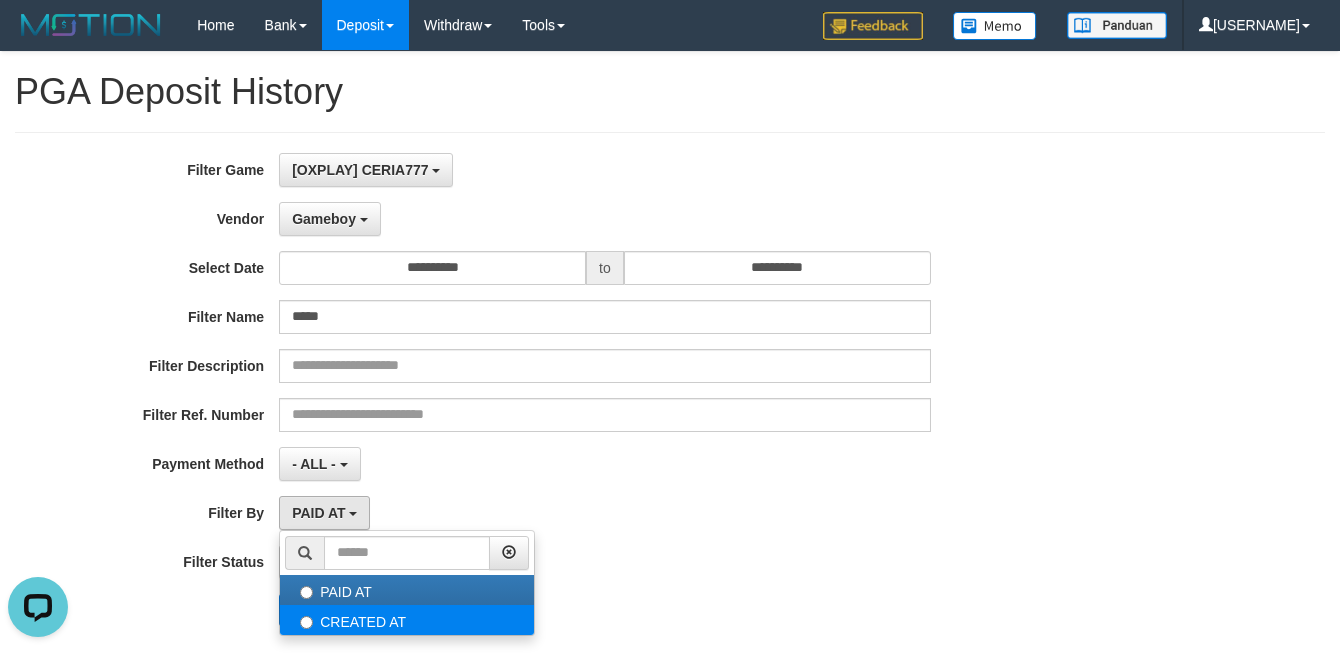 select on "*" 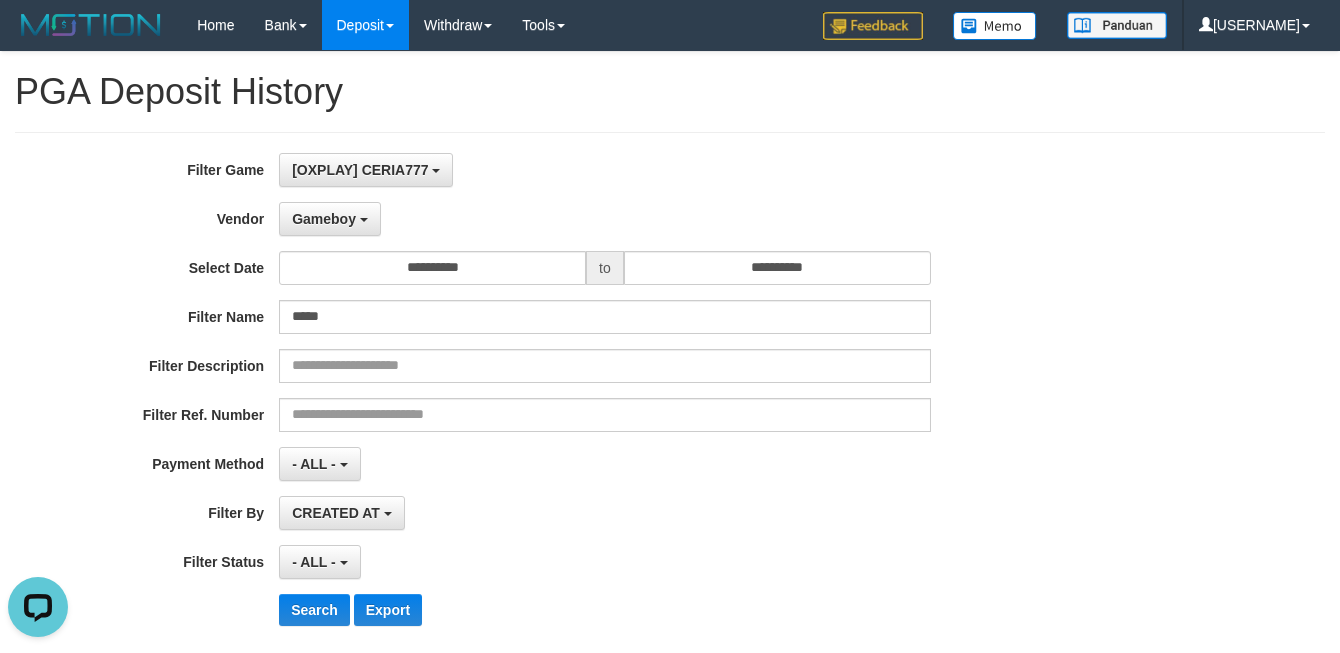 click on "CREATED AT
PAID AT
CREATED AT" at bounding box center (604, 513) 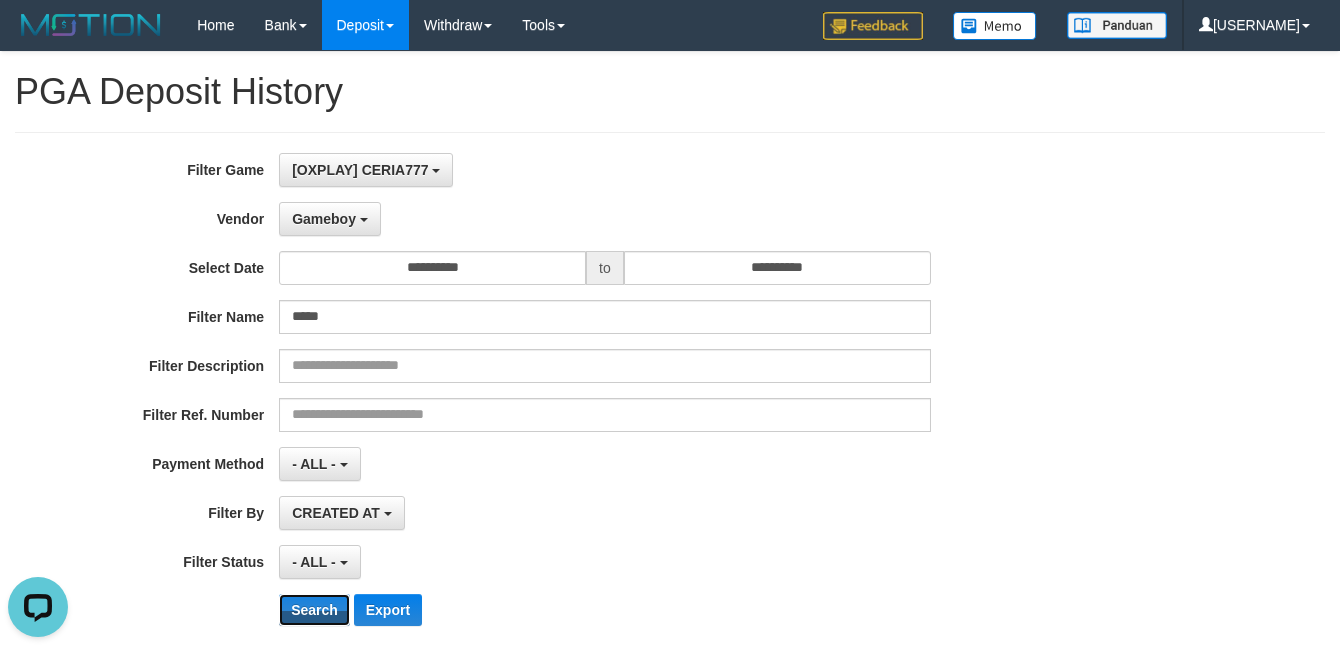 drag, startPoint x: 310, startPoint y: 607, endPoint x: 407, endPoint y: 575, distance: 102.14206 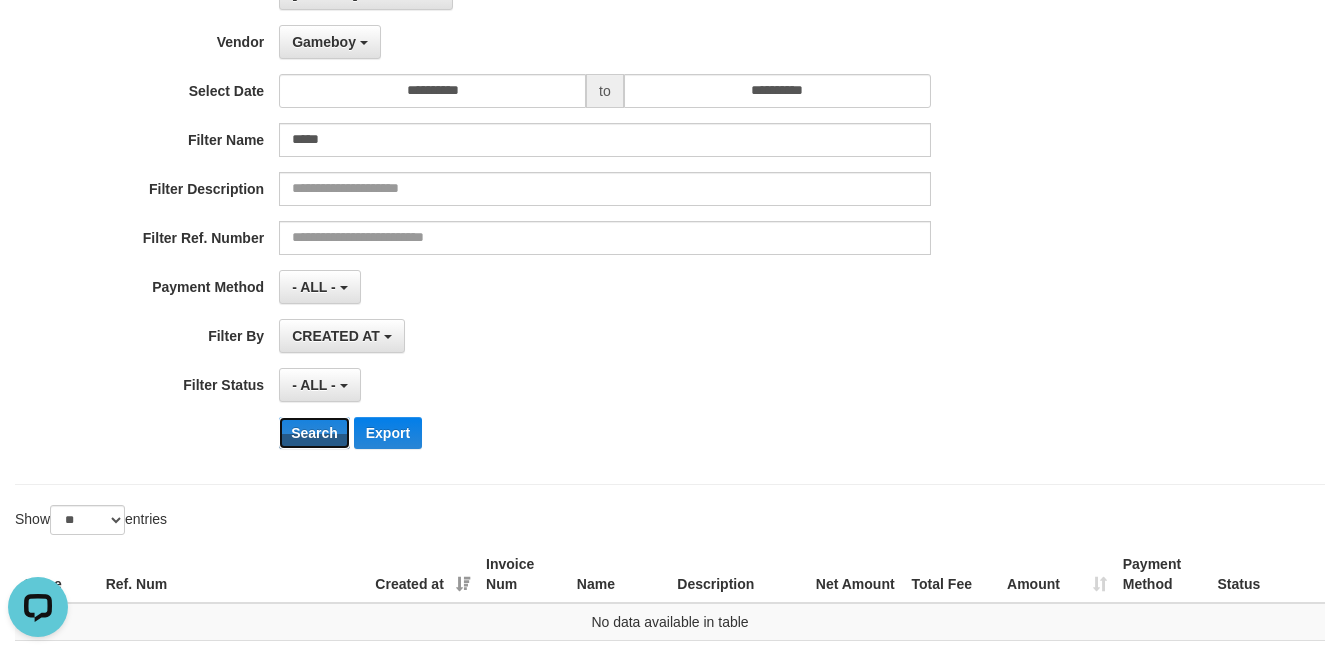 scroll, scrollTop: 160, scrollLeft: 0, axis: vertical 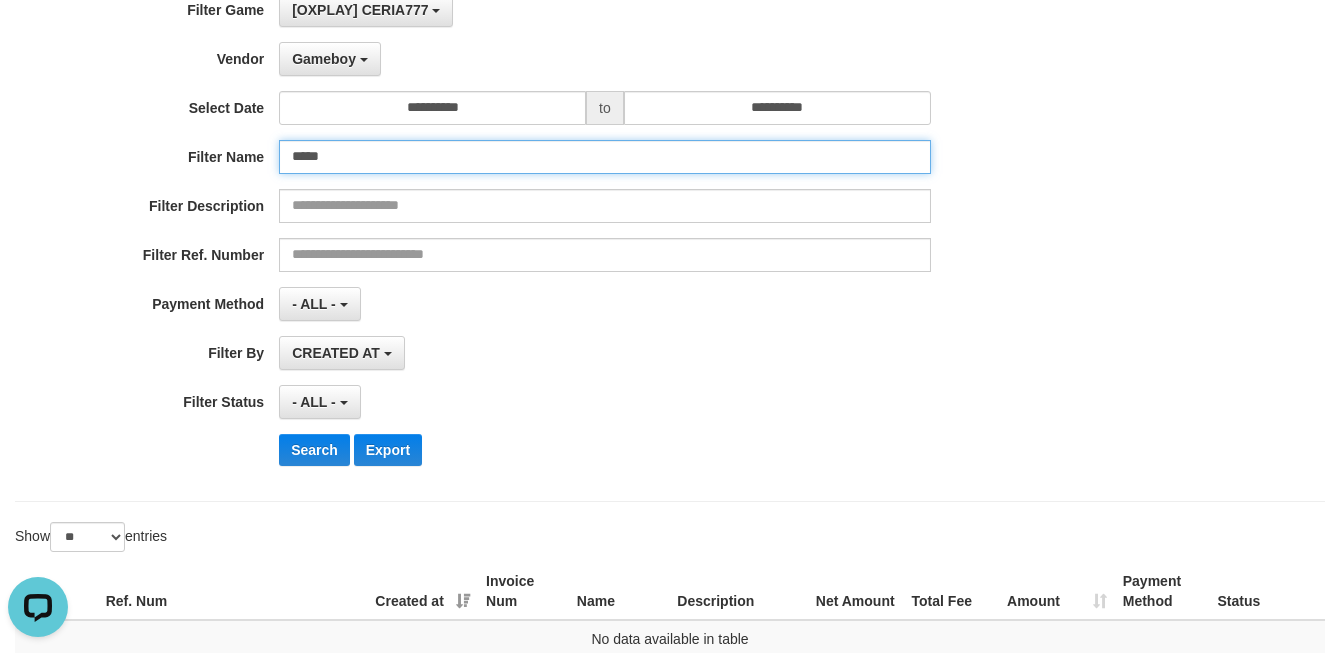 click on "*****" at bounding box center (604, 157) 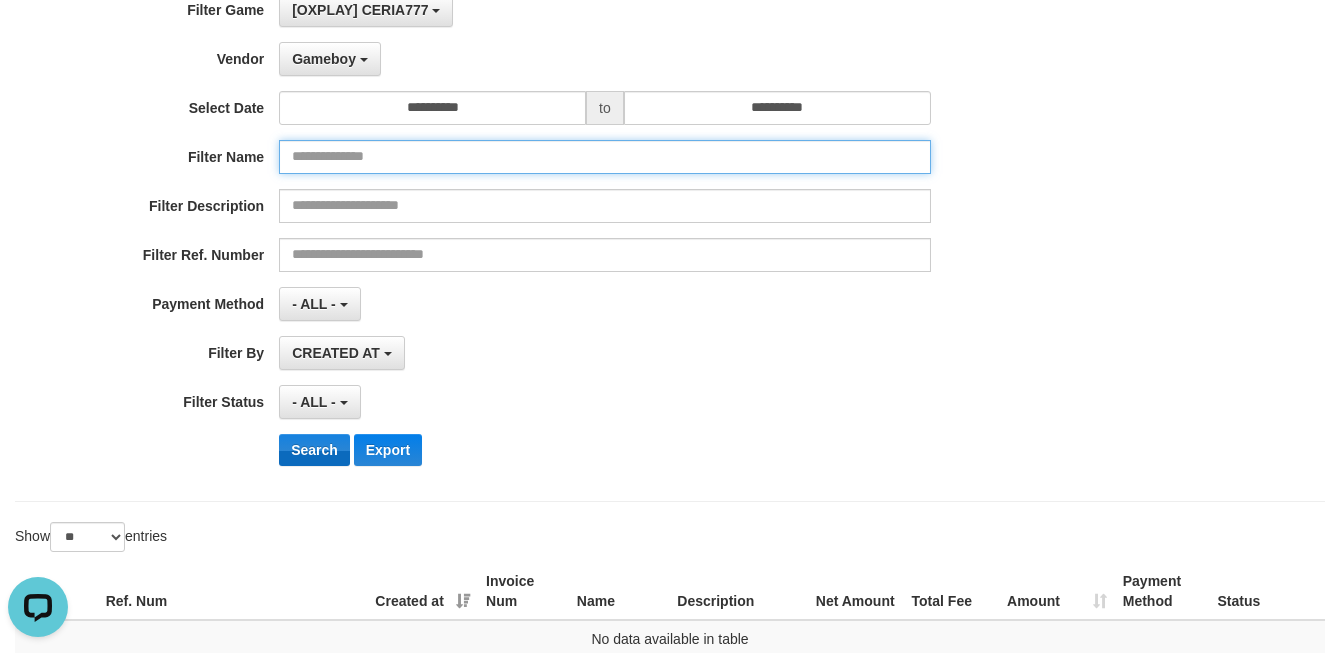 type 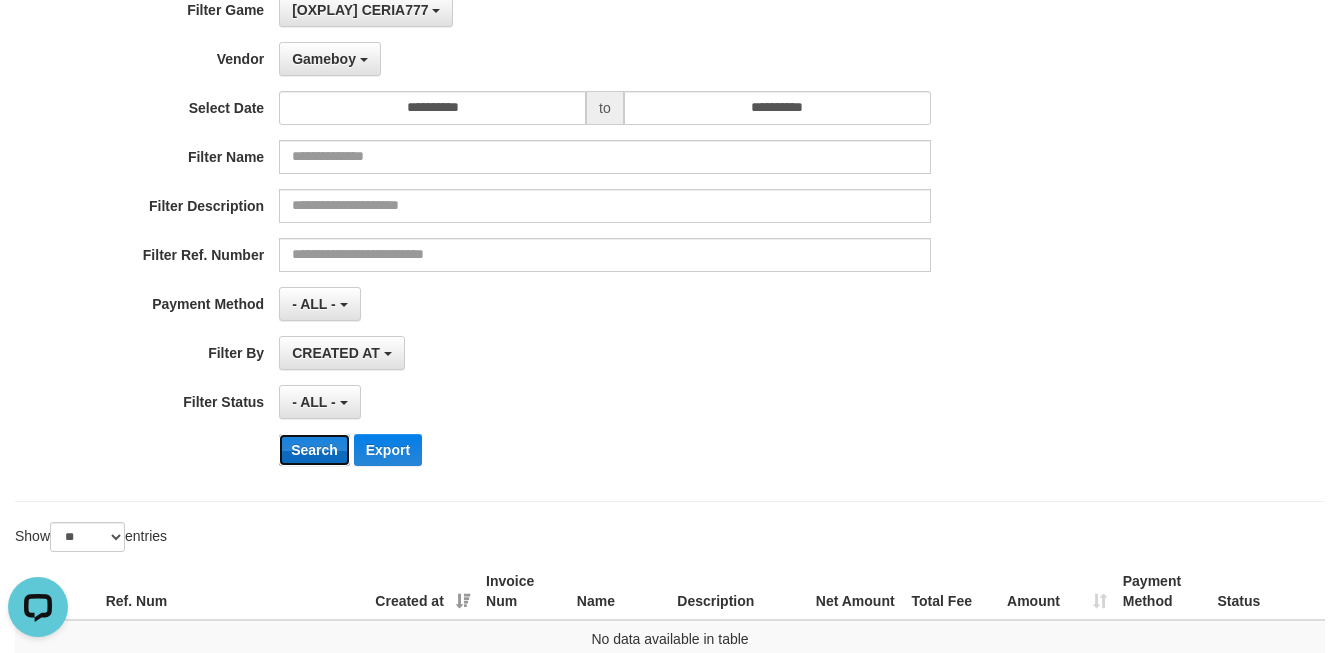 click on "Search" at bounding box center [314, 450] 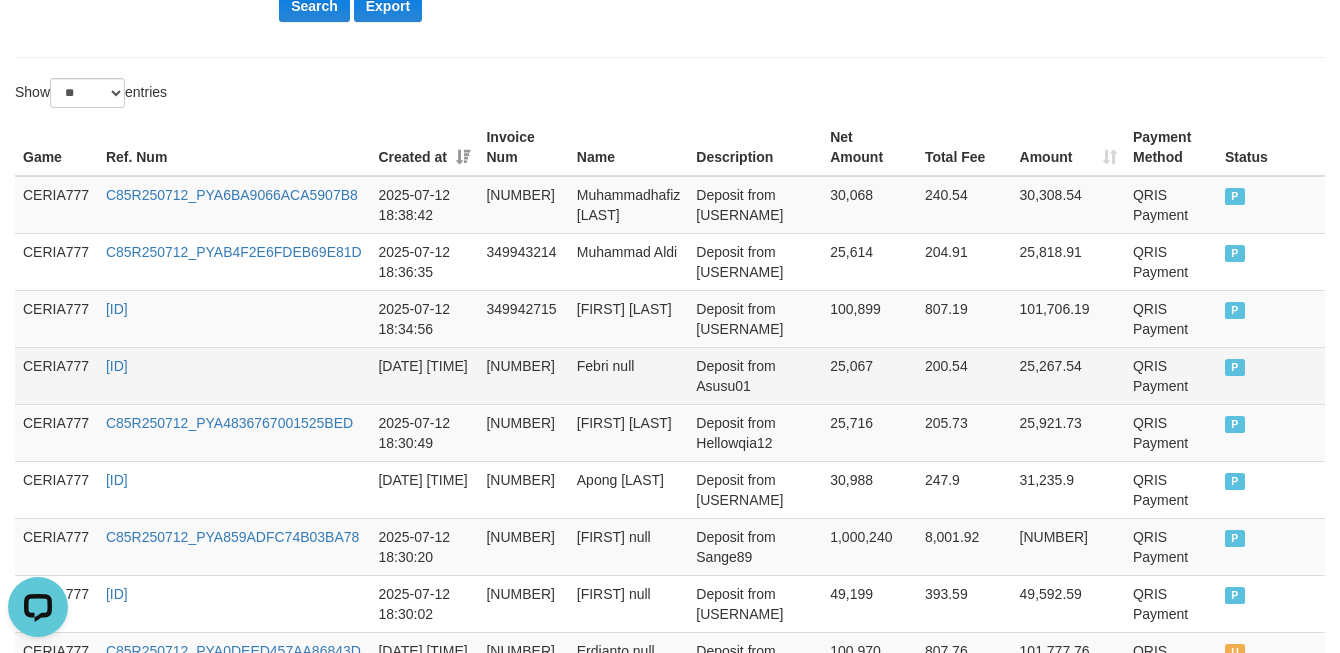 scroll, scrollTop: 715, scrollLeft: 0, axis: vertical 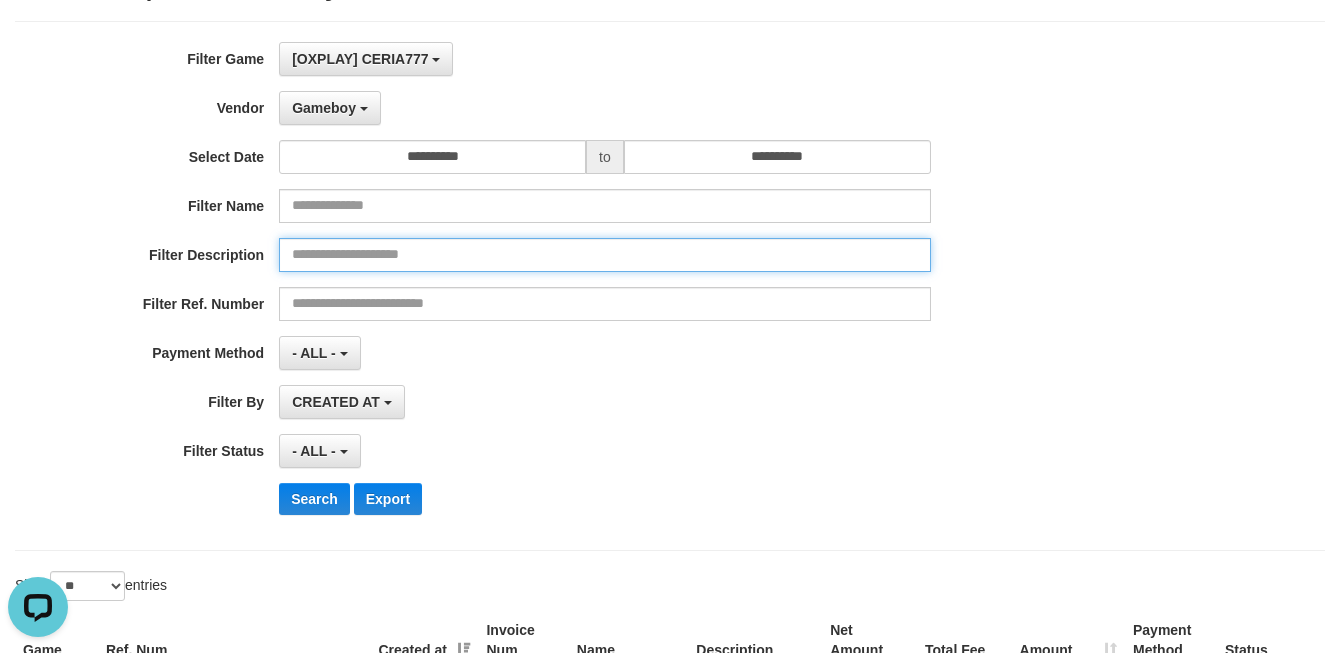 click at bounding box center (604, 255) 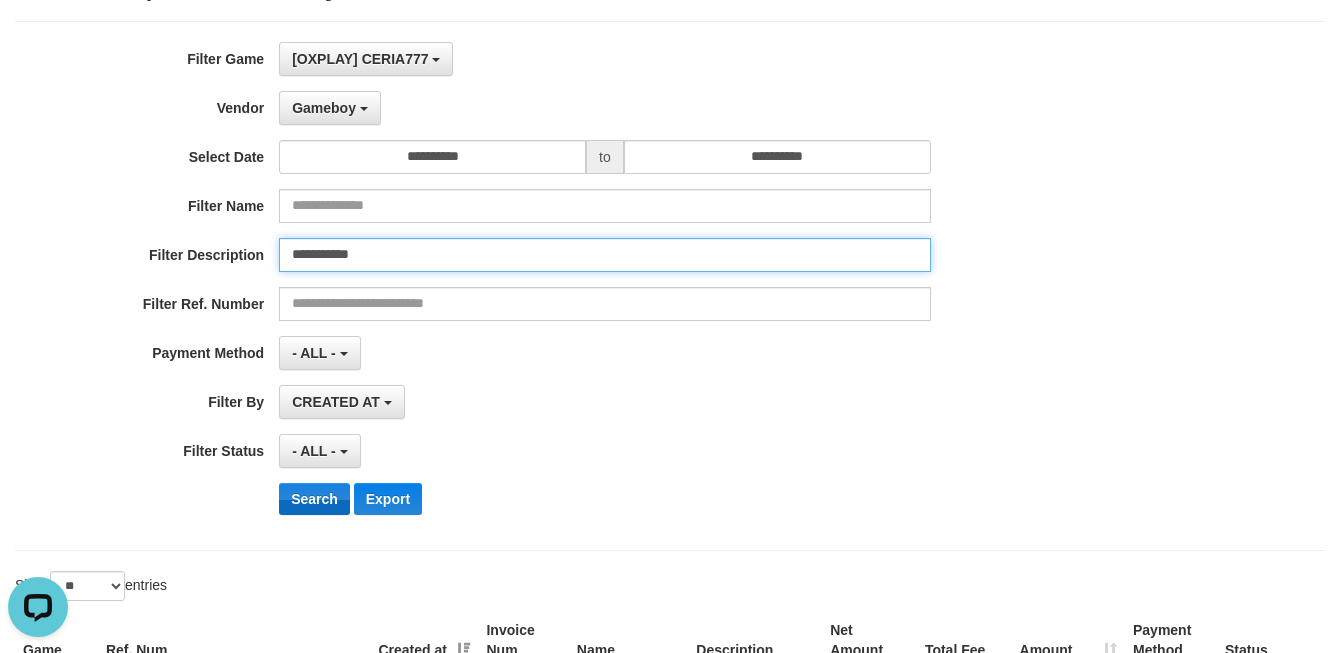 type on "**********" 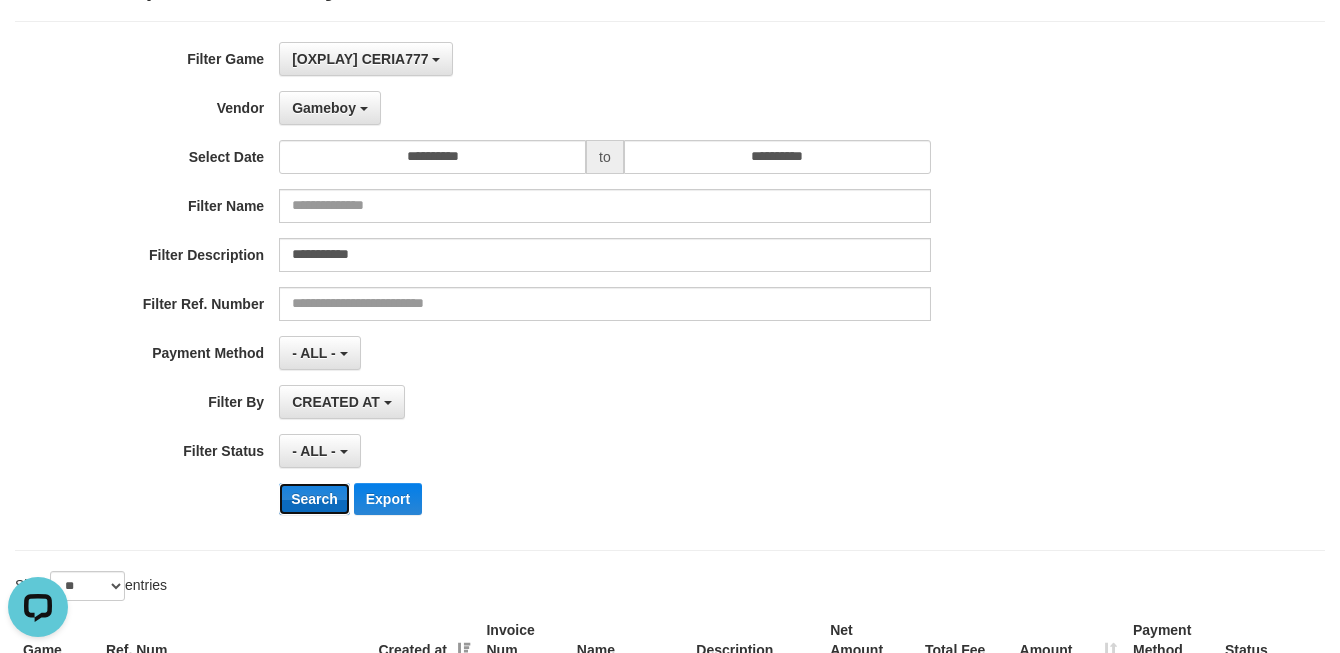 click on "Search" at bounding box center [314, 499] 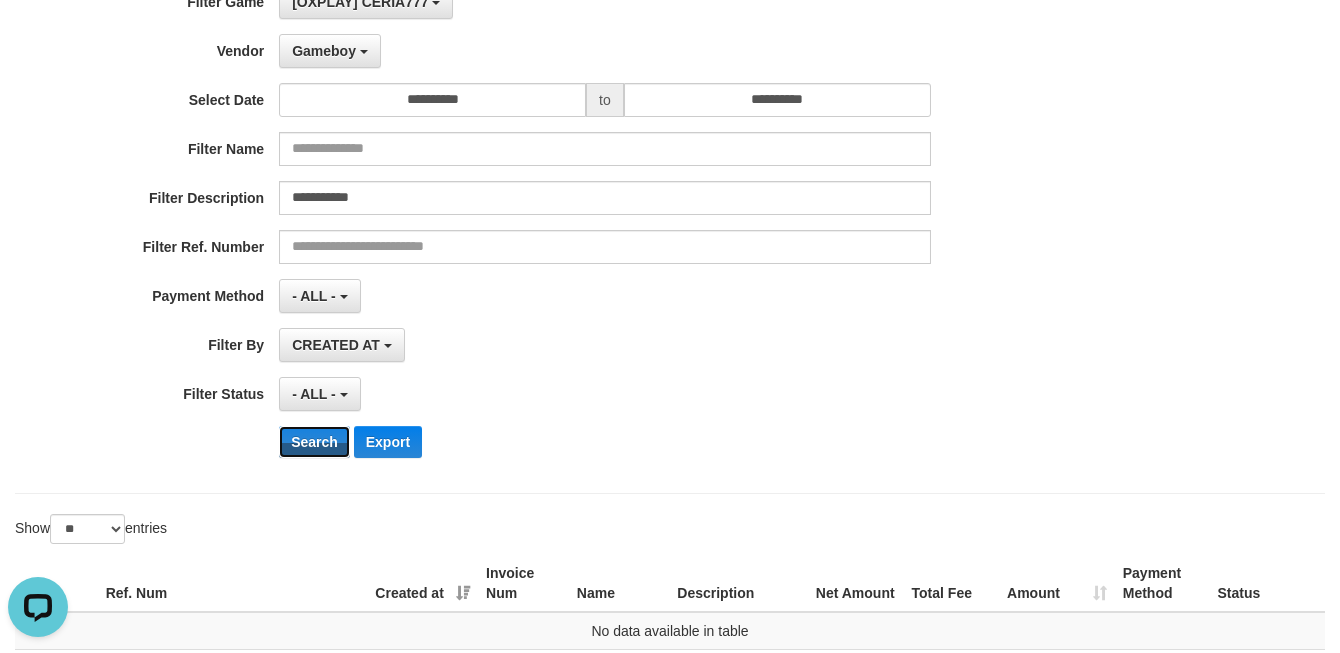 scroll, scrollTop: 160, scrollLeft: 0, axis: vertical 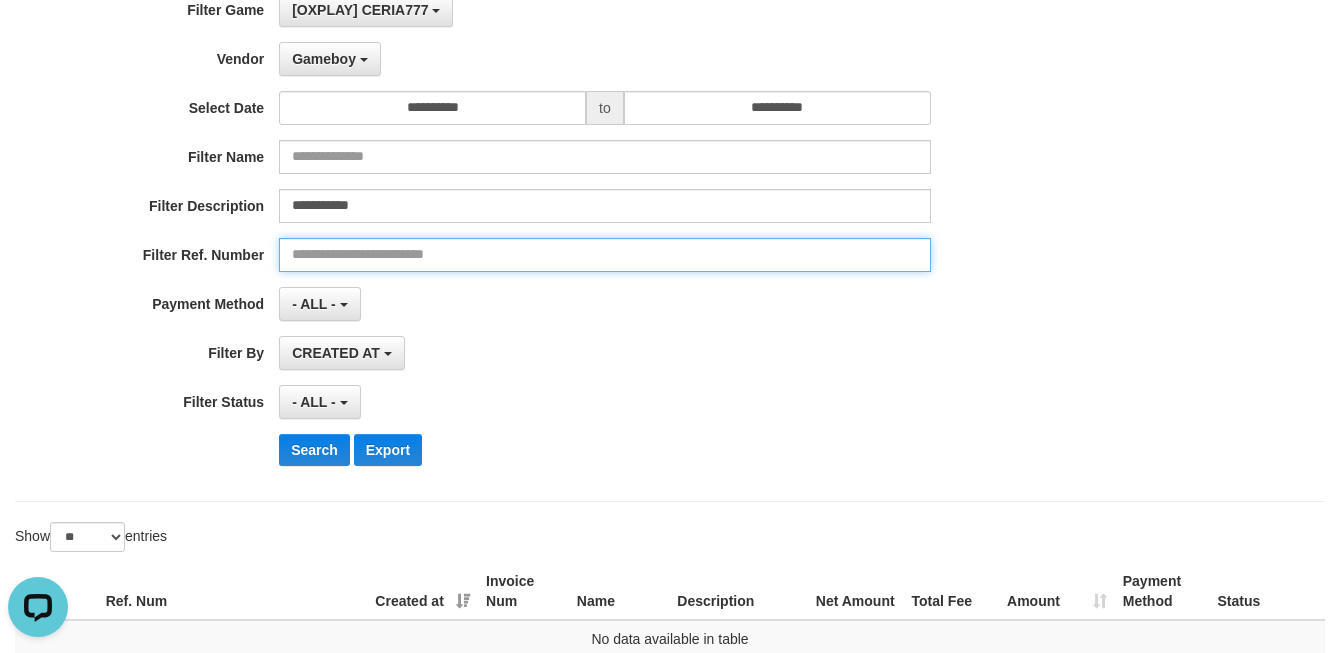 click at bounding box center (604, 255) 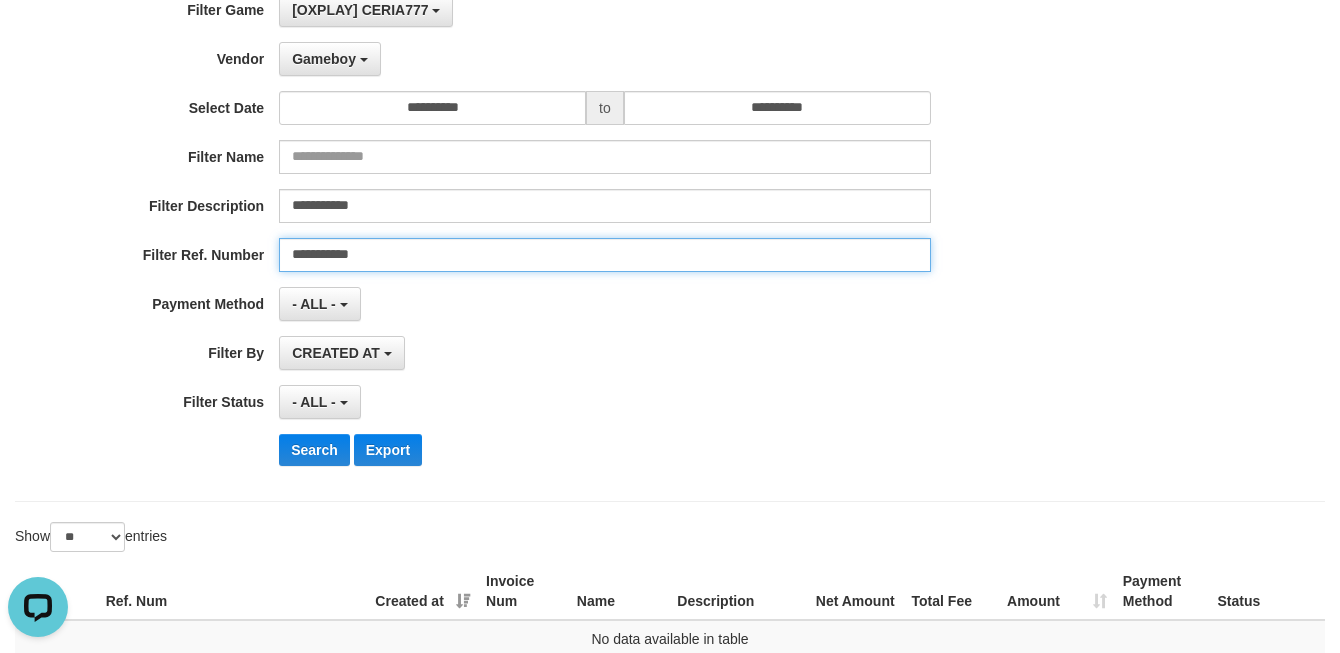 type on "**********" 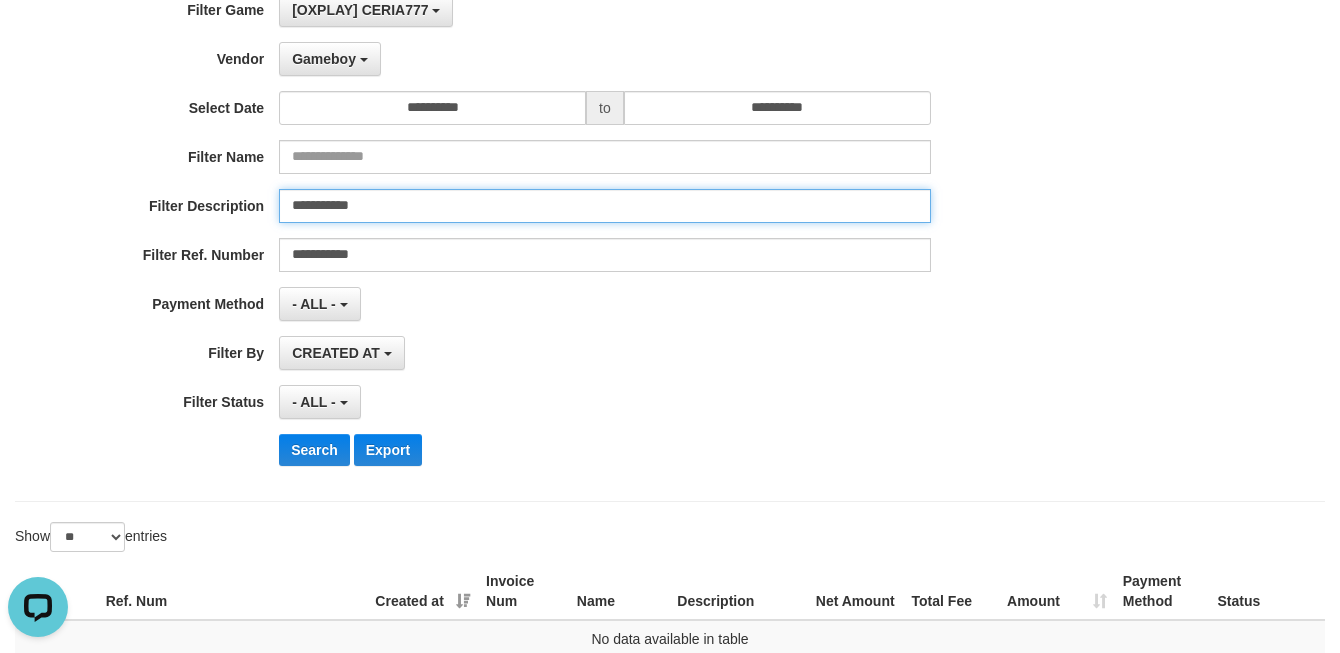 click on "**********" at bounding box center [604, 206] 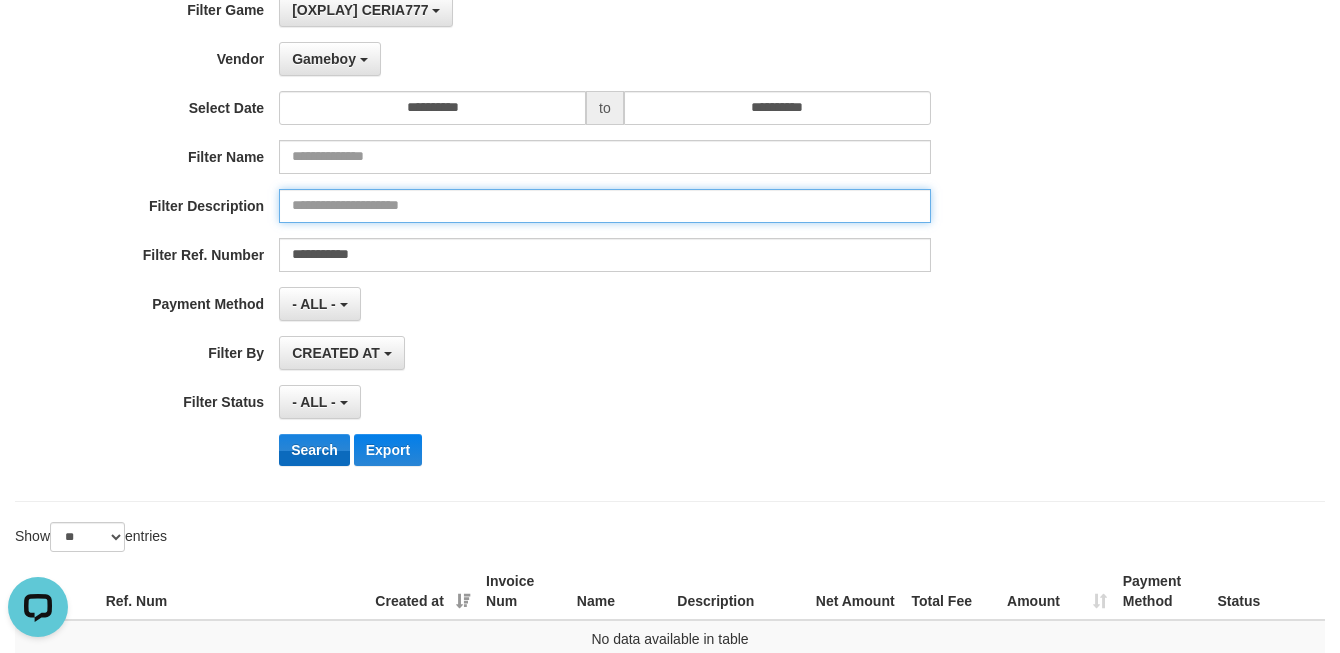 type 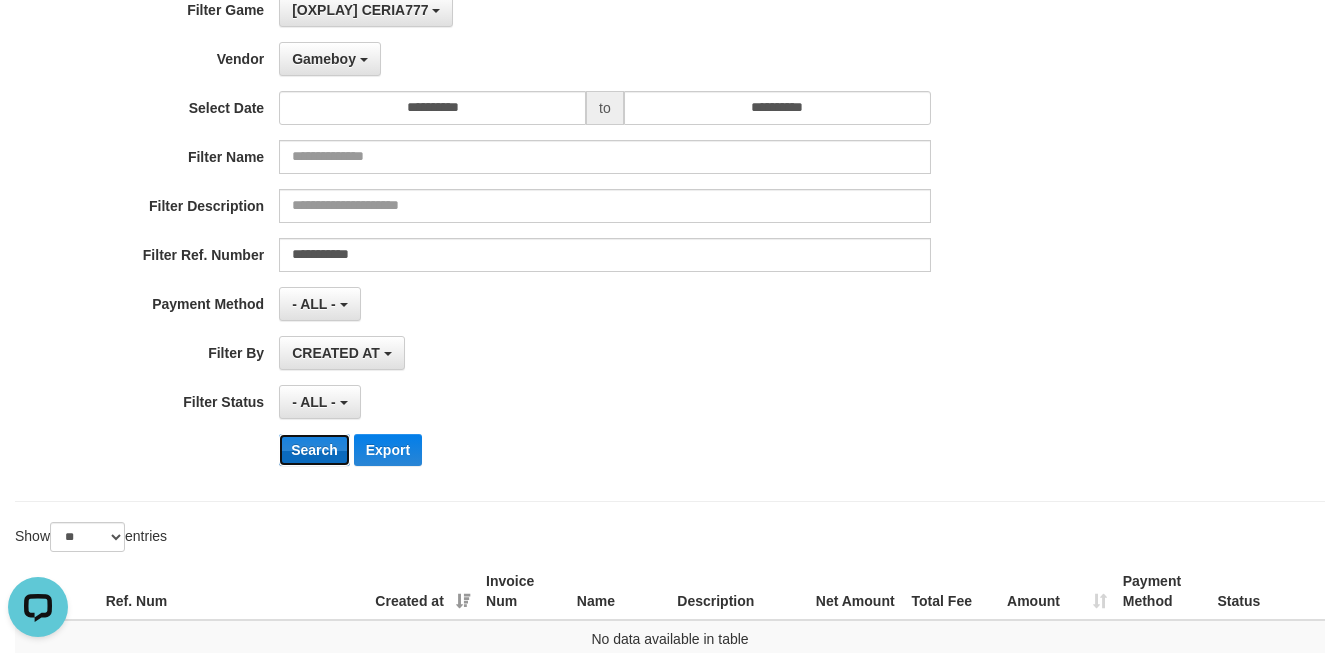 click on "Search" at bounding box center (314, 450) 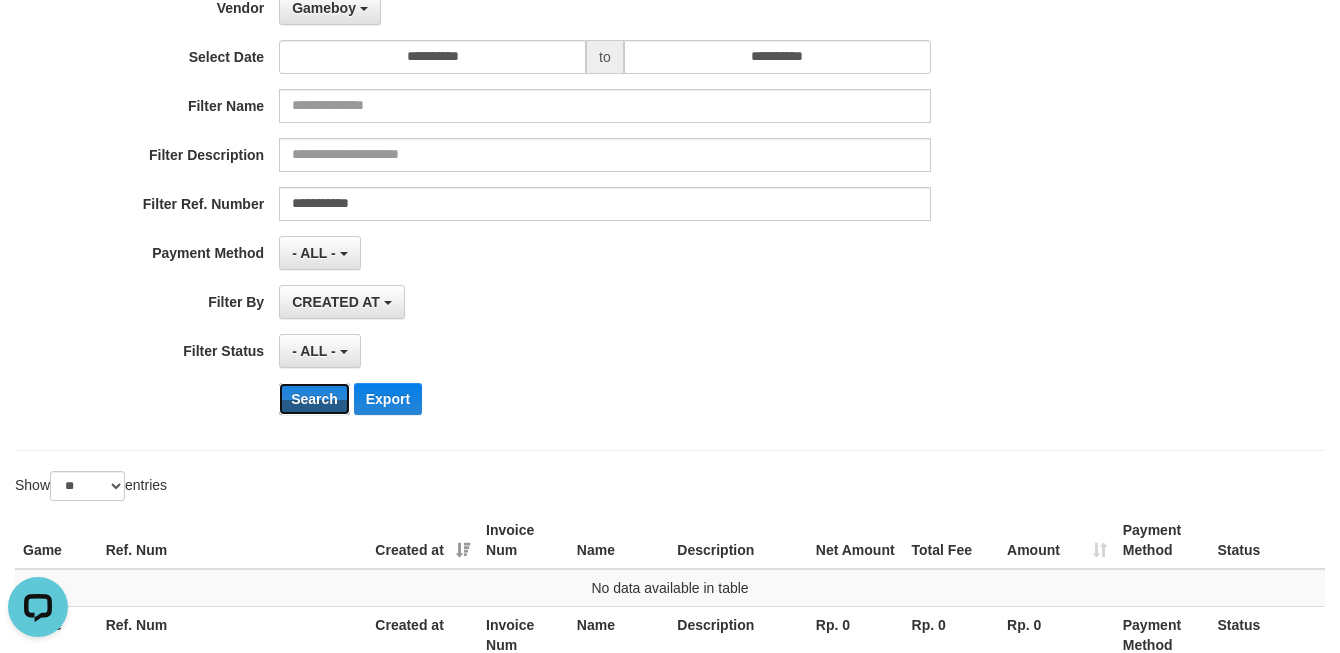 scroll, scrollTop: 0, scrollLeft: 0, axis: both 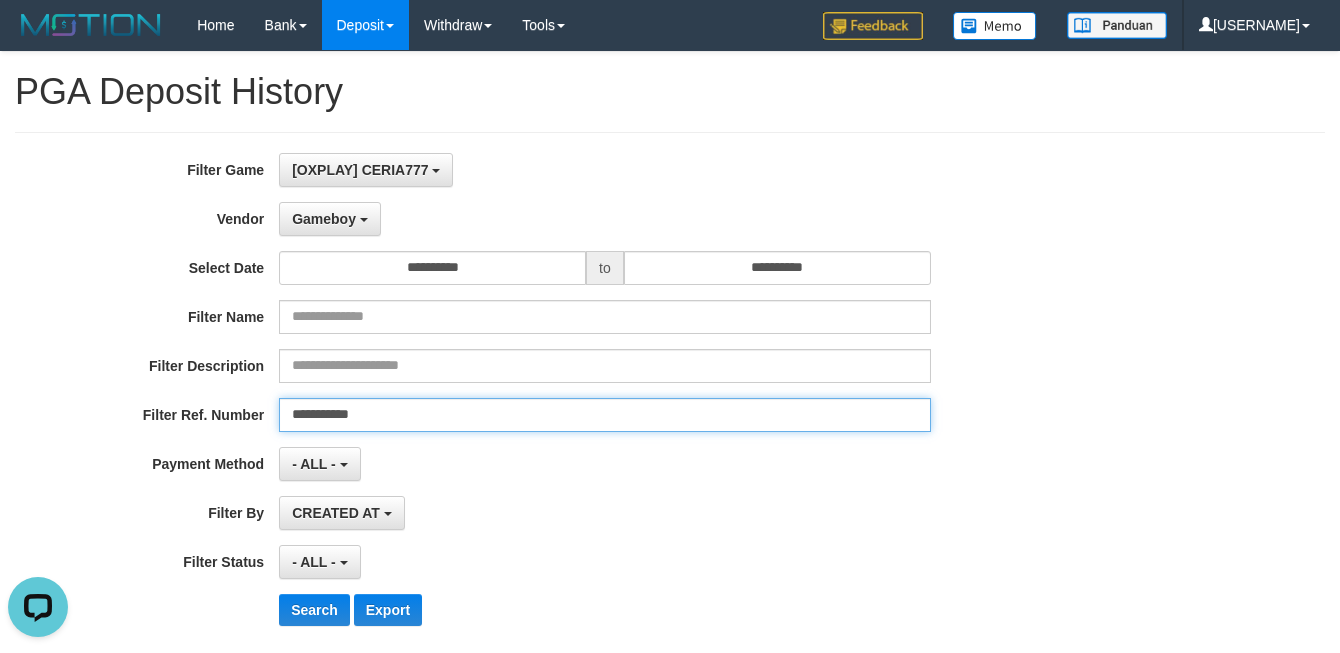 click on "**********" at bounding box center (604, 415) 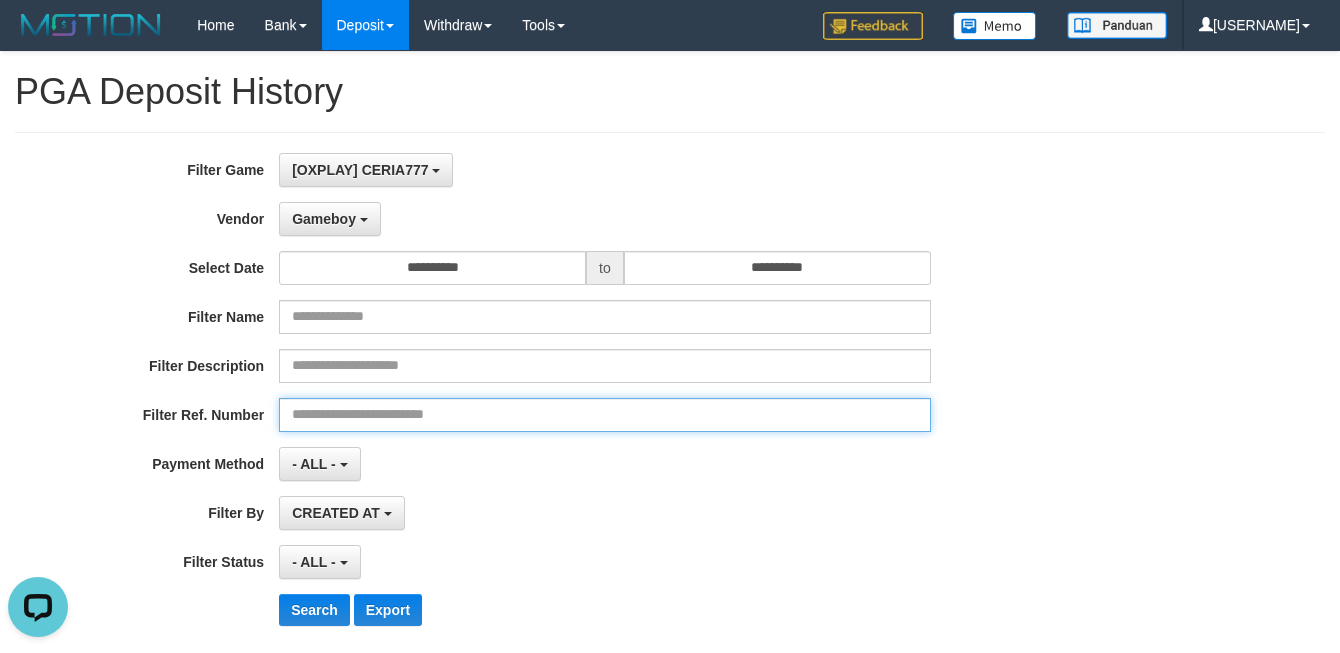 type 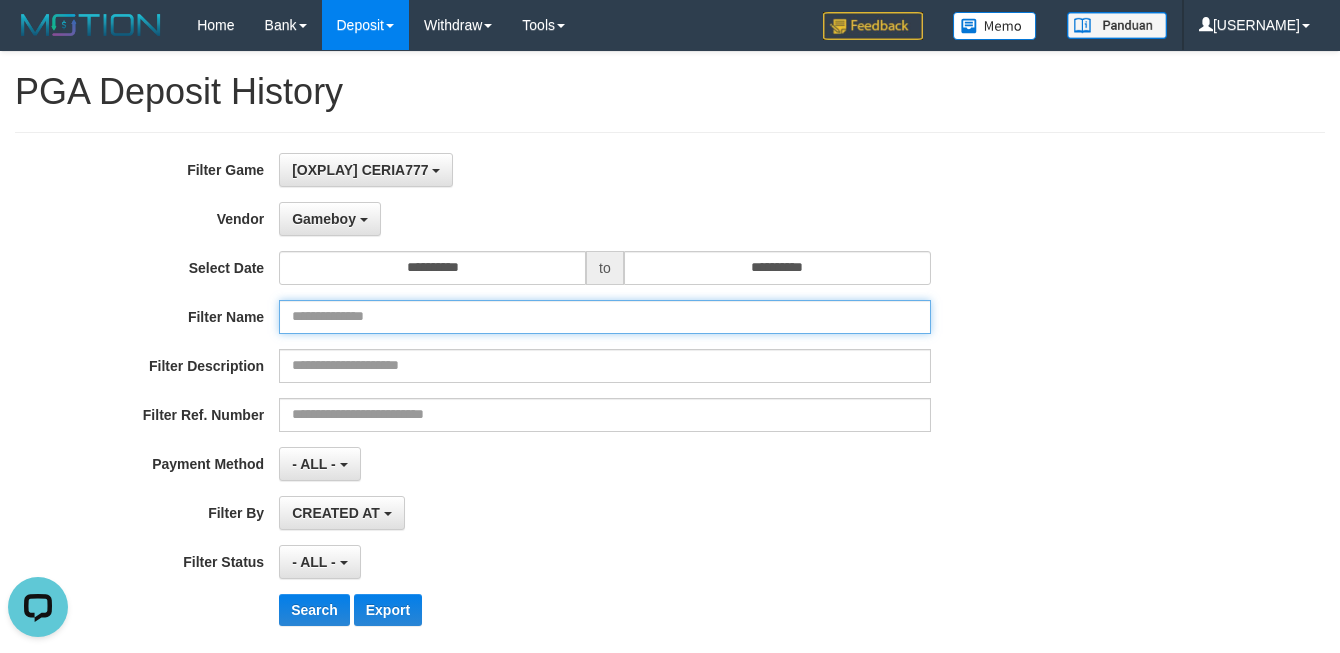 drag, startPoint x: 362, startPoint y: 318, endPoint x: 367, endPoint y: 373, distance: 55.226807 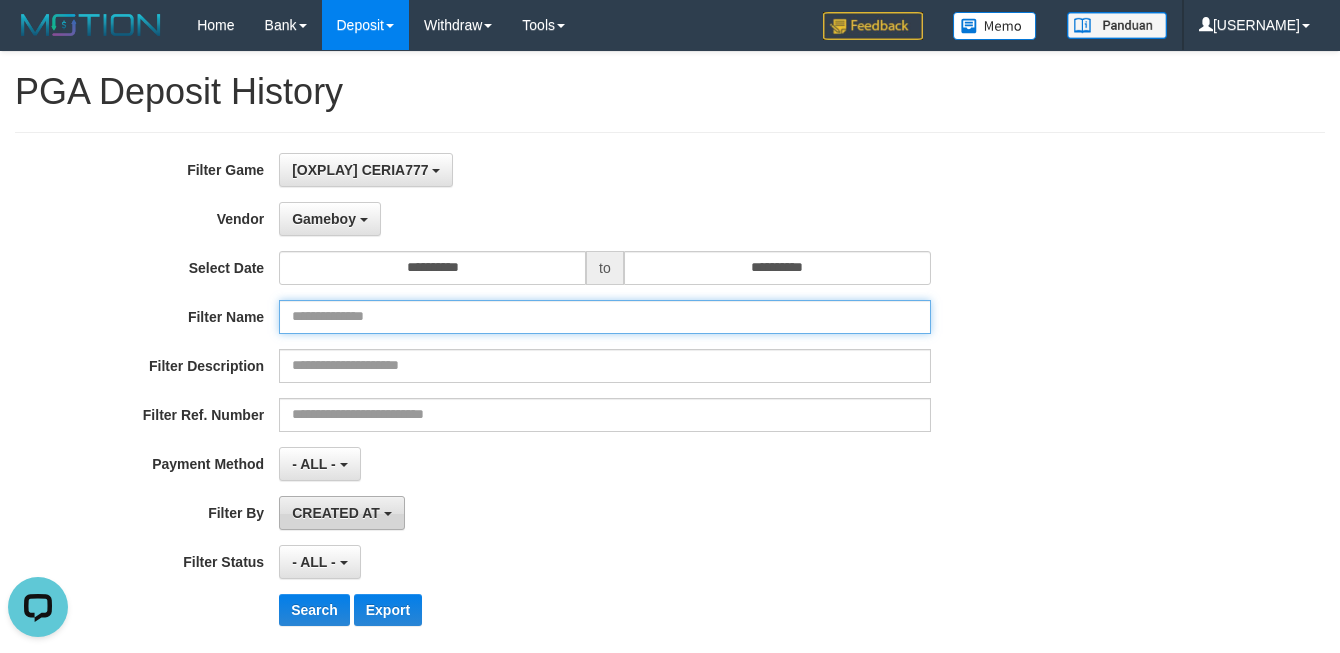 paste on "**********" 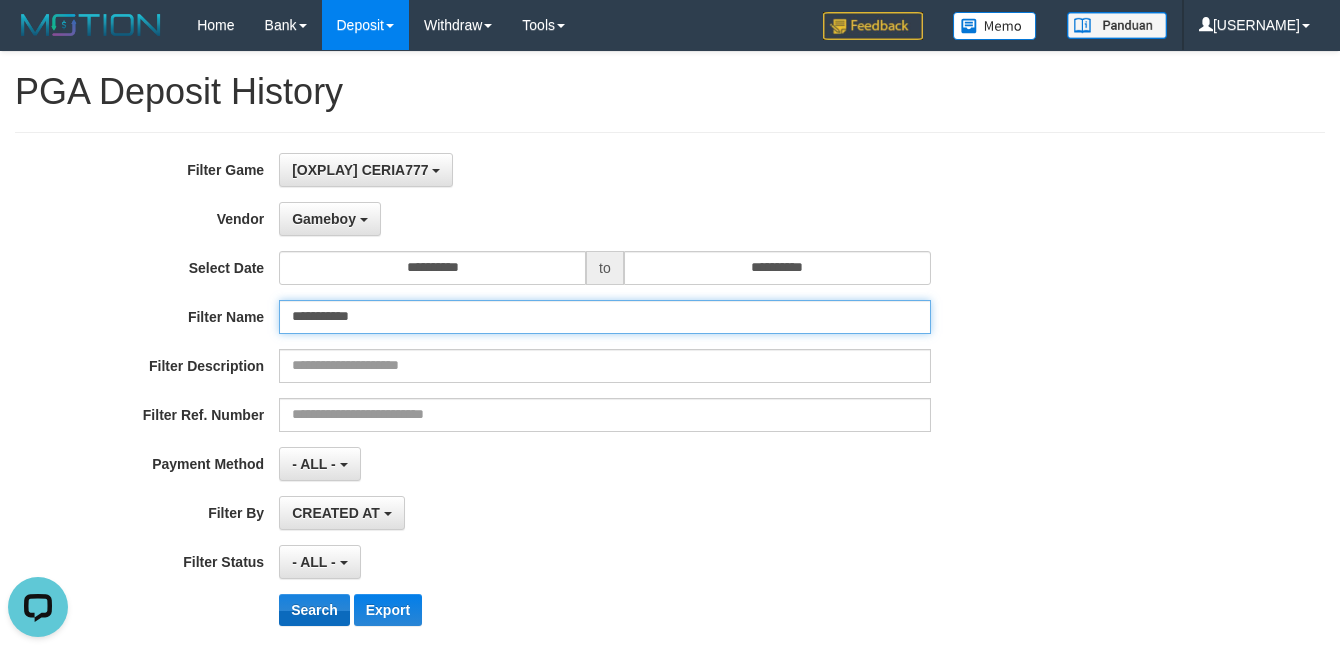 type on "**********" 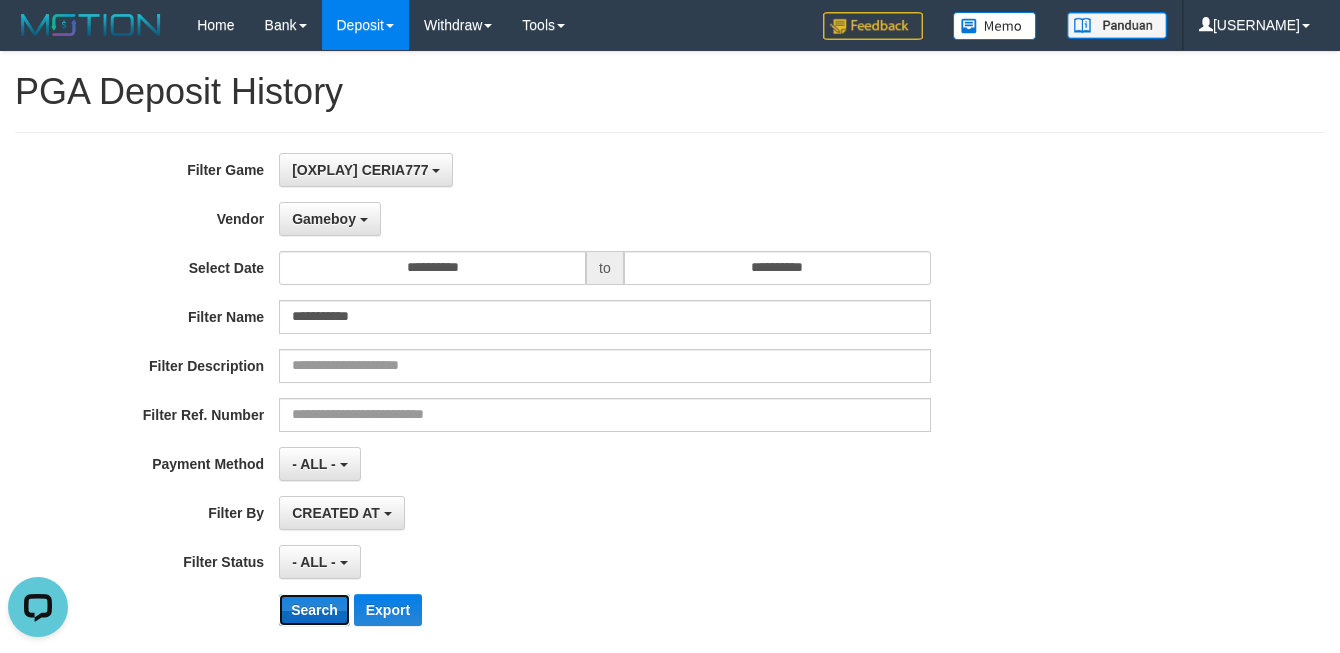click on "Search" at bounding box center [314, 610] 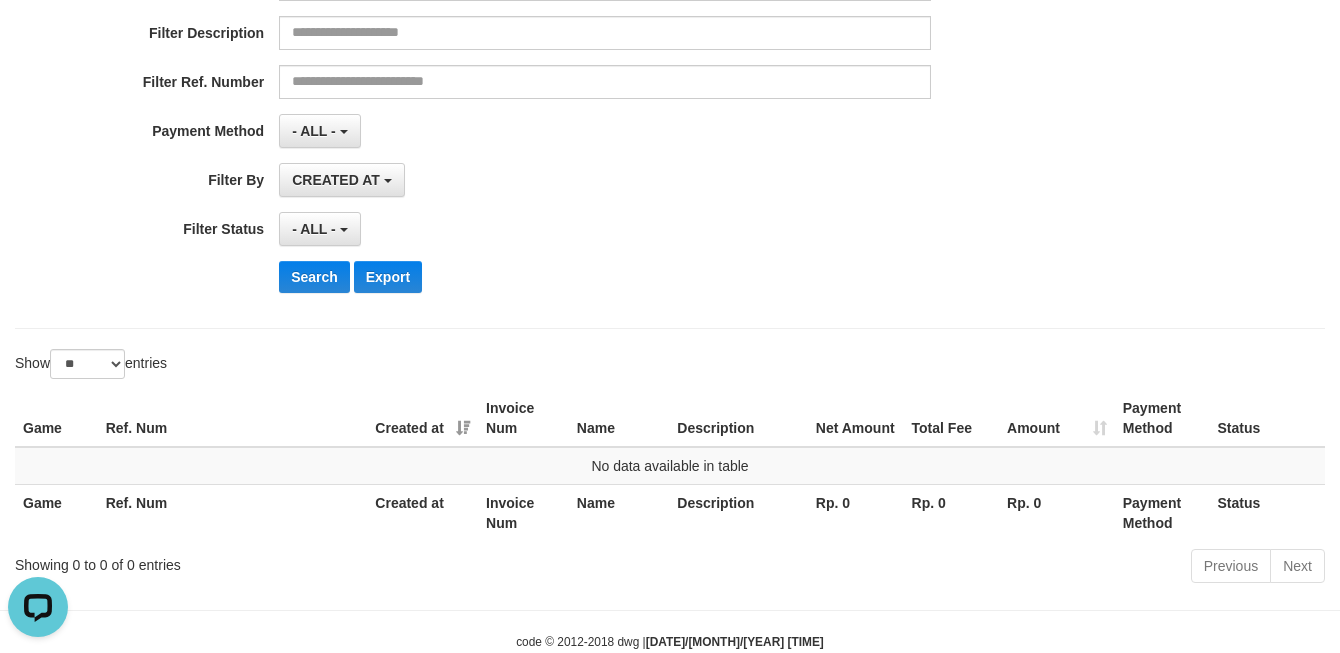 click on "**********" at bounding box center [558, 64] 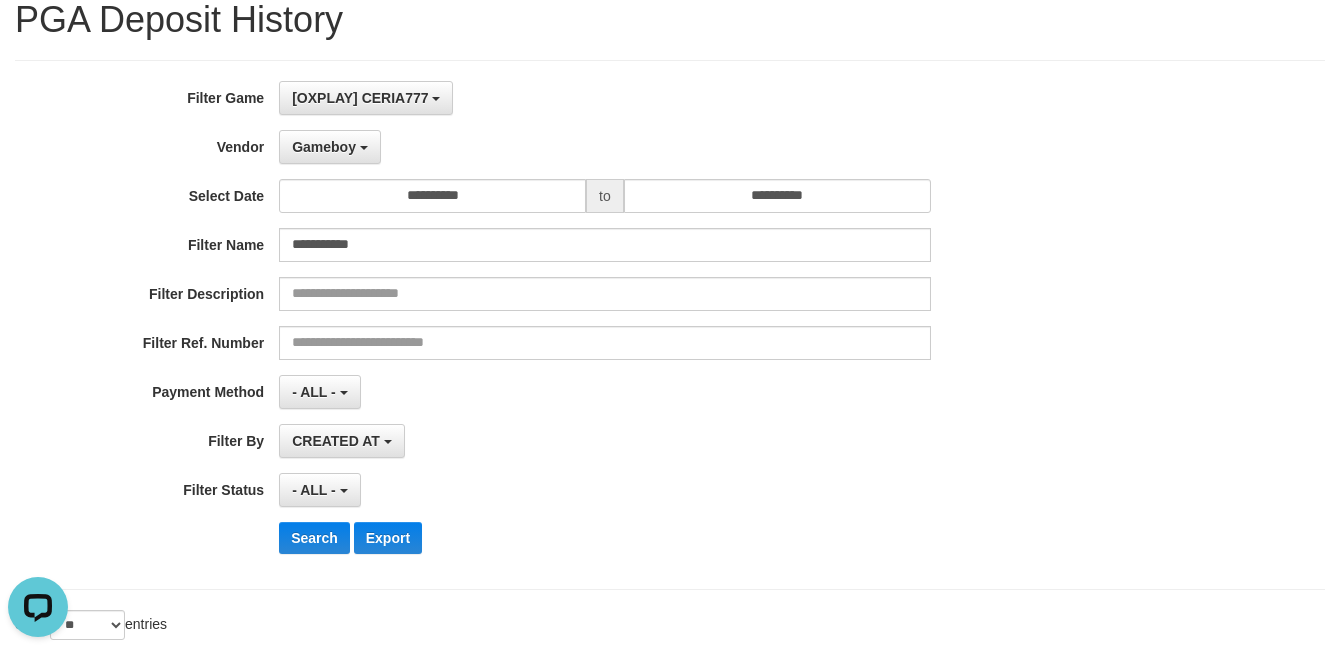 scroll, scrollTop: 111, scrollLeft: 0, axis: vertical 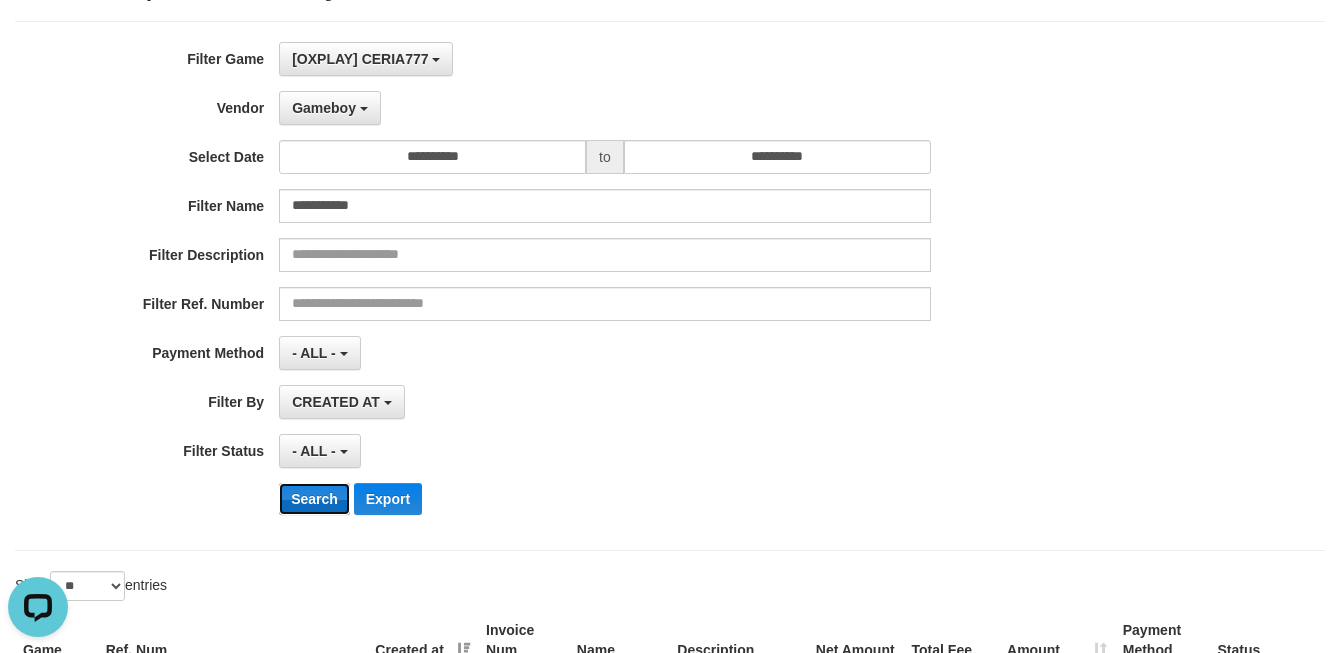 click on "Search" at bounding box center [314, 499] 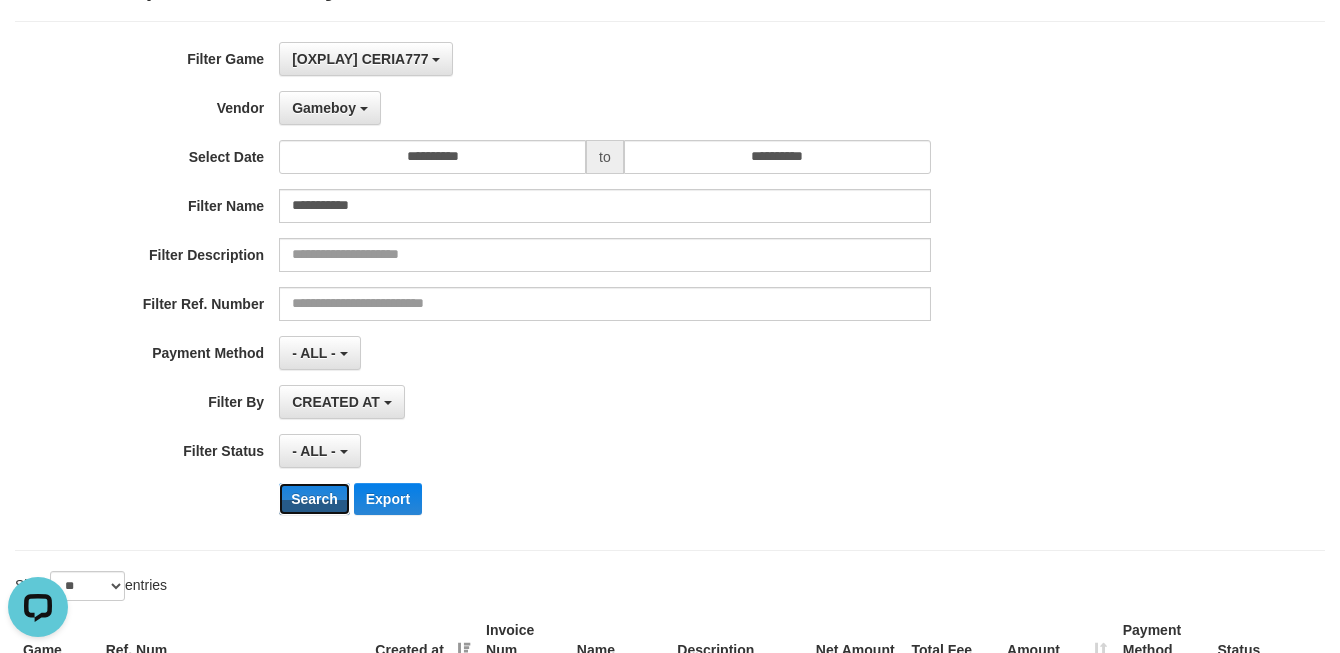 type 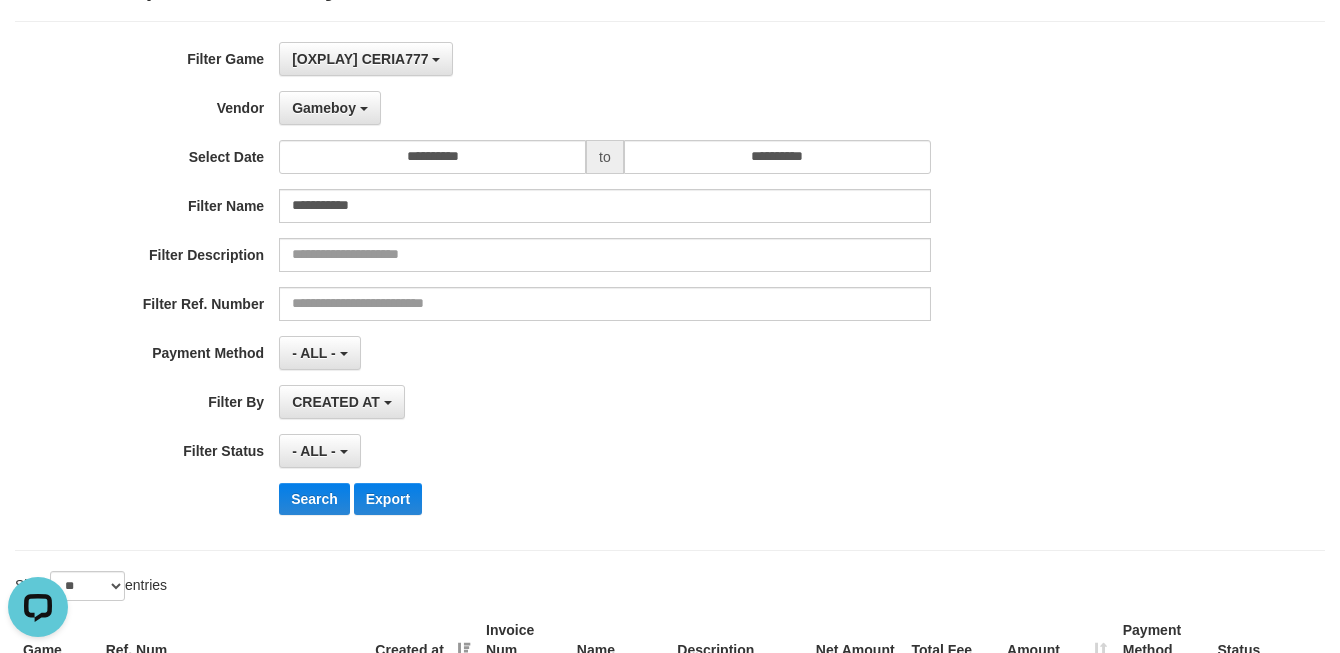 click on "**********" at bounding box center [558, 286] 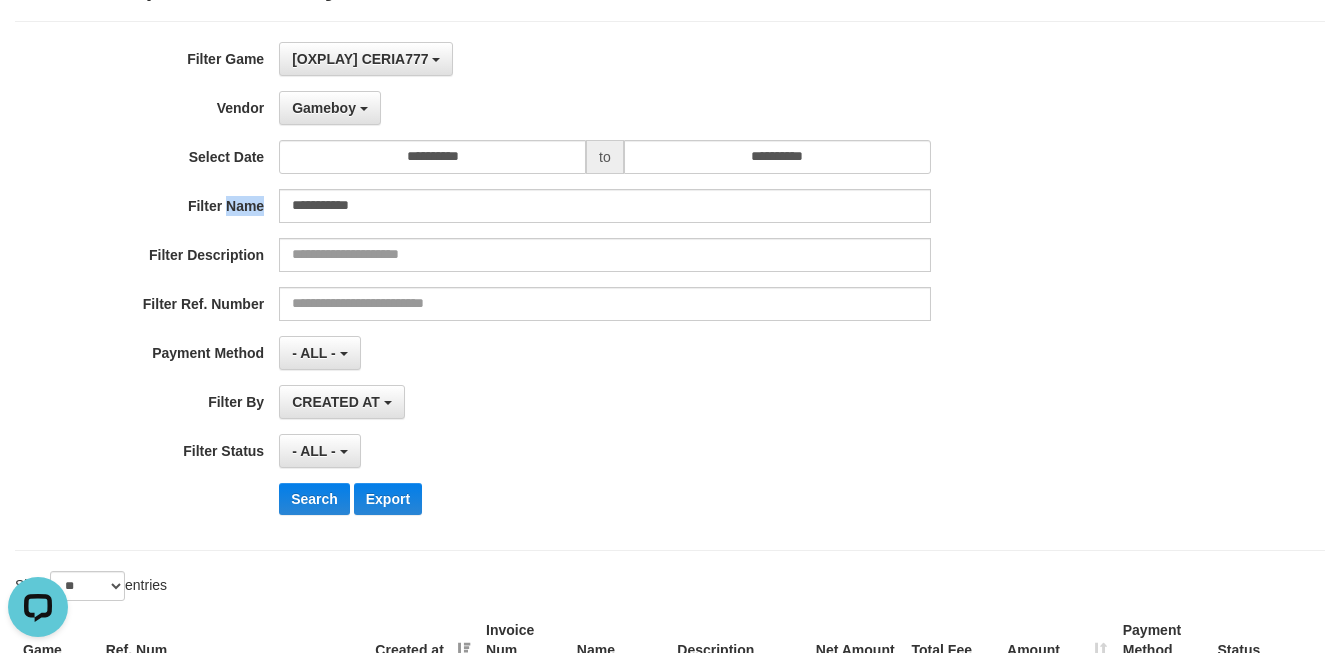 click on "**********" at bounding box center [558, 286] 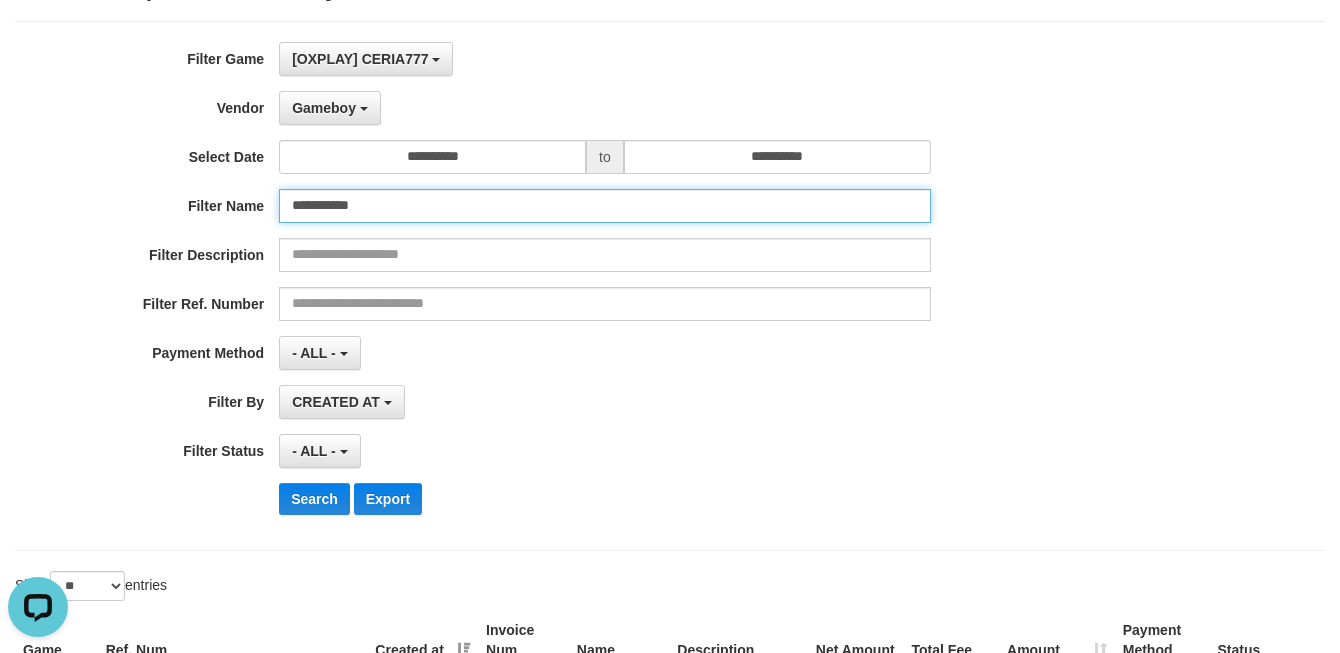 click on "**********" at bounding box center (604, 206) 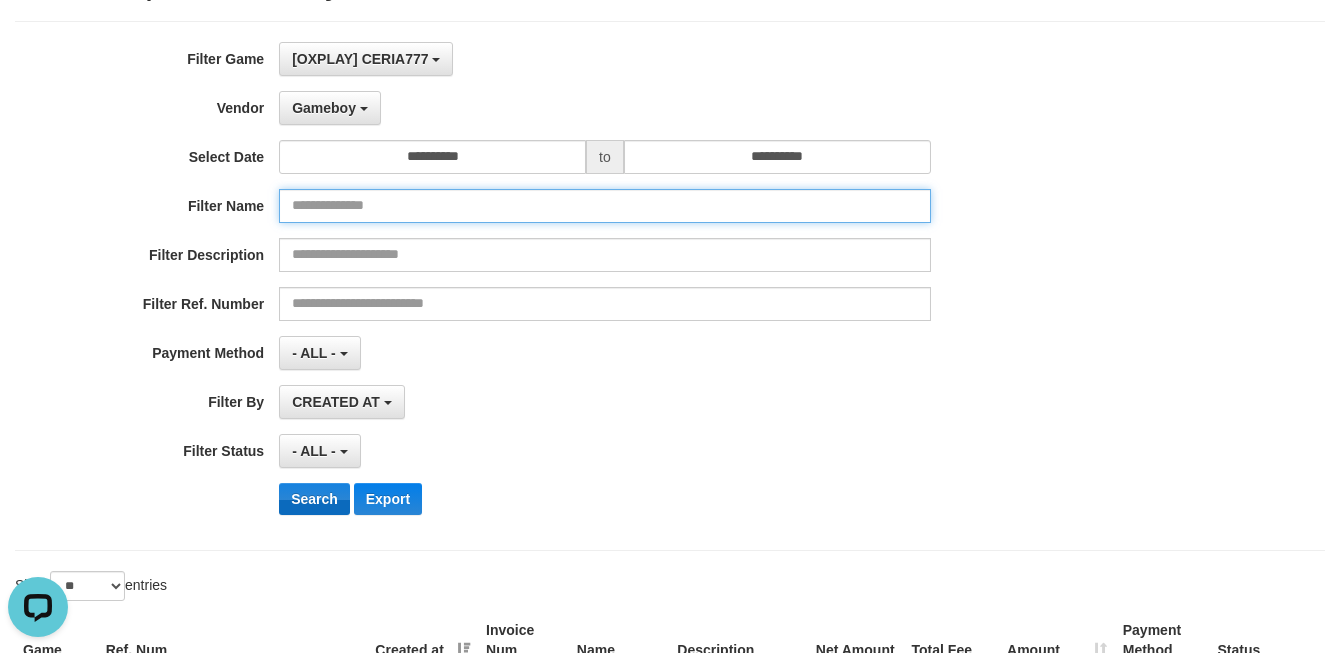 type 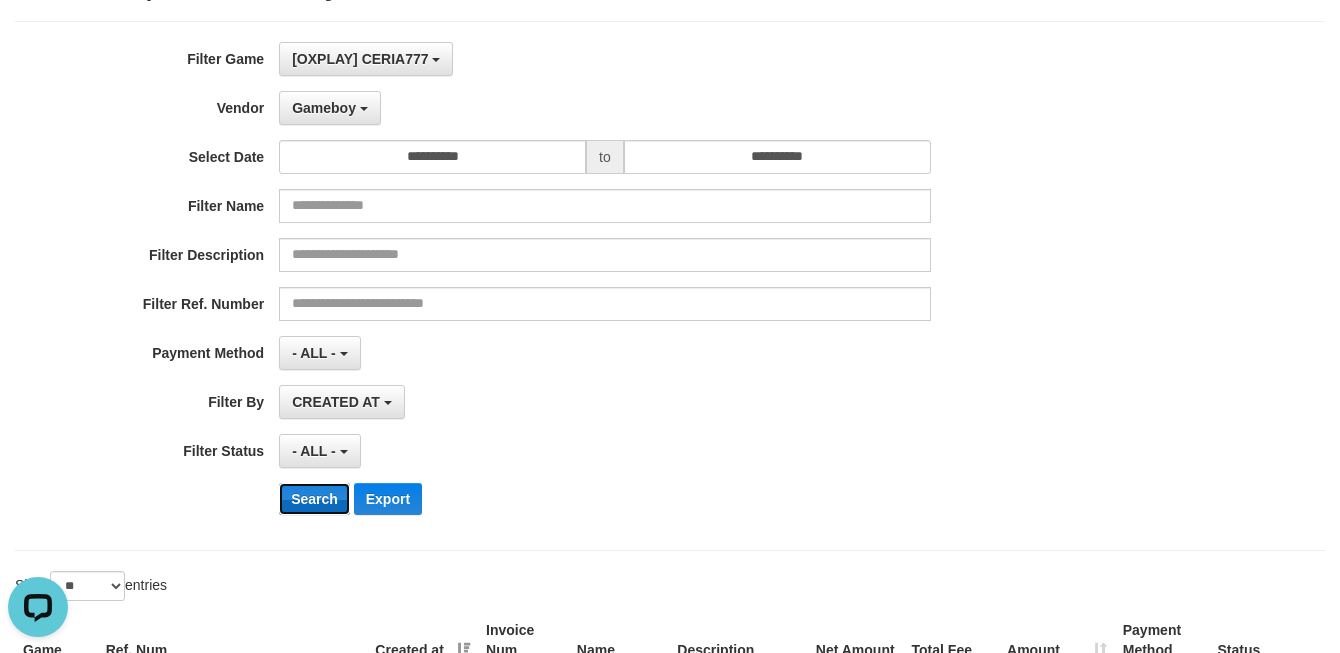 click on "Search" at bounding box center [314, 499] 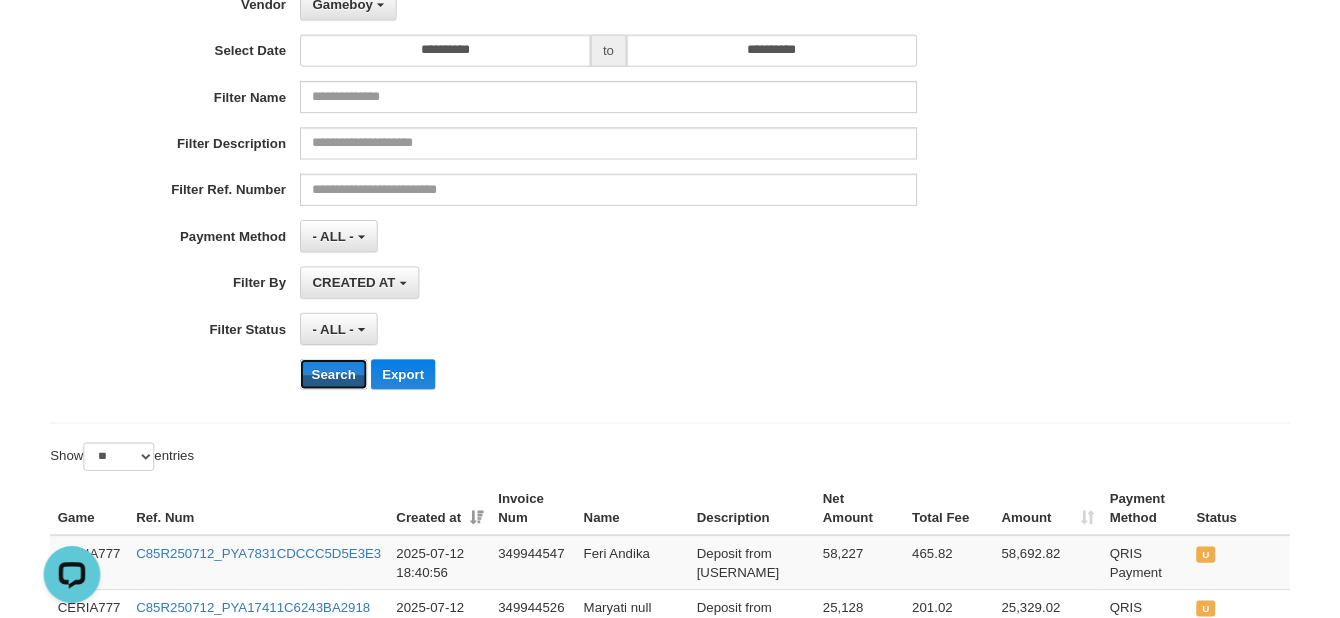 scroll, scrollTop: 555, scrollLeft: 0, axis: vertical 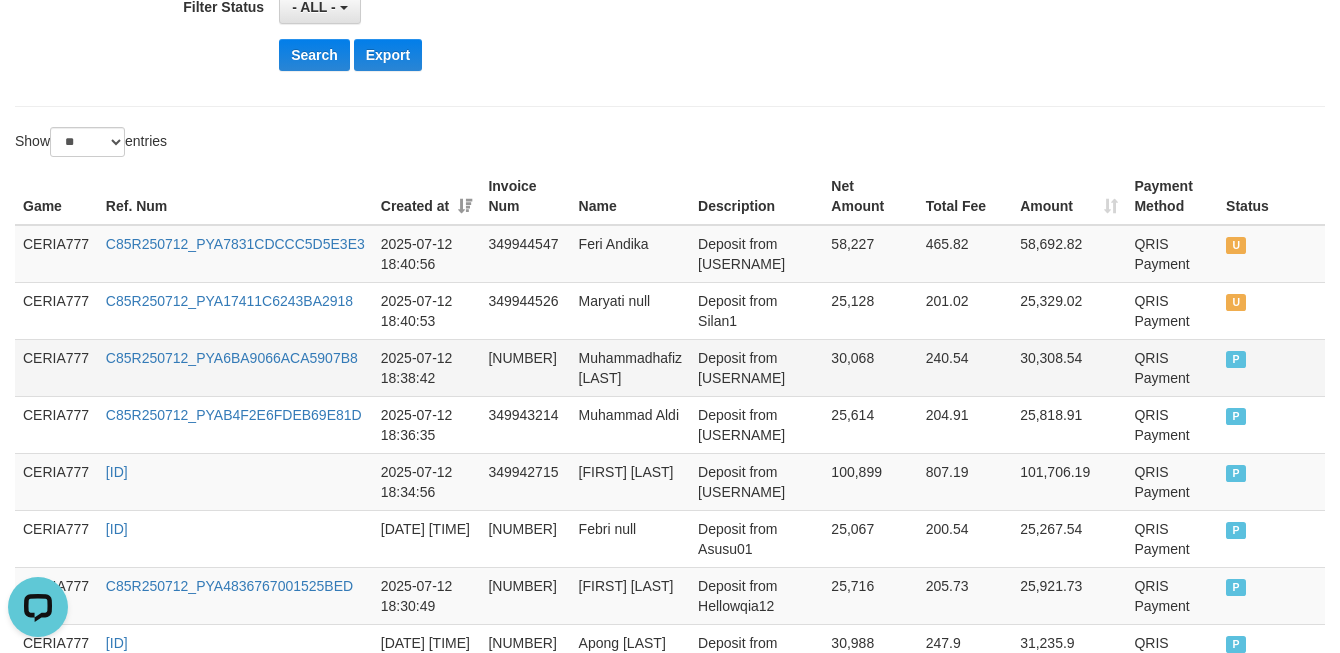 click on "Muhammadhafiz null" at bounding box center [631, 367] 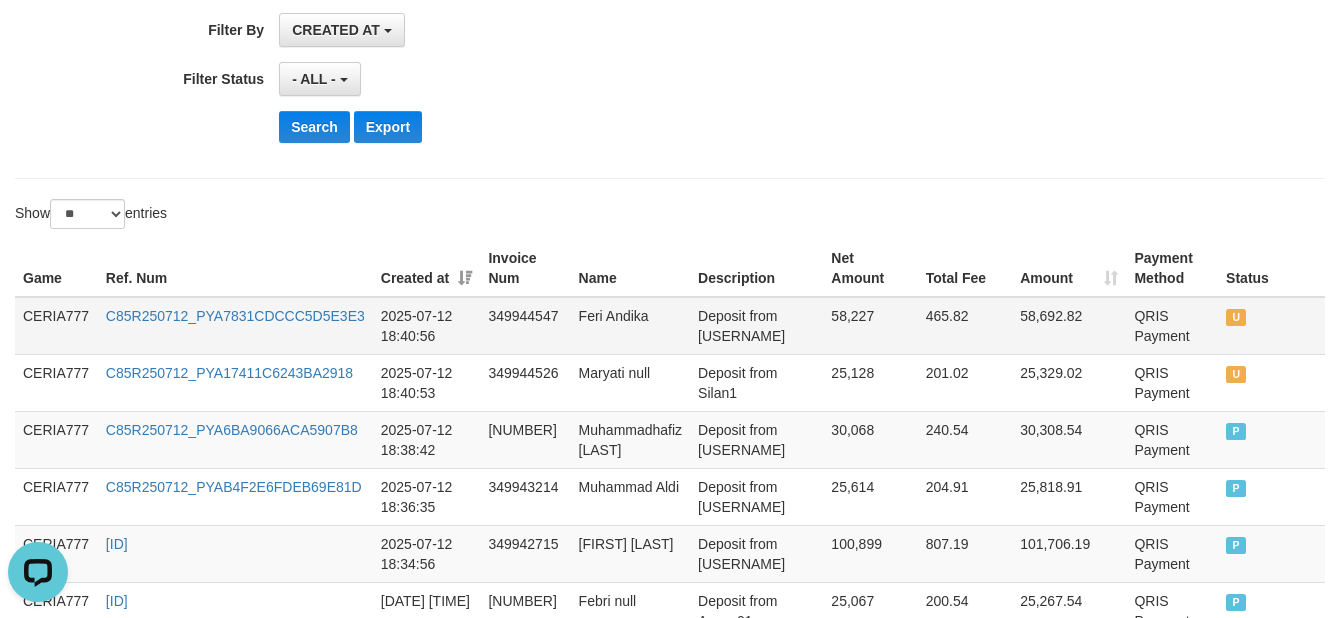 scroll, scrollTop: 444, scrollLeft: 0, axis: vertical 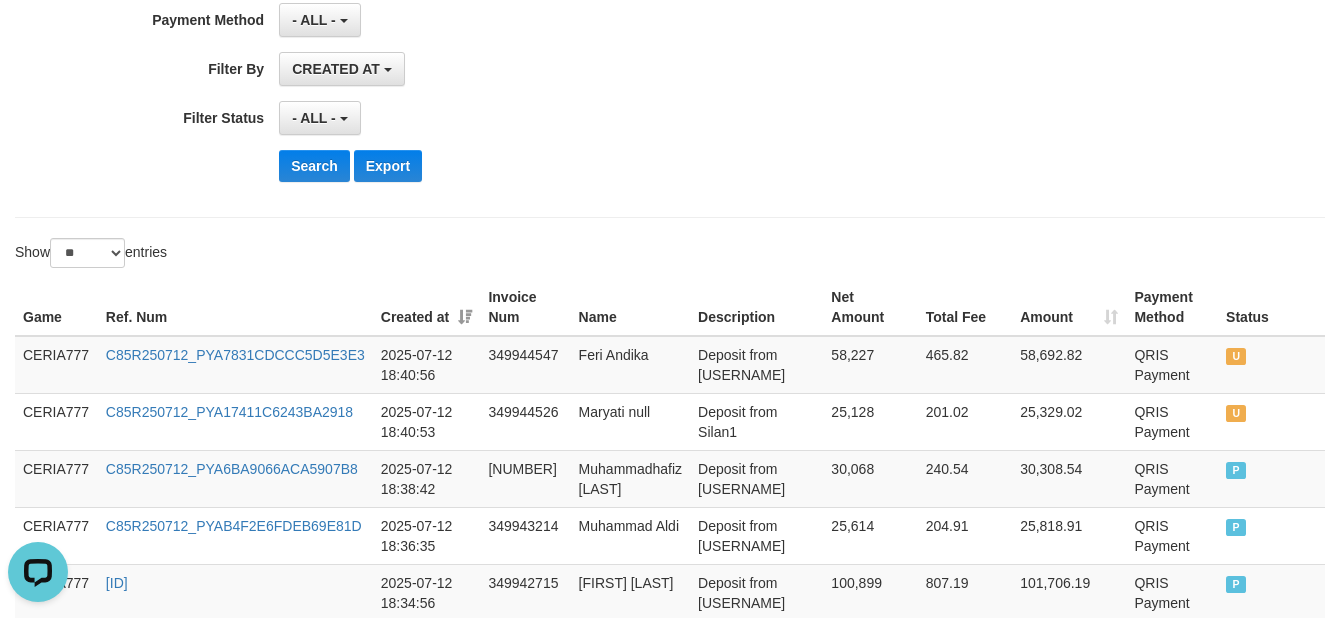drag, startPoint x: 46, startPoint y: 180, endPoint x: 60, endPoint y: 180, distance: 14 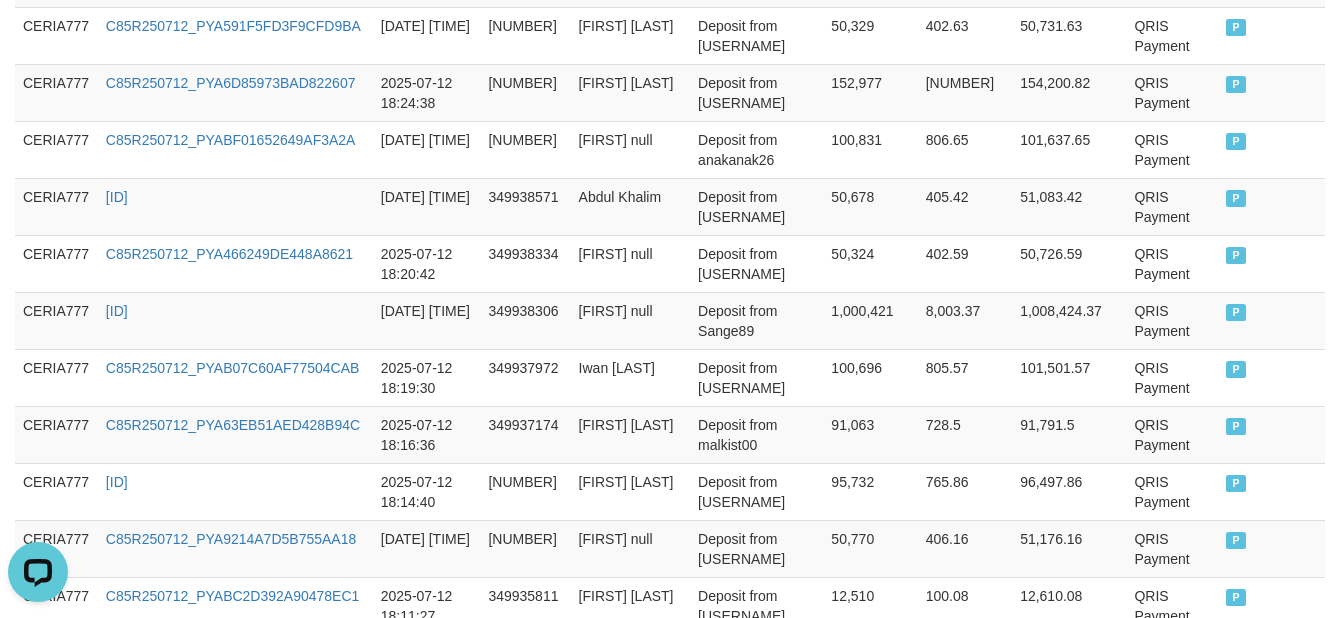 scroll, scrollTop: 1806, scrollLeft: 0, axis: vertical 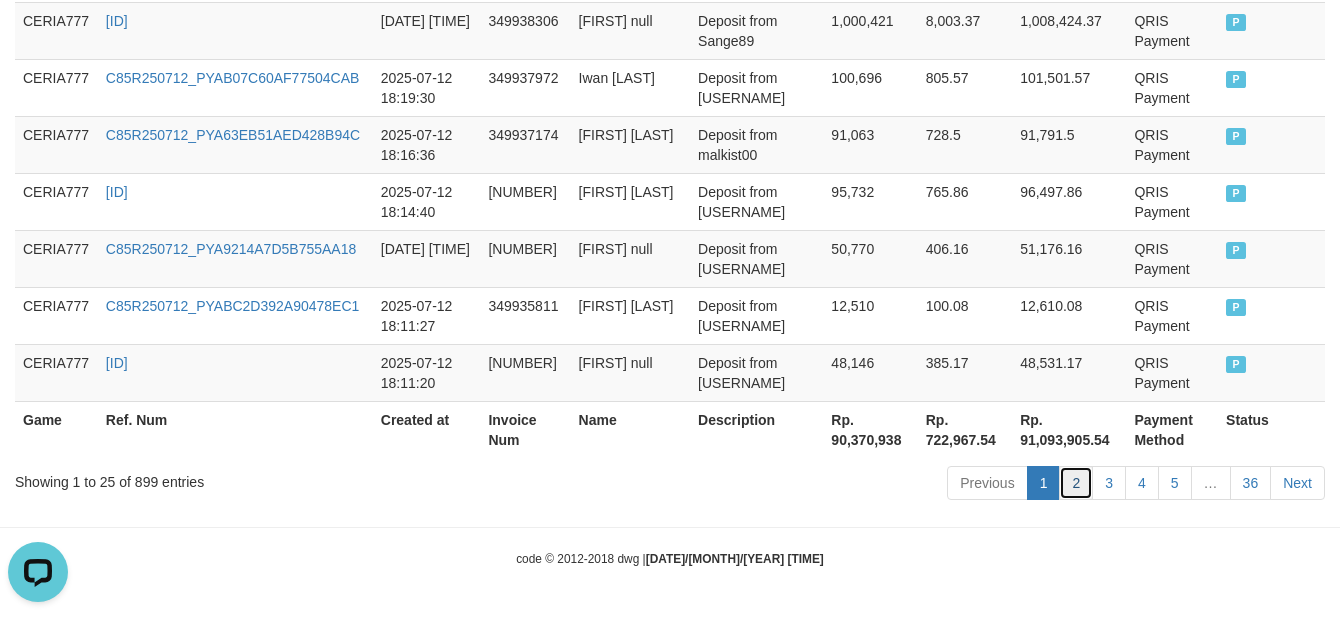 click on "2" at bounding box center [1076, 483] 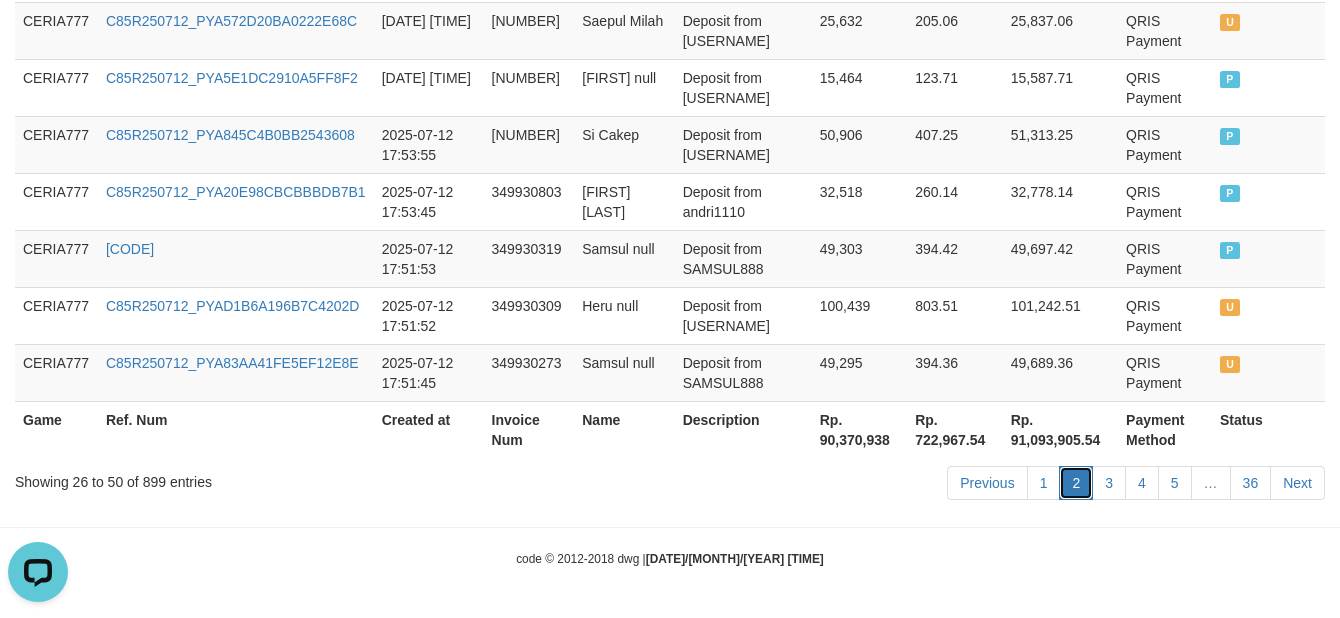 click on "2" at bounding box center [1076, 483] 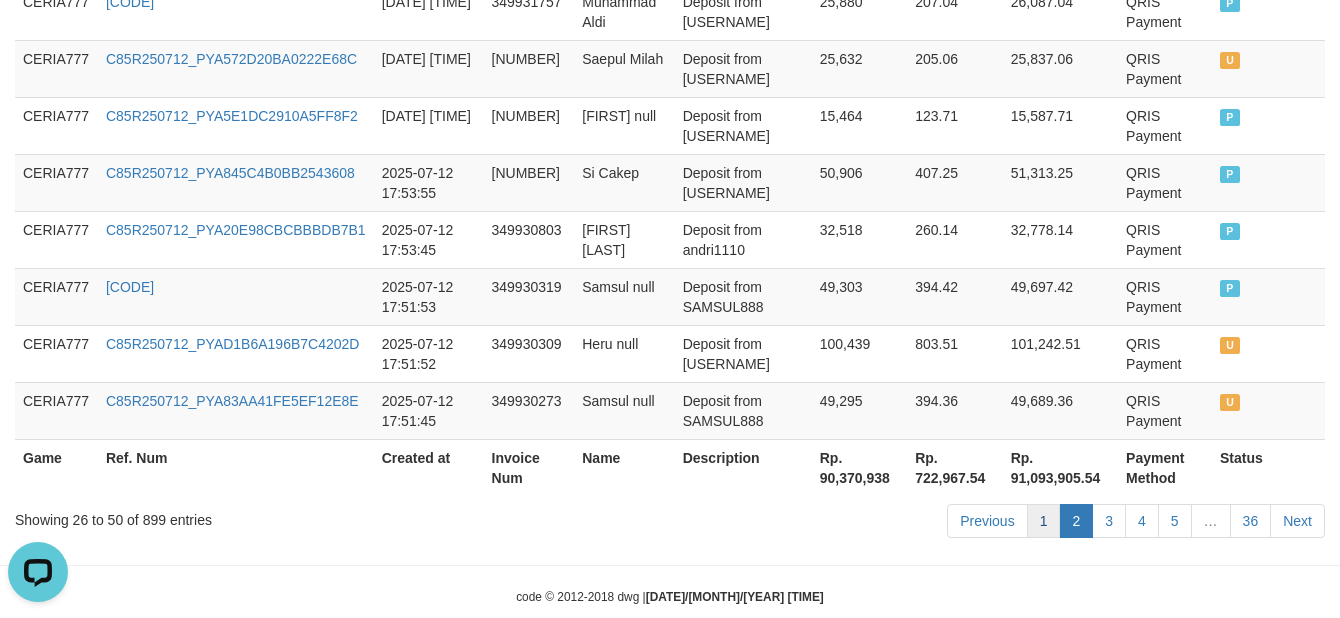 scroll, scrollTop: 1806, scrollLeft: 0, axis: vertical 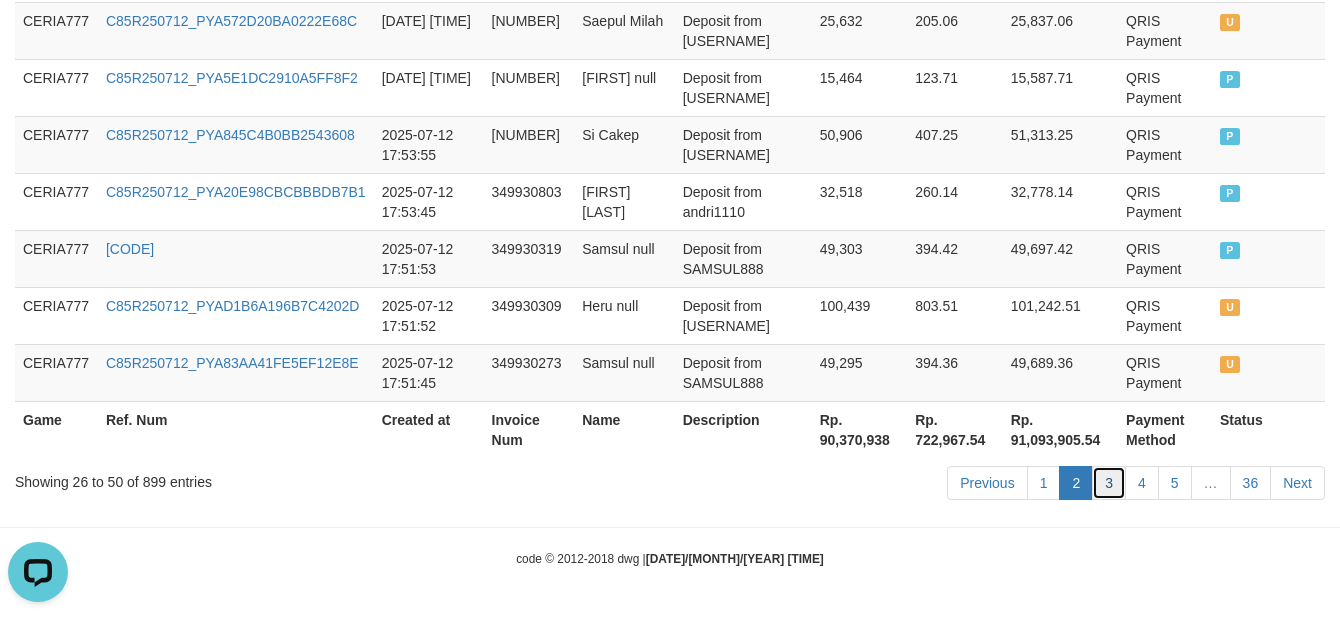 click on "3" at bounding box center (1109, 483) 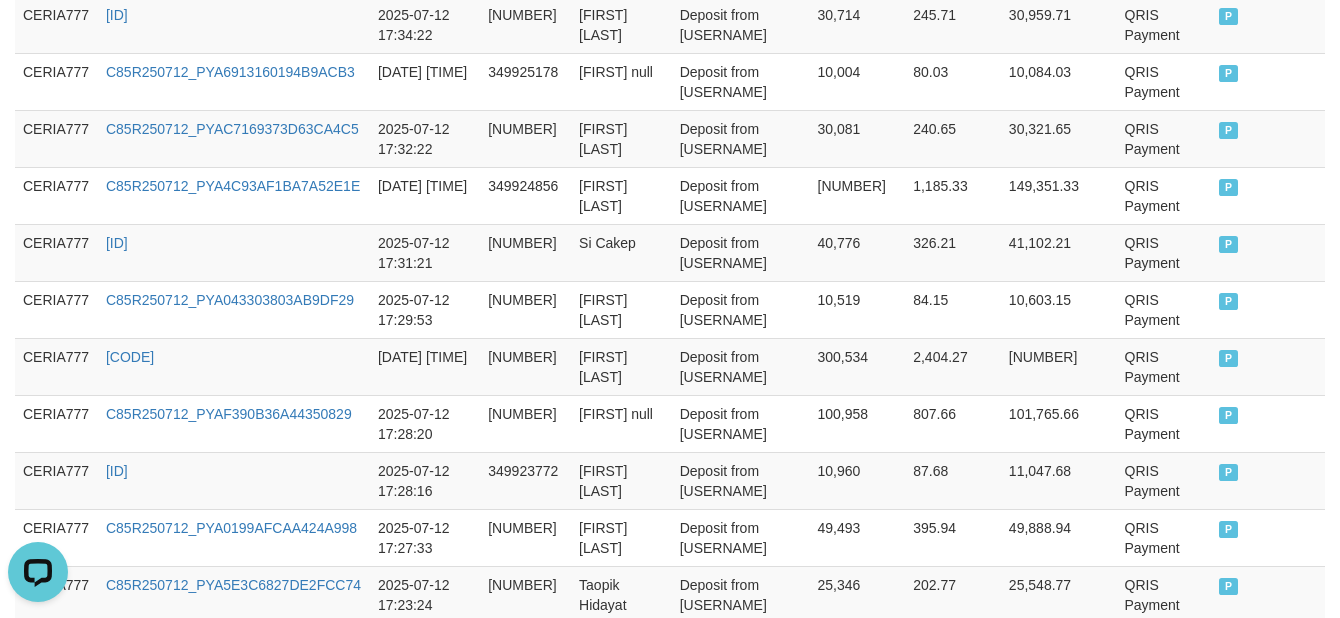 scroll, scrollTop: 1806, scrollLeft: 0, axis: vertical 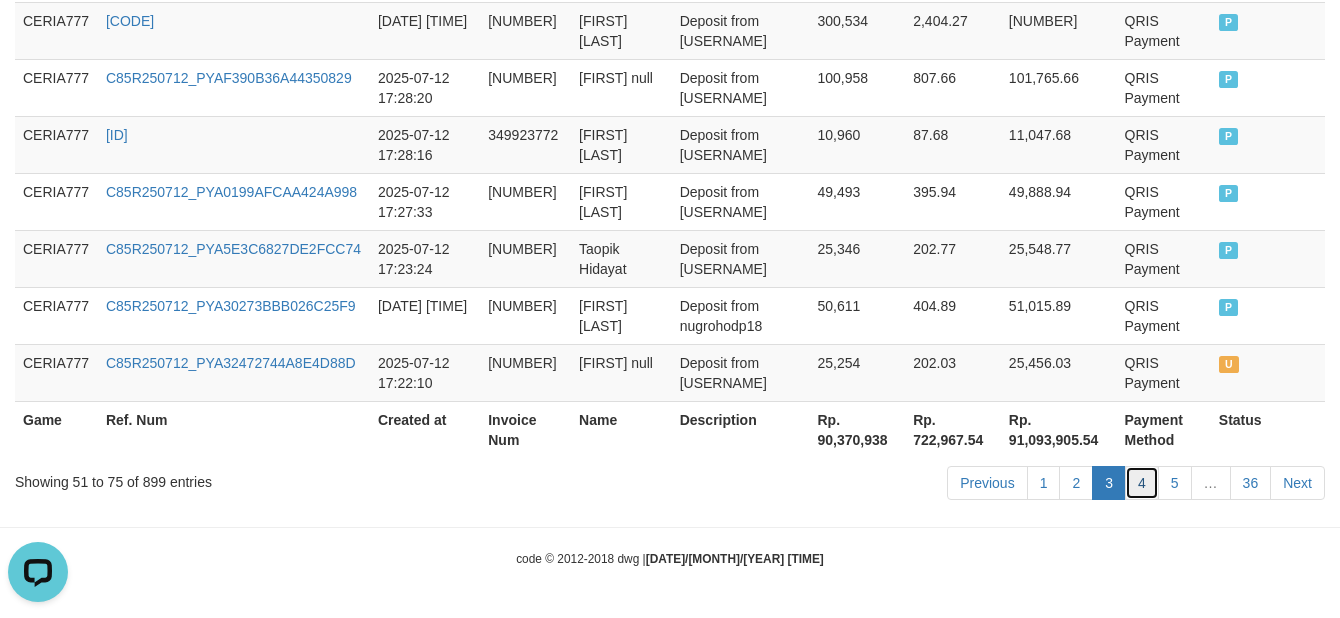 click on "4" at bounding box center (1142, 483) 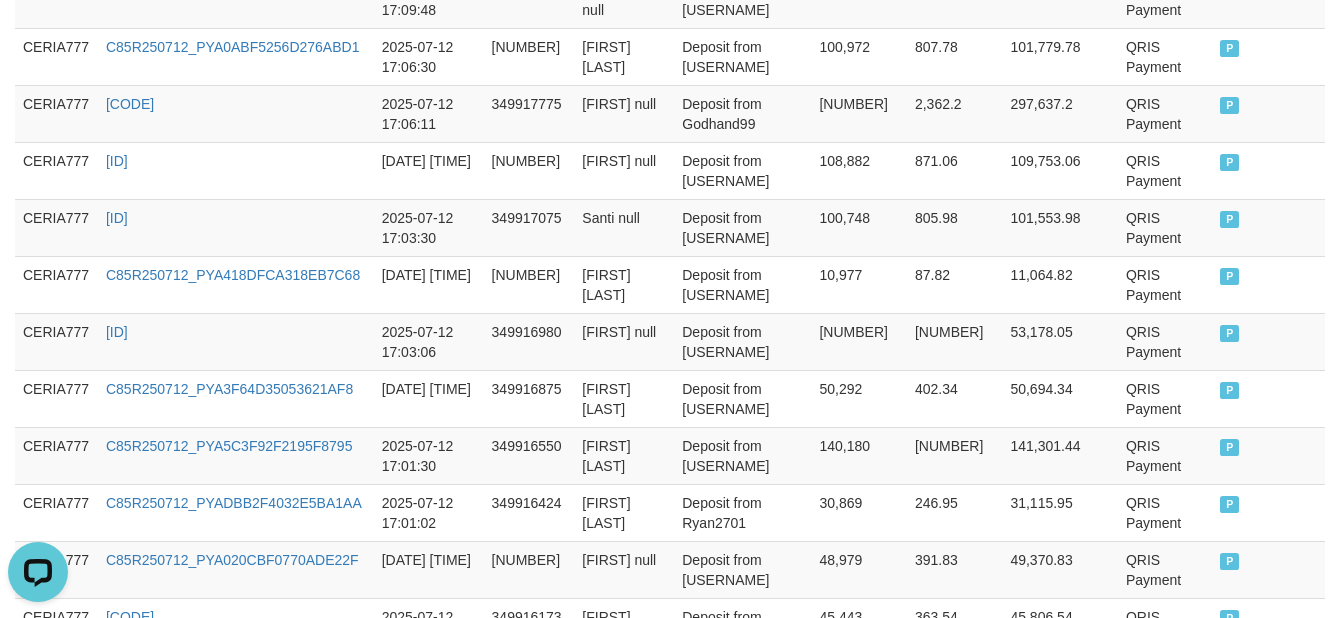 scroll, scrollTop: 1826, scrollLeft: 0, axis: vertical 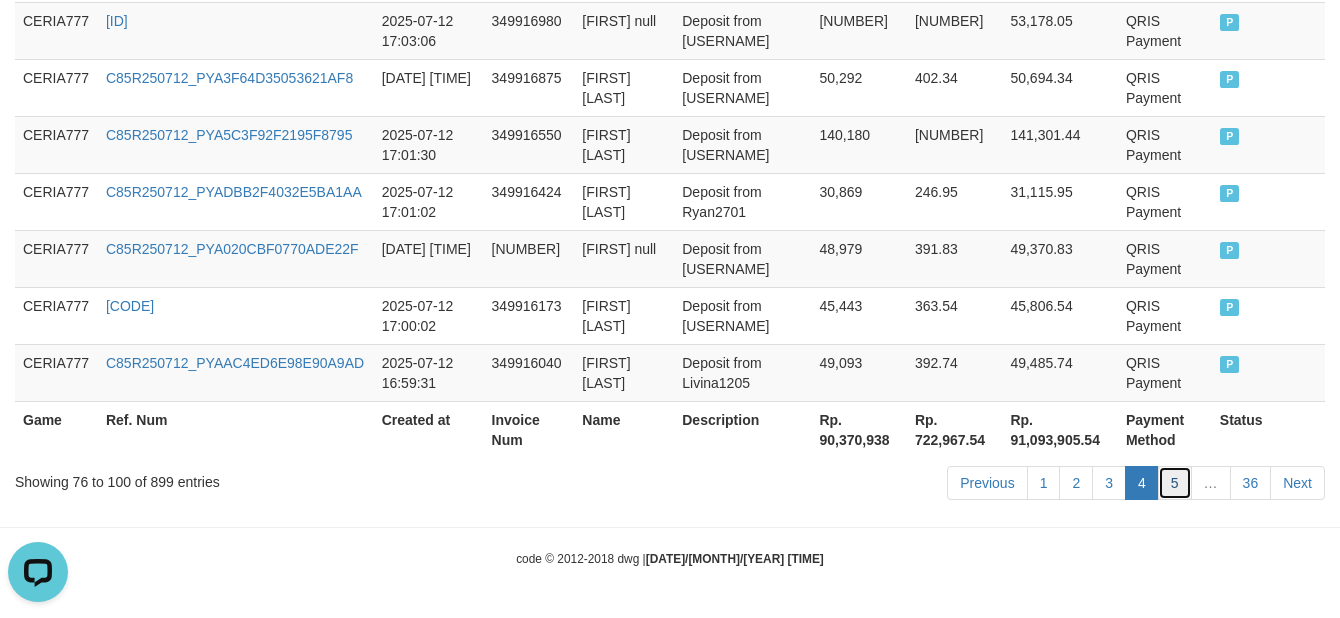 click on "5" at bounding box center (1175, 483) 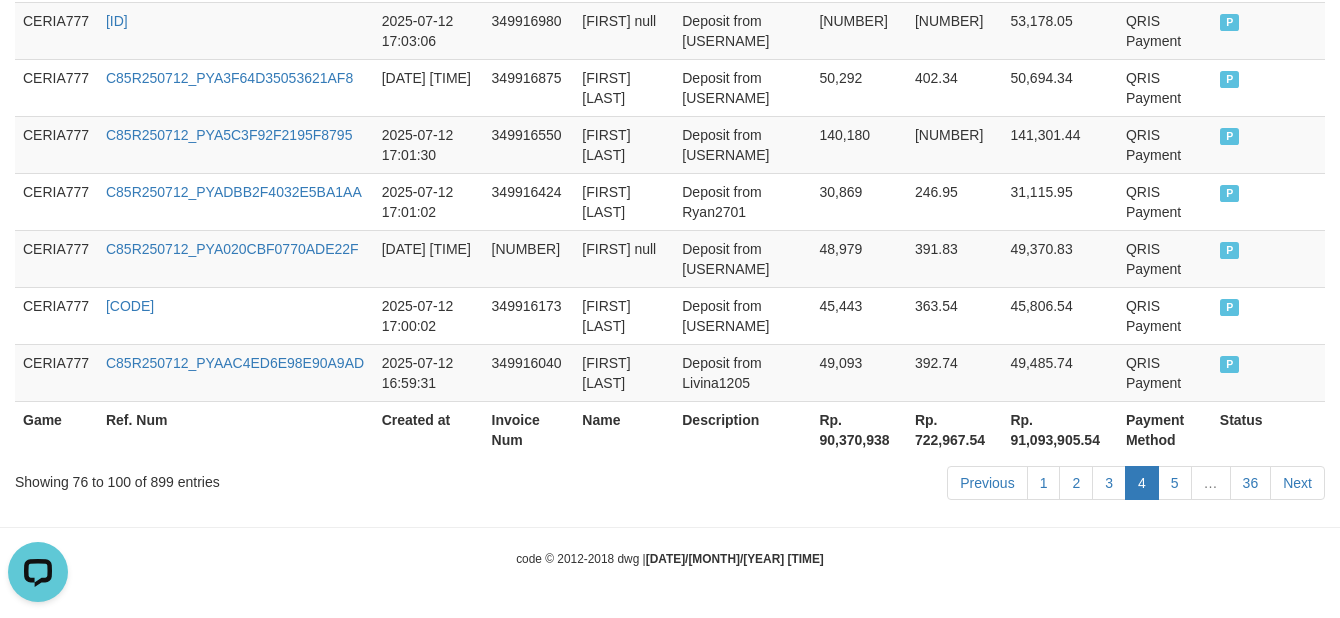scroll, scrollTop: 1806, scrollLeft: 0, axis: vertical 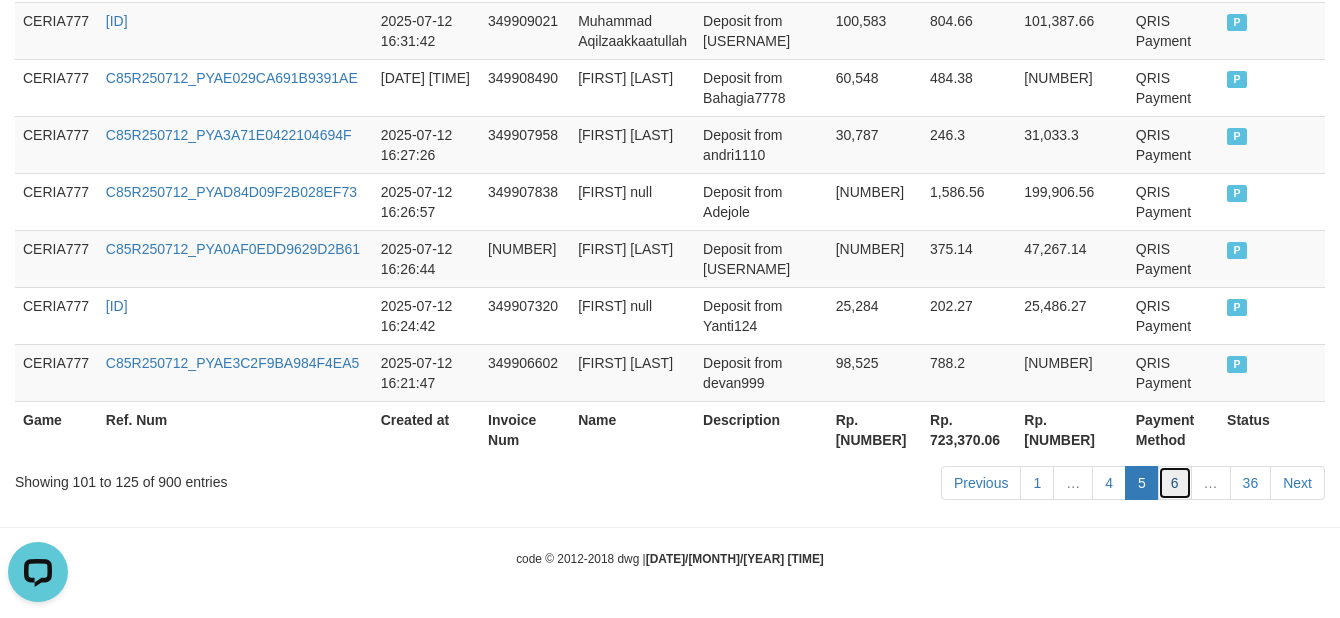 click on "6" at bounding box center (1175, 483) 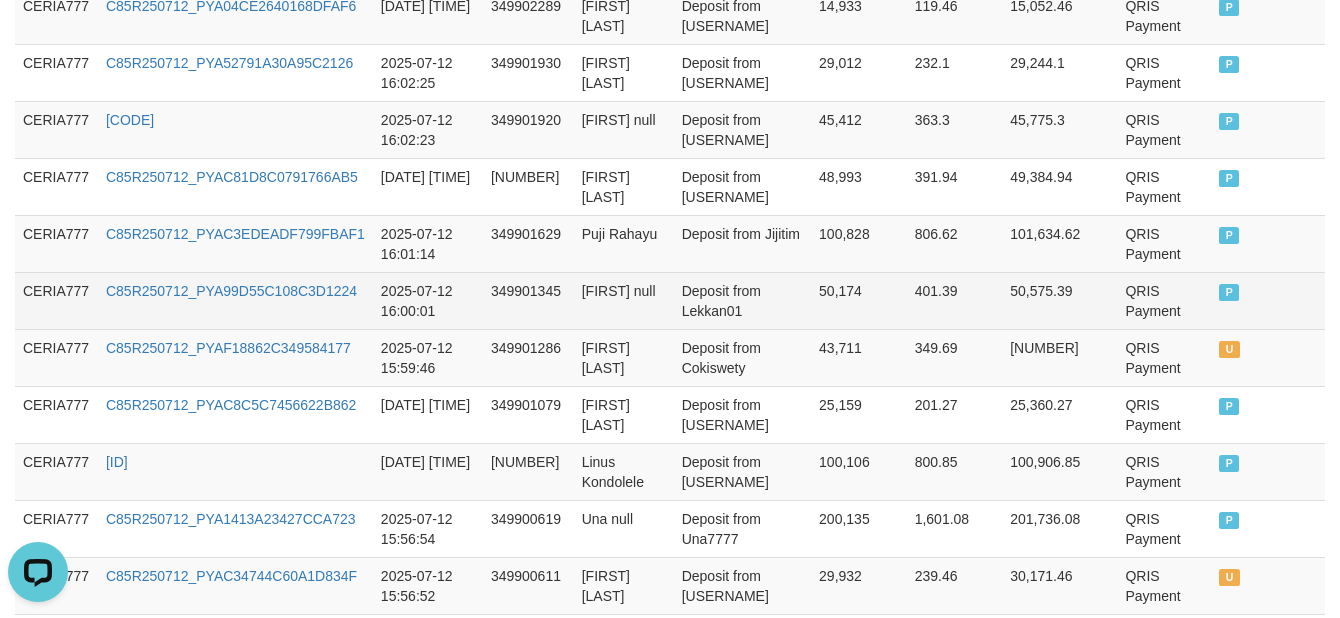 scroll, scrollTop: 1584, scrollLeft: 0, axis: vertical 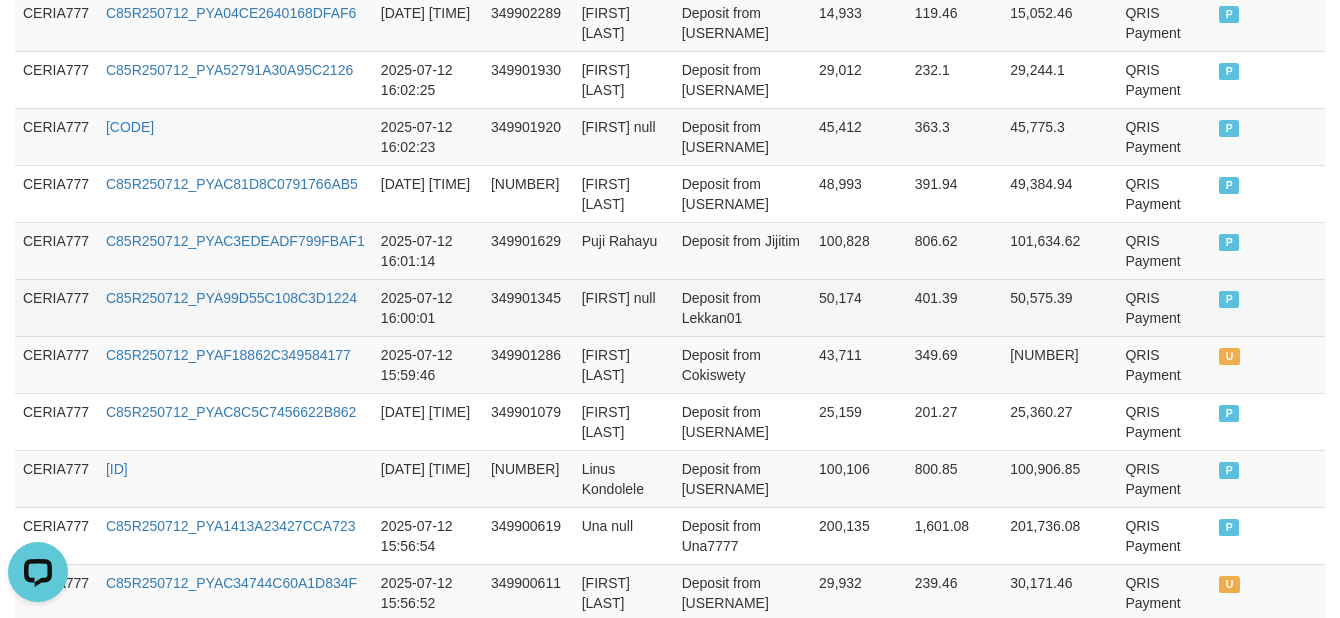 click on "50,174" at bounding box center [859, 307] 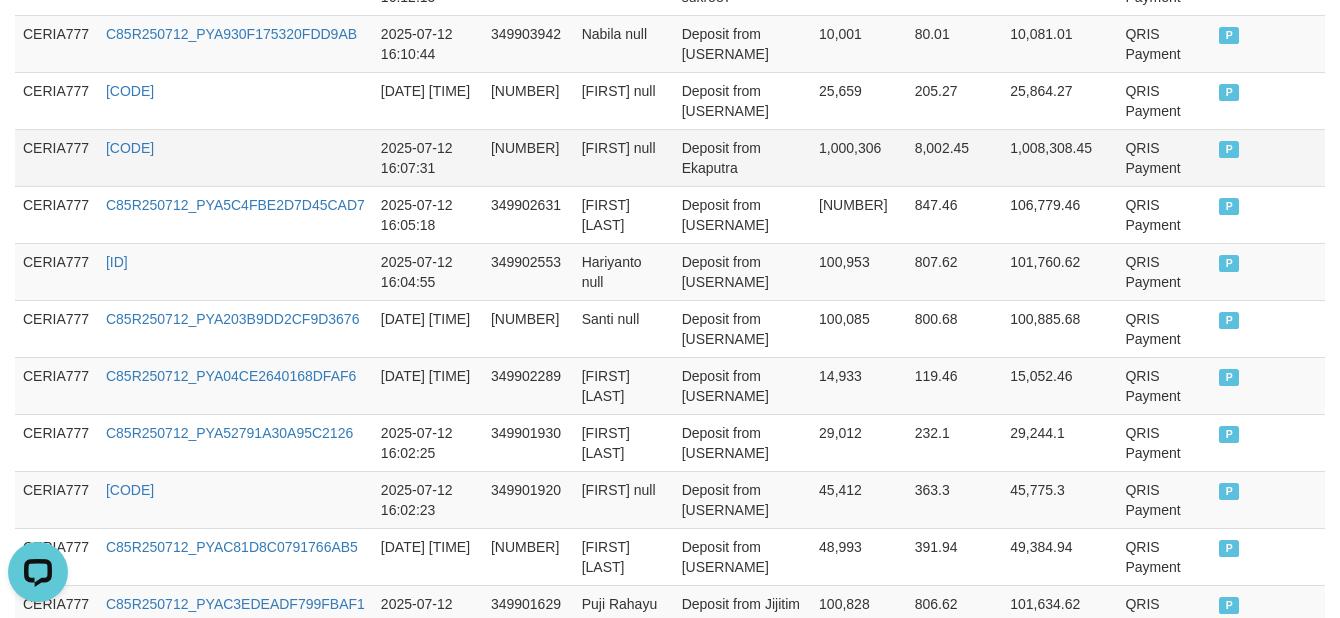 scroll, scrollTop: 1251, scrollLeft: 0, axis: vertical 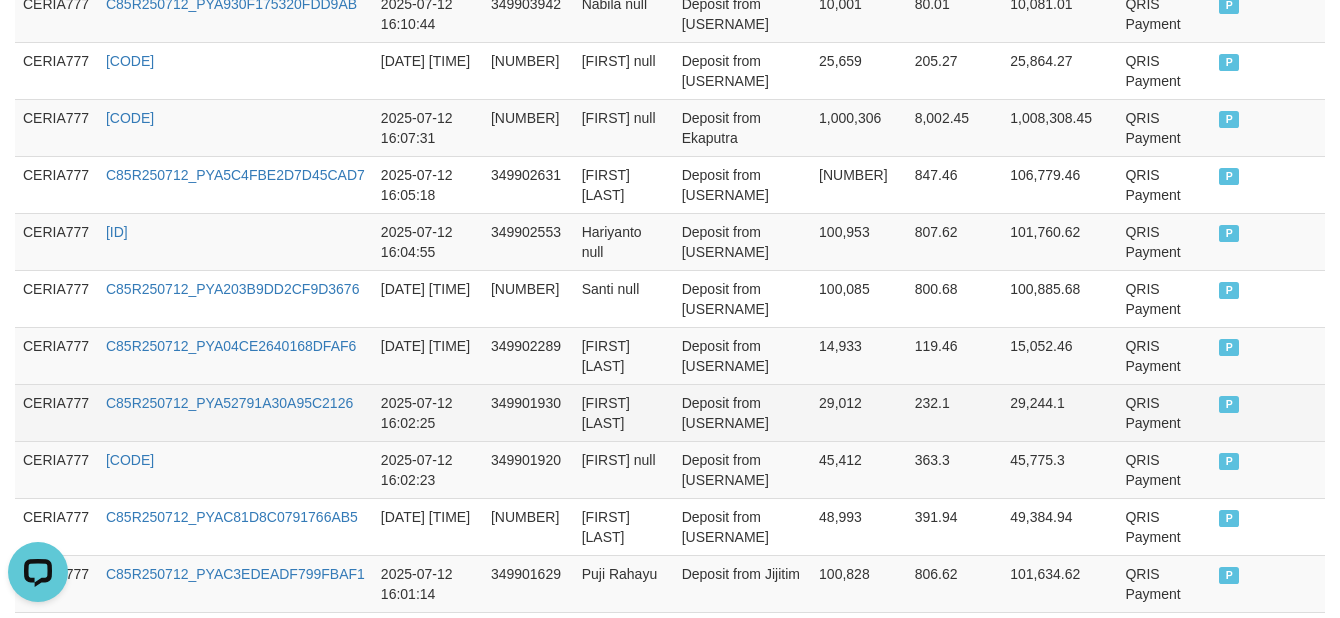 click on "C85R250712_PYA52791A30A95C2126" at bounding box center (235, 412) 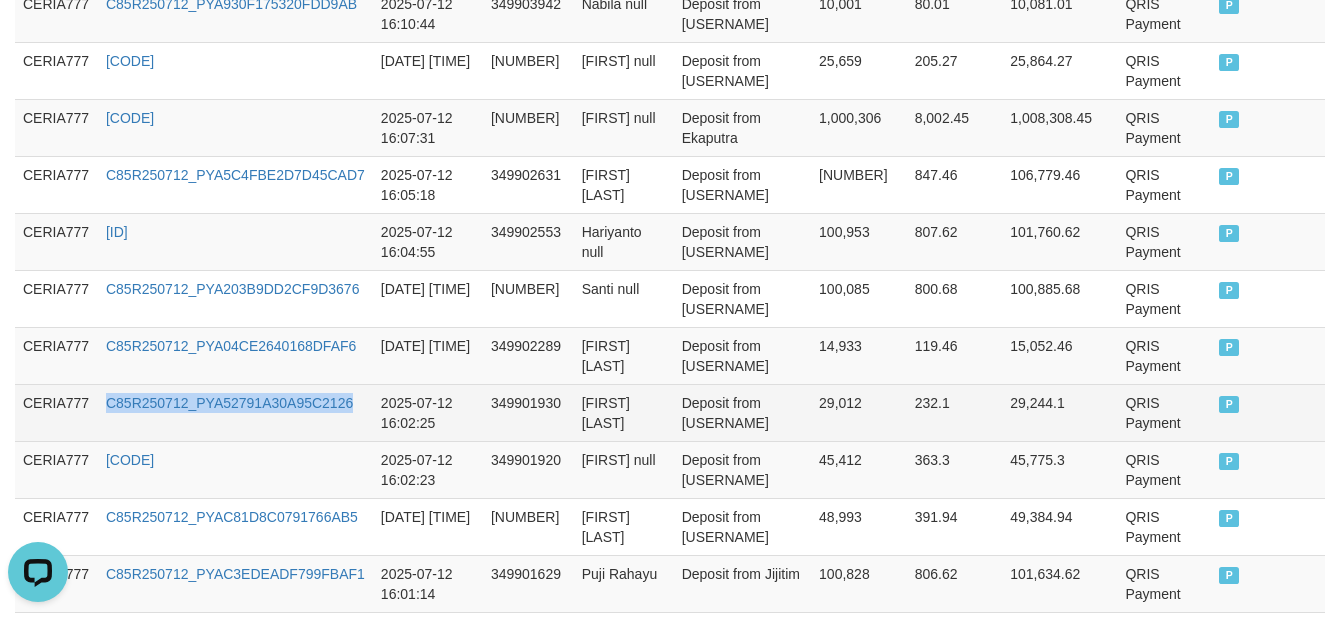 click on "C85R250712_PYA52791A30A95C2126" at bounding box center (235, 412) 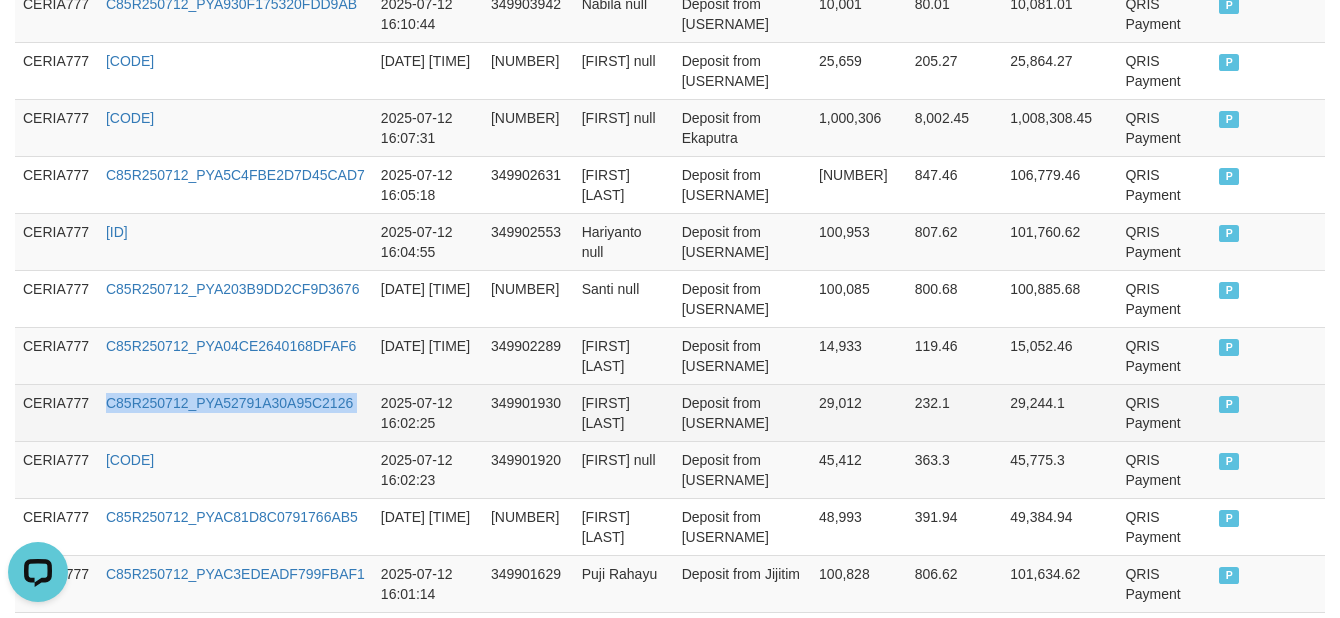 click on "C85R250712_PYA52791A30A95C2126" at bounding box center [235, 412] 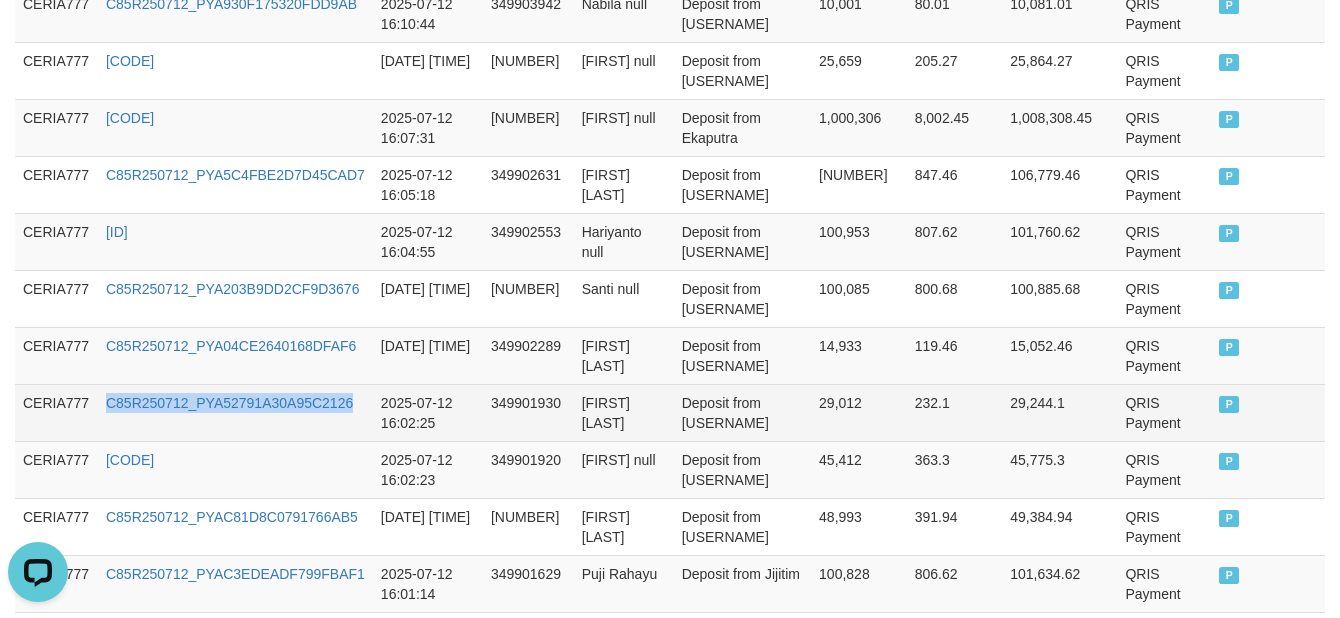 click on "C85R250712_PYA52791A30A95C2126" at bounding box center [235, 412] 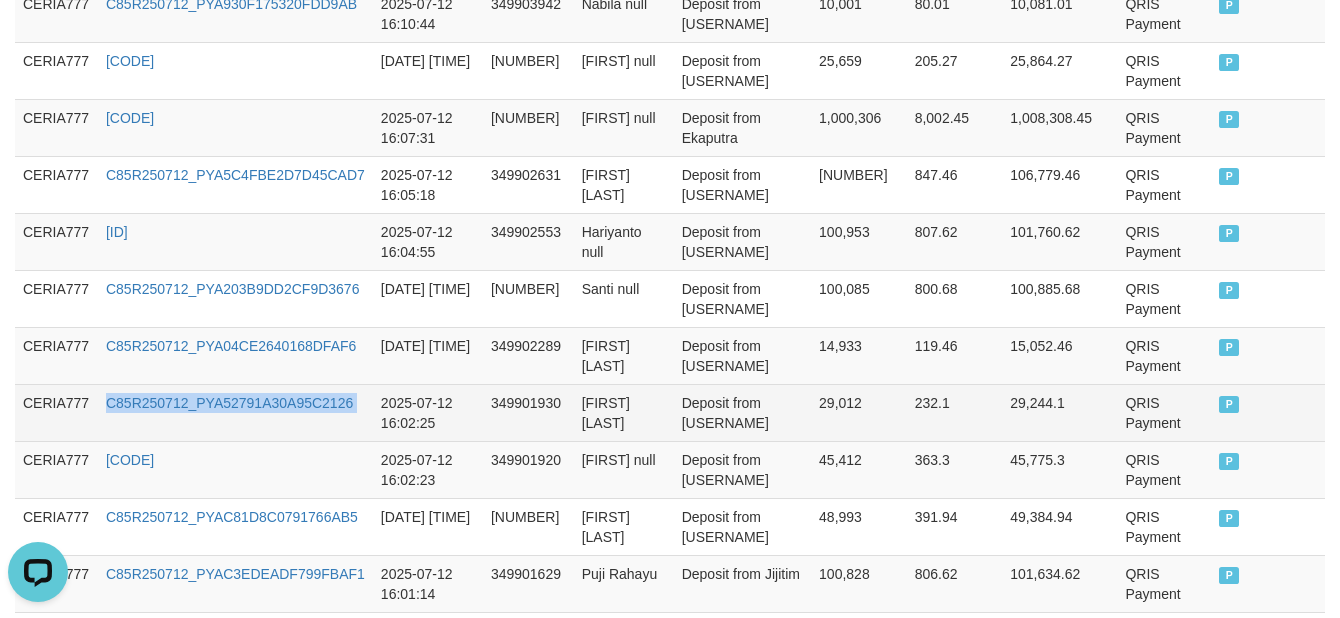 click on "C85R250712_PYA52791A30A95C2126" at bounding box center [235, 412] 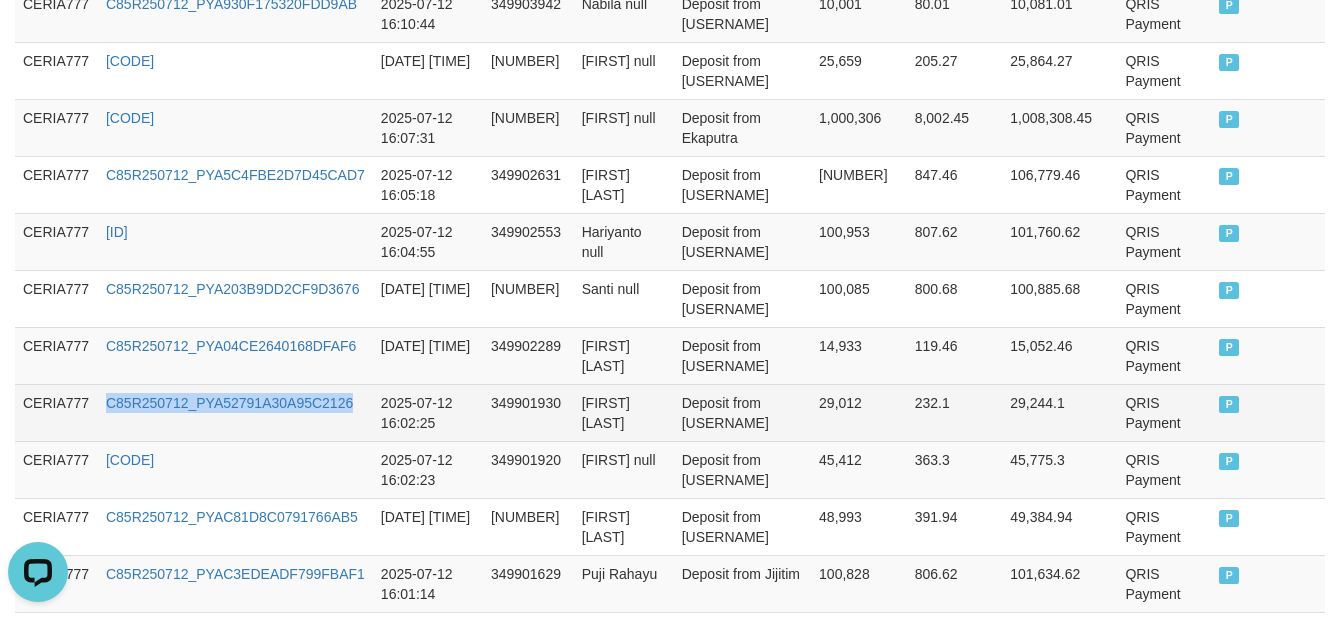 click on "C85R250712_PYA52791A30A95C2126" at bounding box center [235, 412] 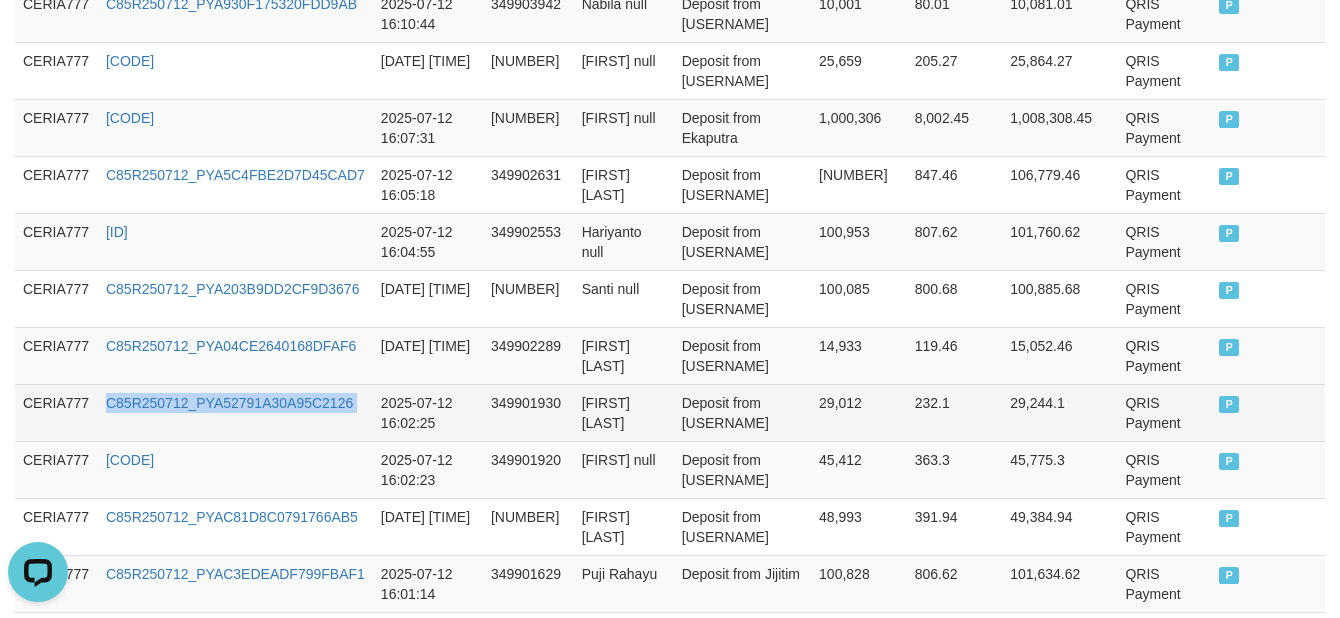 click on "C85R250712_PYA52791A30A95C2126" at bounding box center (235, 412) 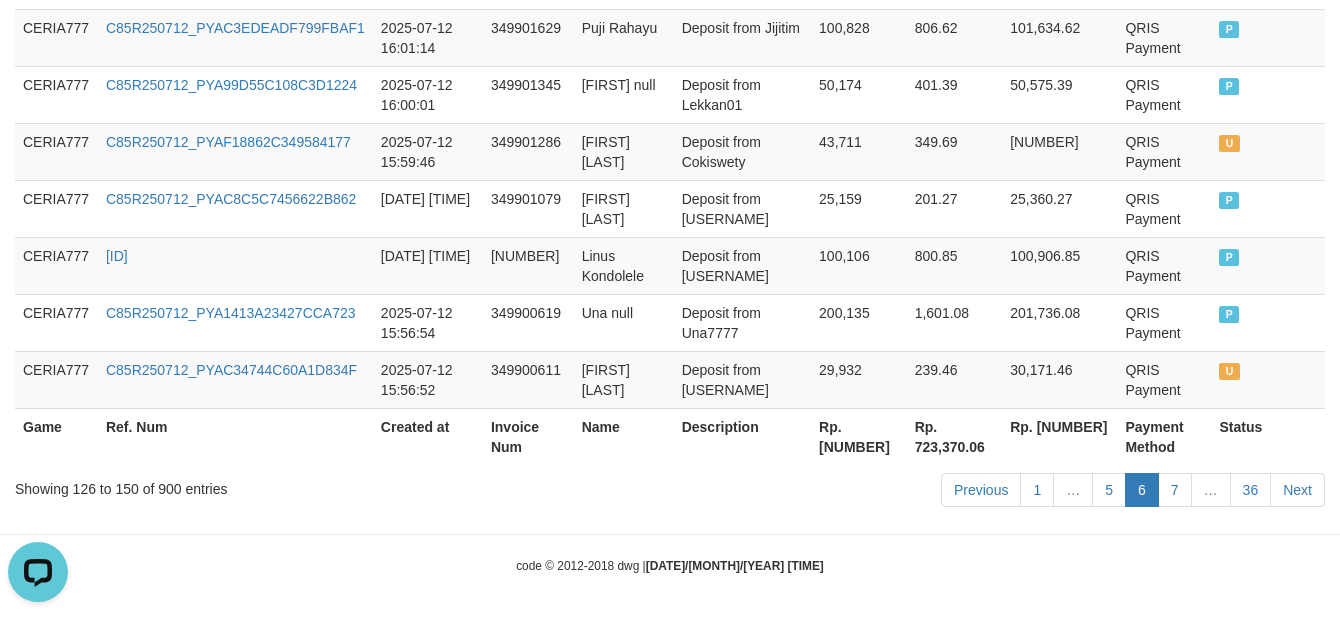 scroll, scrollTop: 1806, scrollLeft: 0, axis: vertical 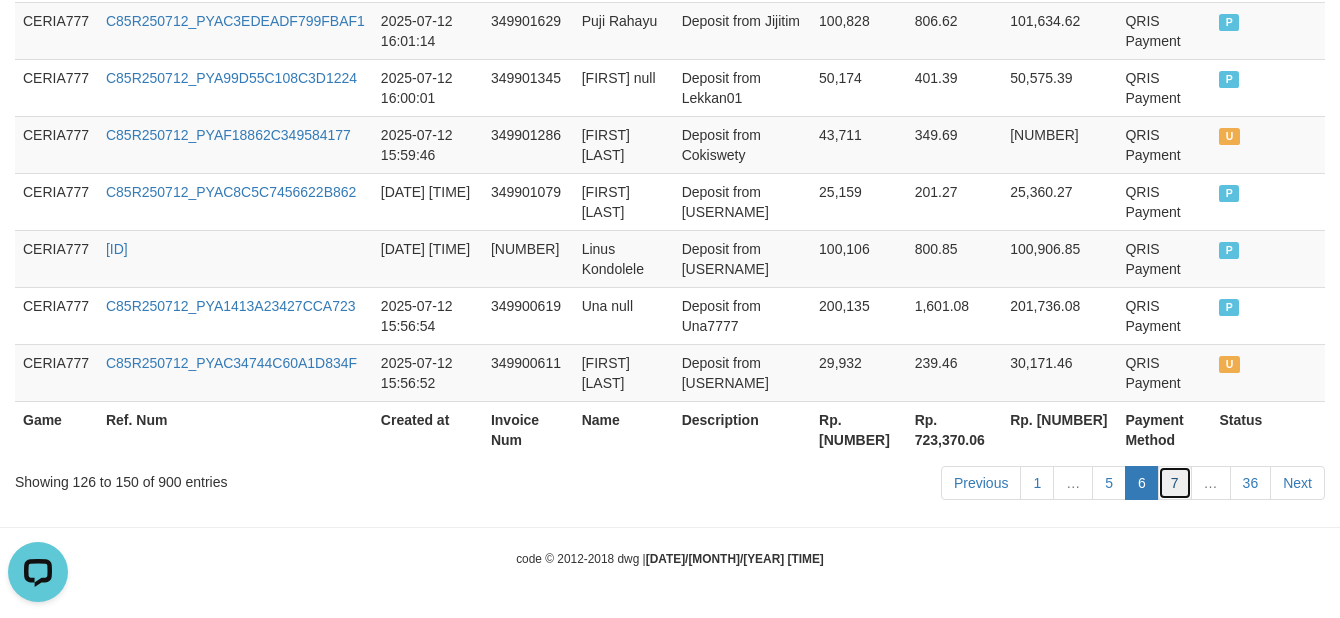 click on "7" at bounding box center (1175, 483) 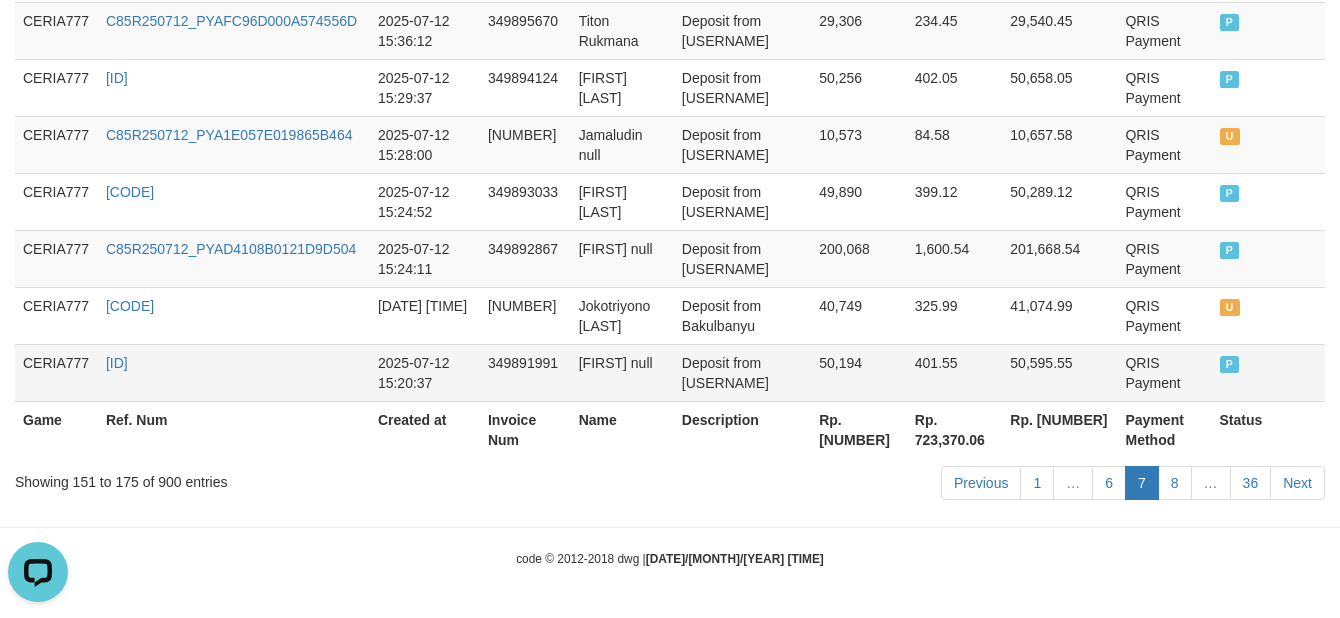 click on "CERIA777" at bounding box center (56, 372) 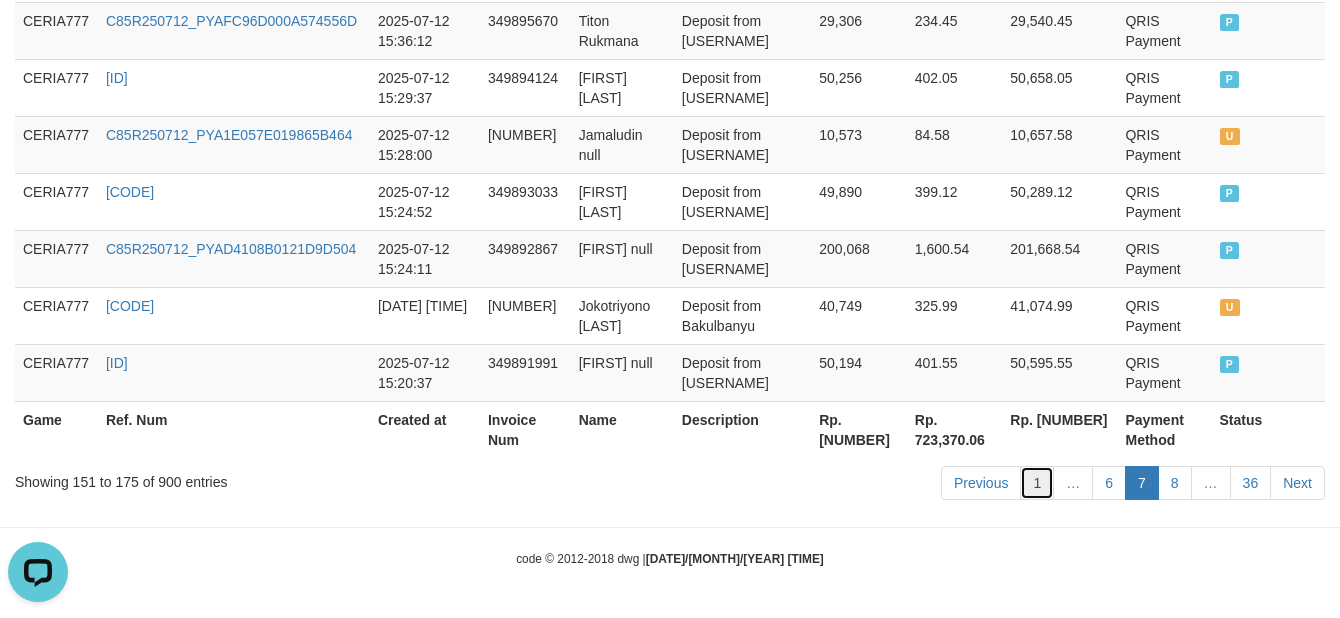 click on "1" at bounding box center (1037, 483) 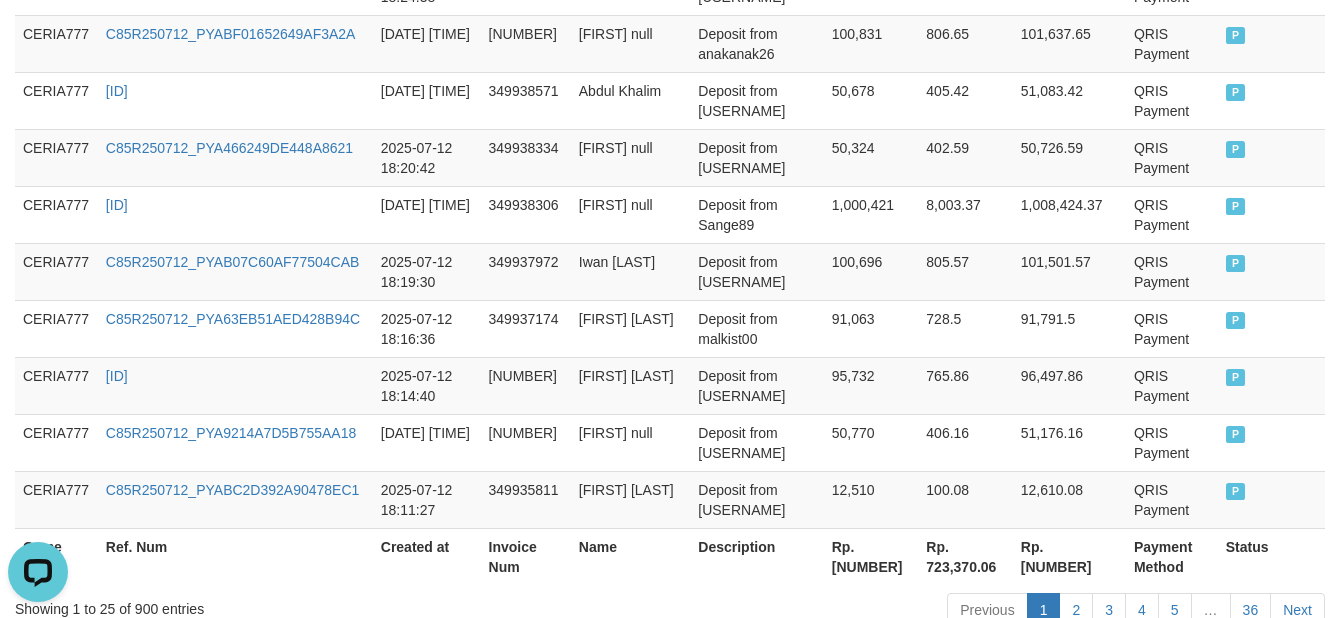 scroll, scrollTop: 1806, scrollLeft: 0, axis: vertical 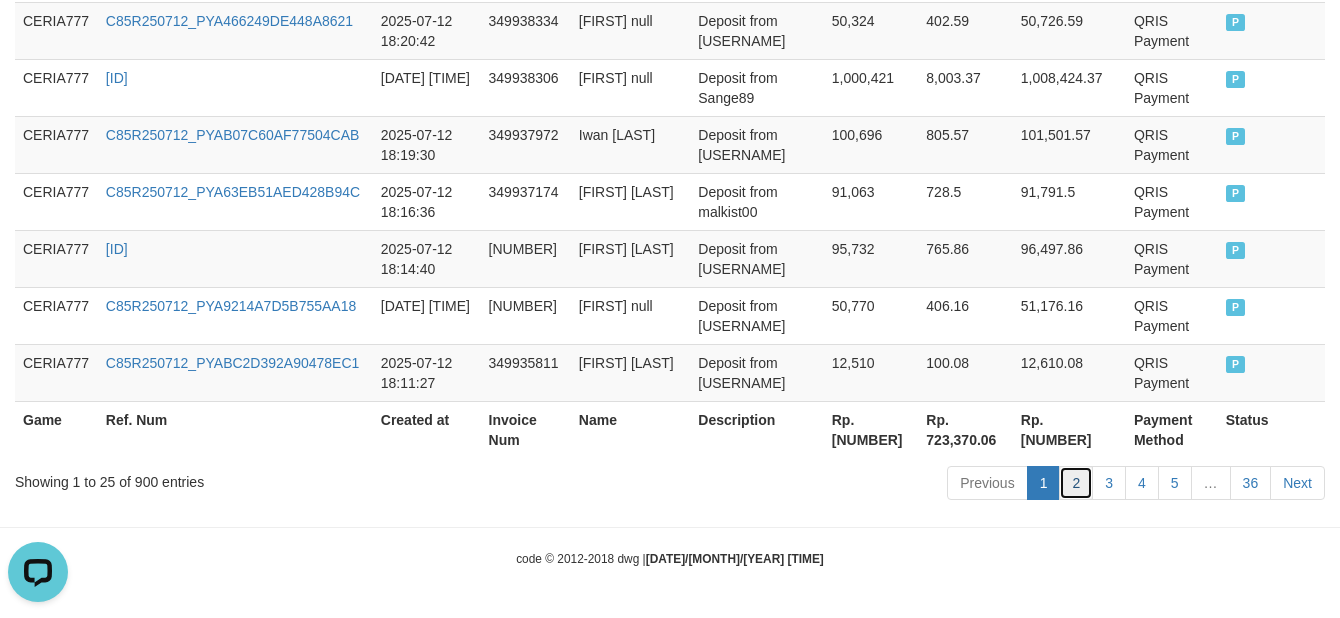 click on "2" at bounding box center [1076, 483] 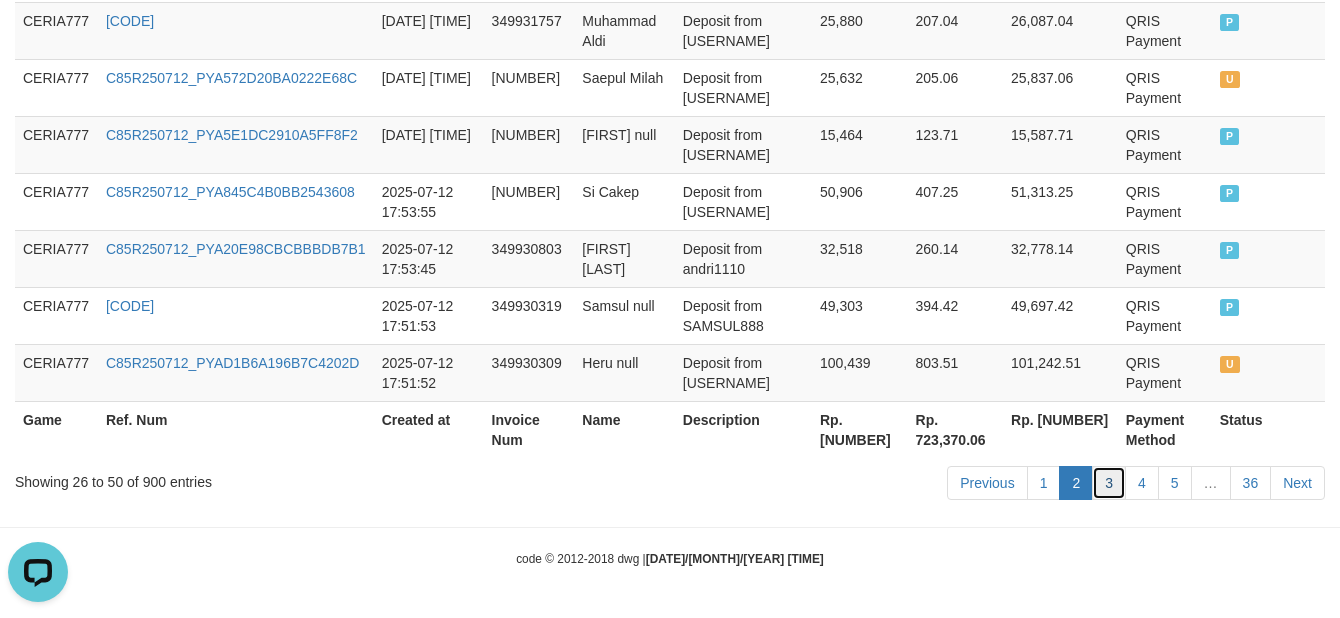 click on "3" at bounding box center [1109, 483] 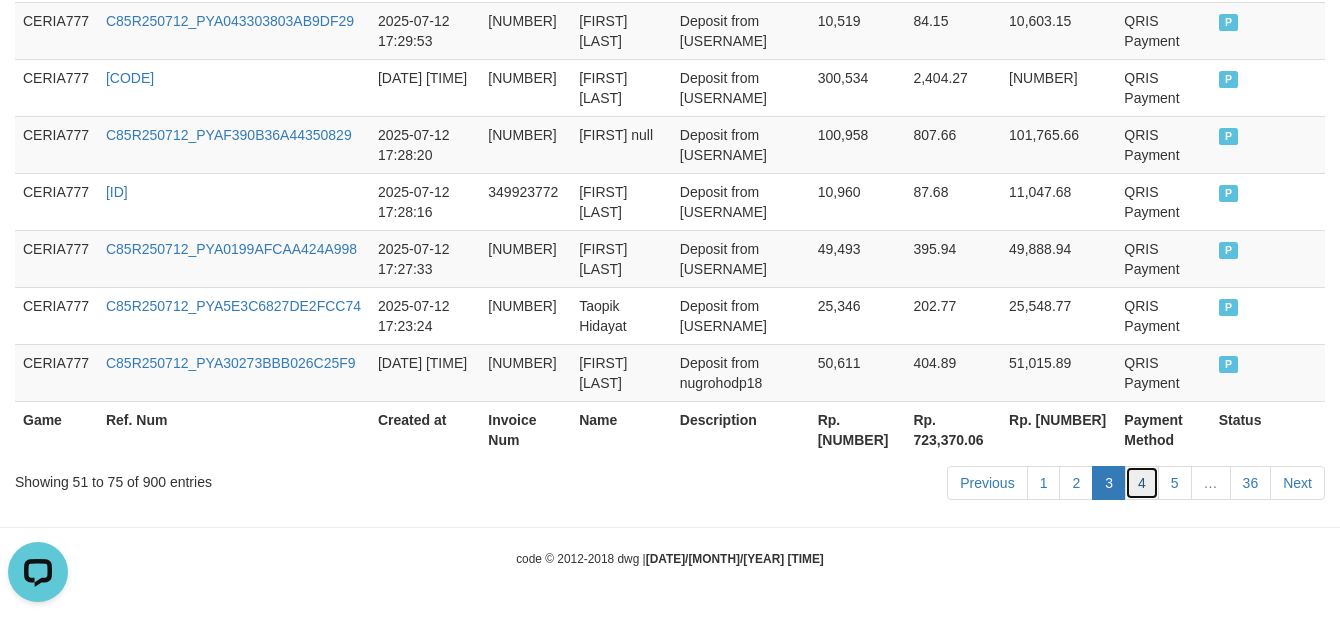 click on "4" at bounding box center (1142, 483) 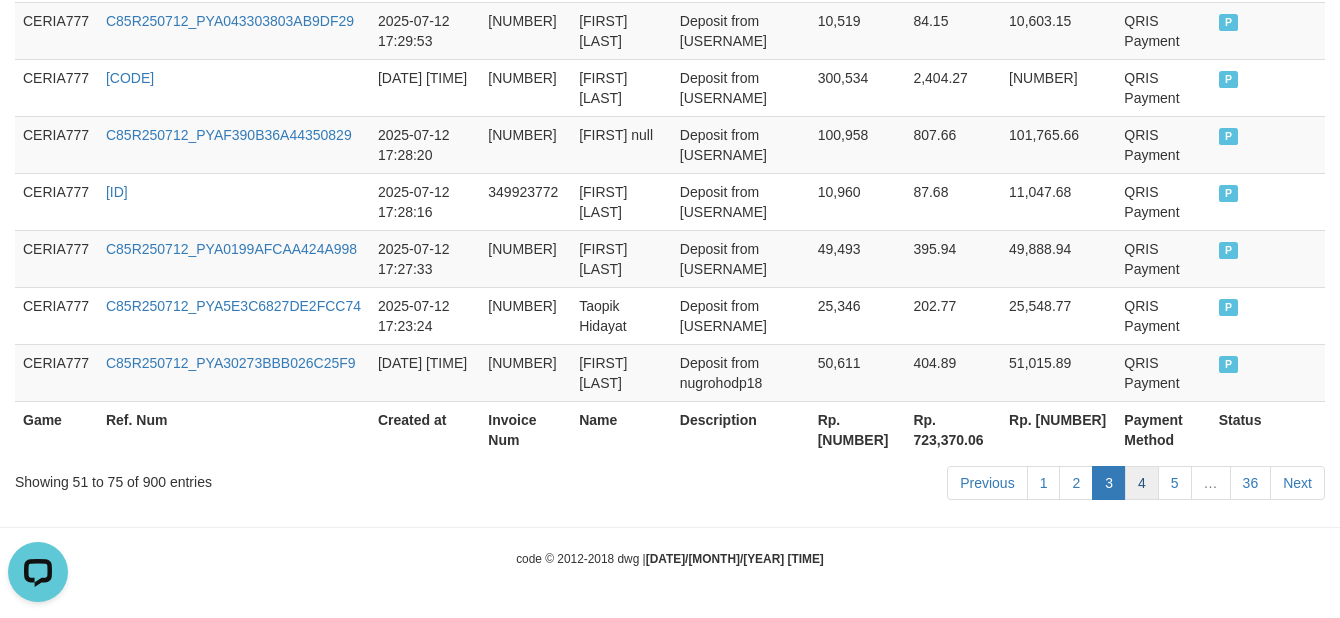 scroll, scrollTop: 1826, scrollLeft: 0, axis: vertical 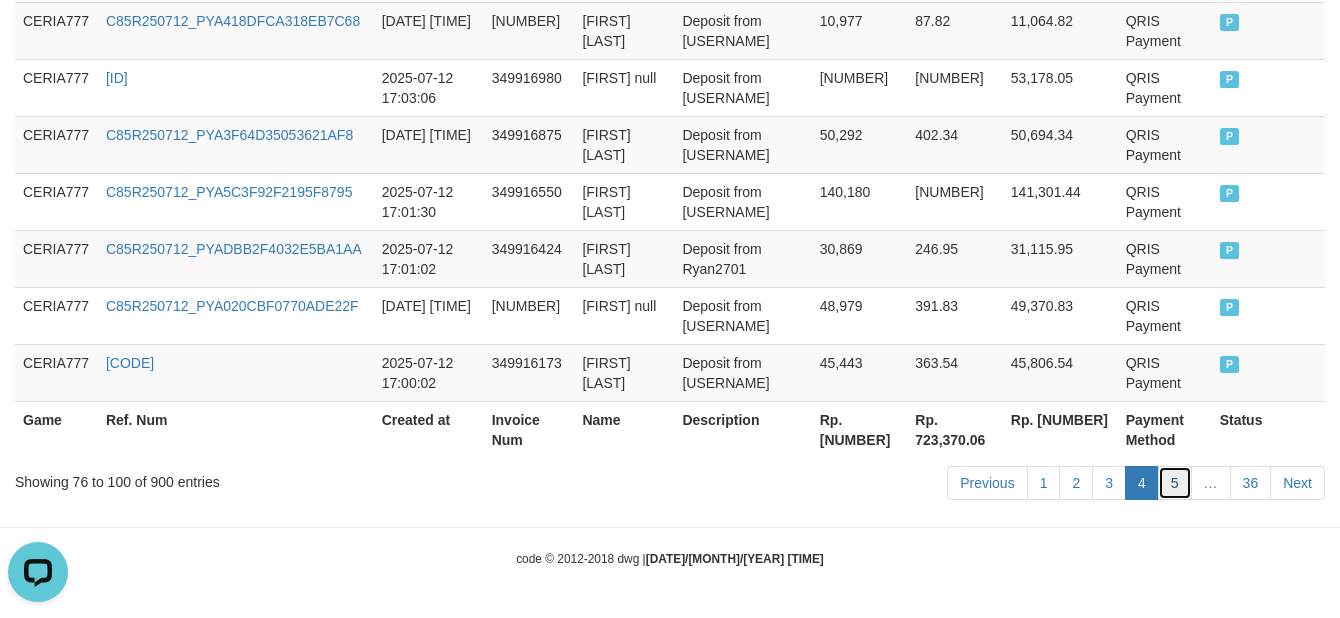 click on "5" at bounding box center (1175, 483) 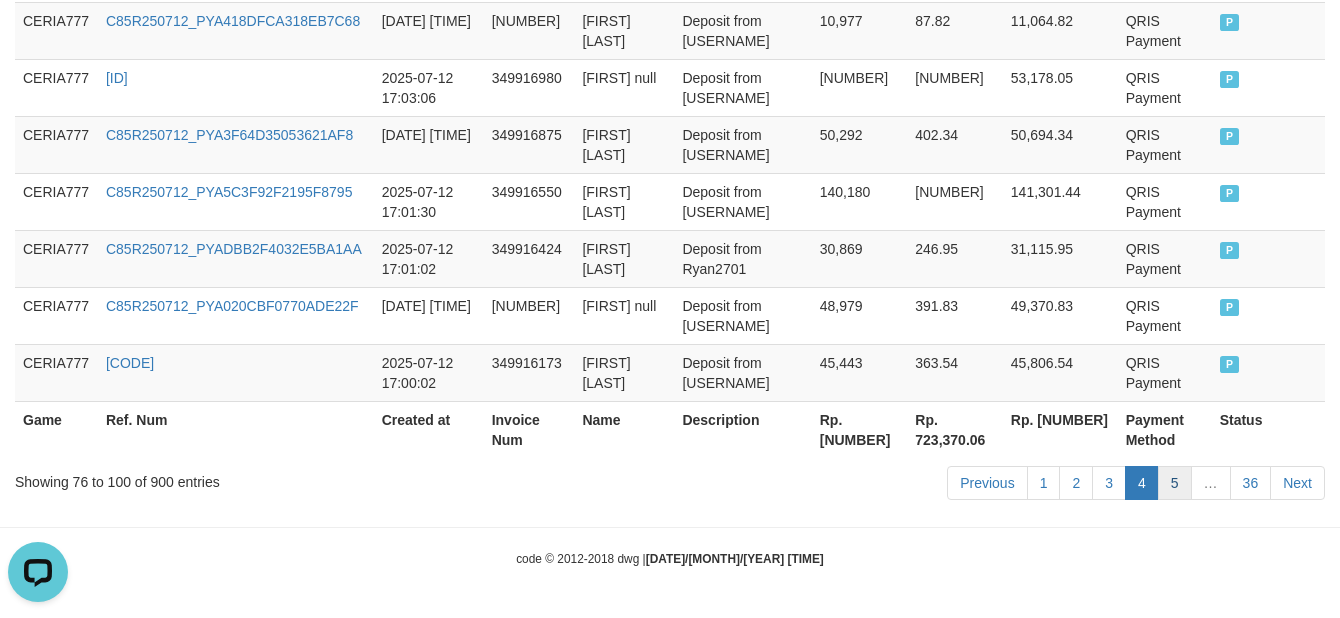 scroll, scrollTop: 1806, scrollLeft: 0, axis: vertical 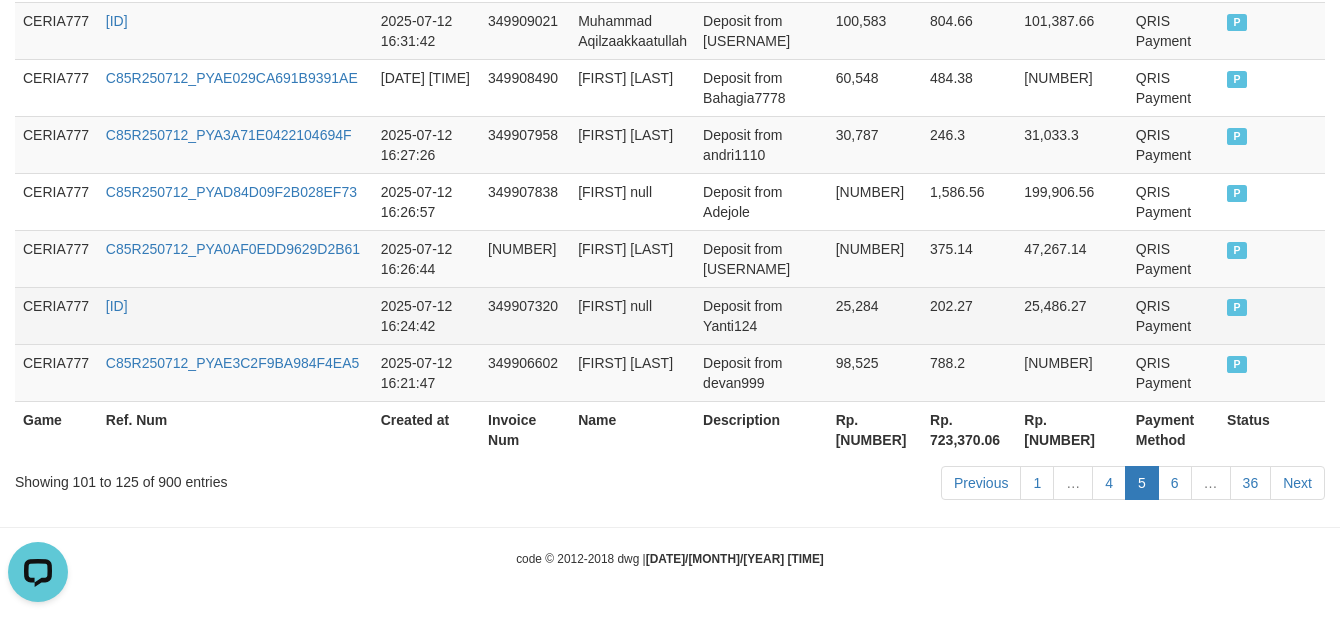 click on "CERIA777" at bounding box center (56, 315) 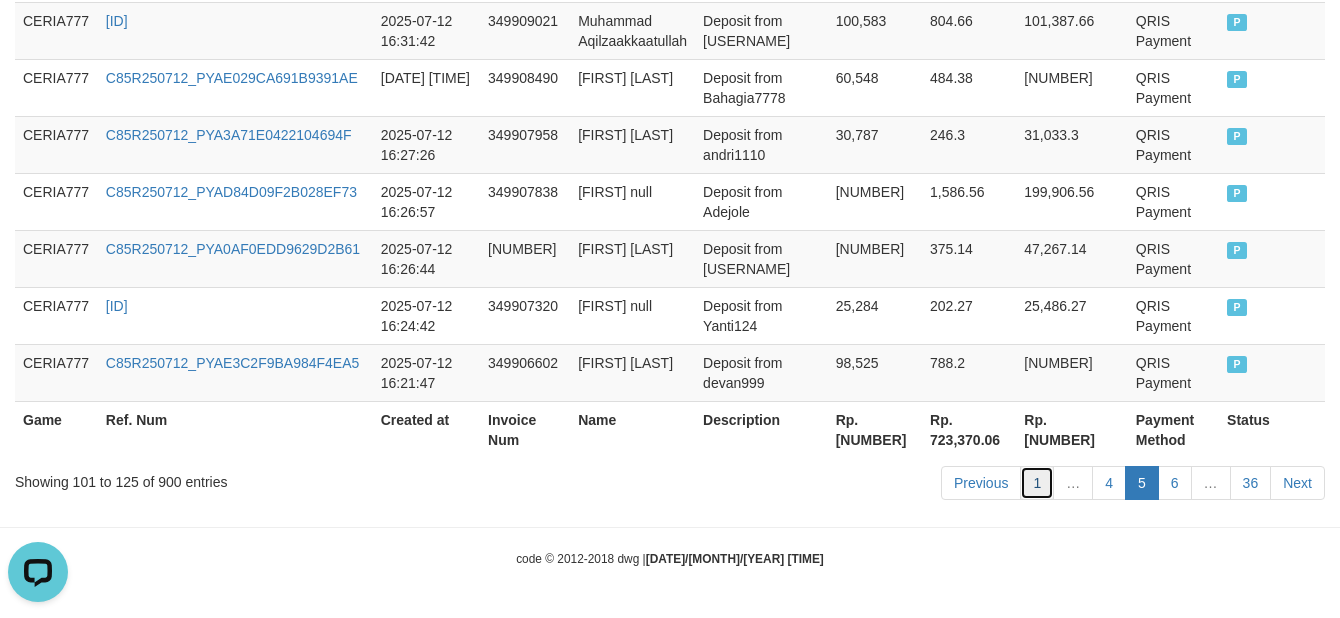 click on "1" at bounding box center [1037, 483] 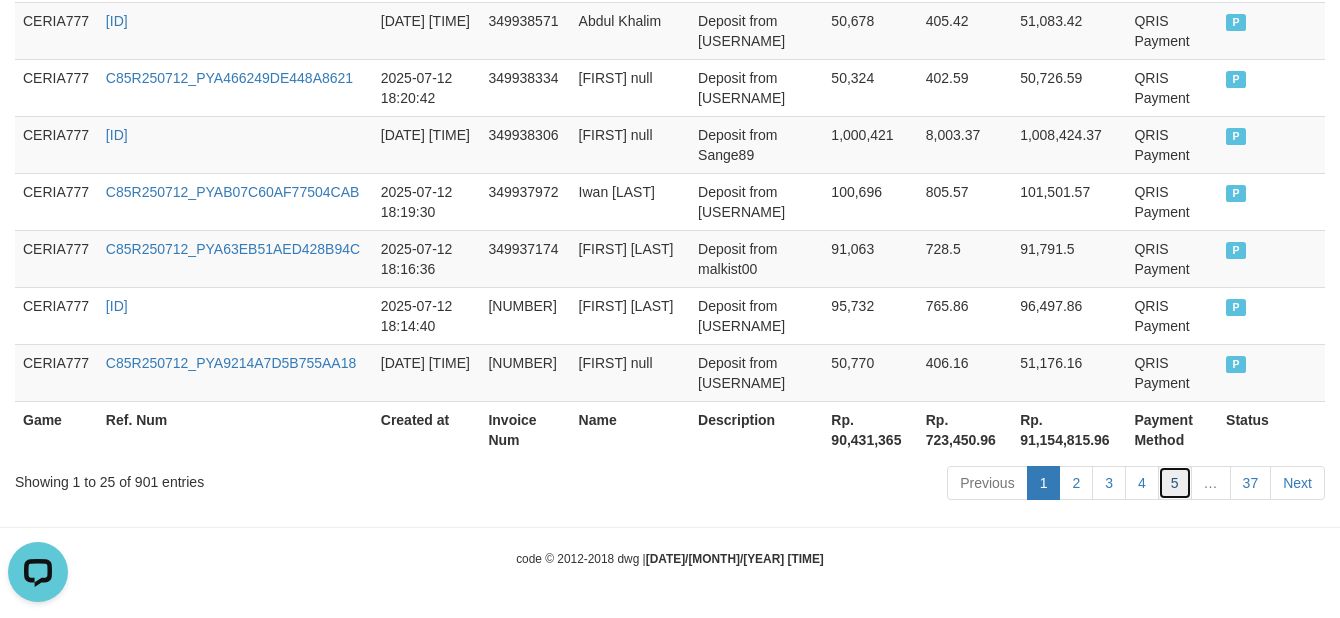 click on "5" at bounding box center [1175, 483] 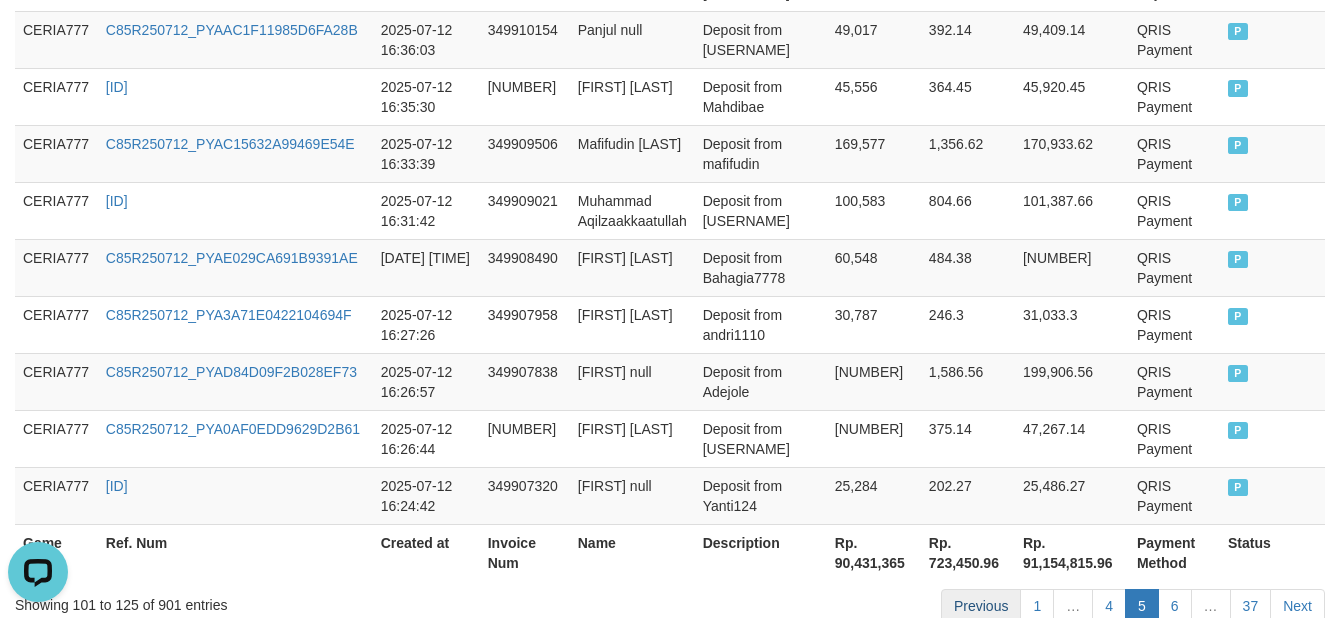 scroll, scrollTop: 1806, scrollLeft: 0, axis: vertical 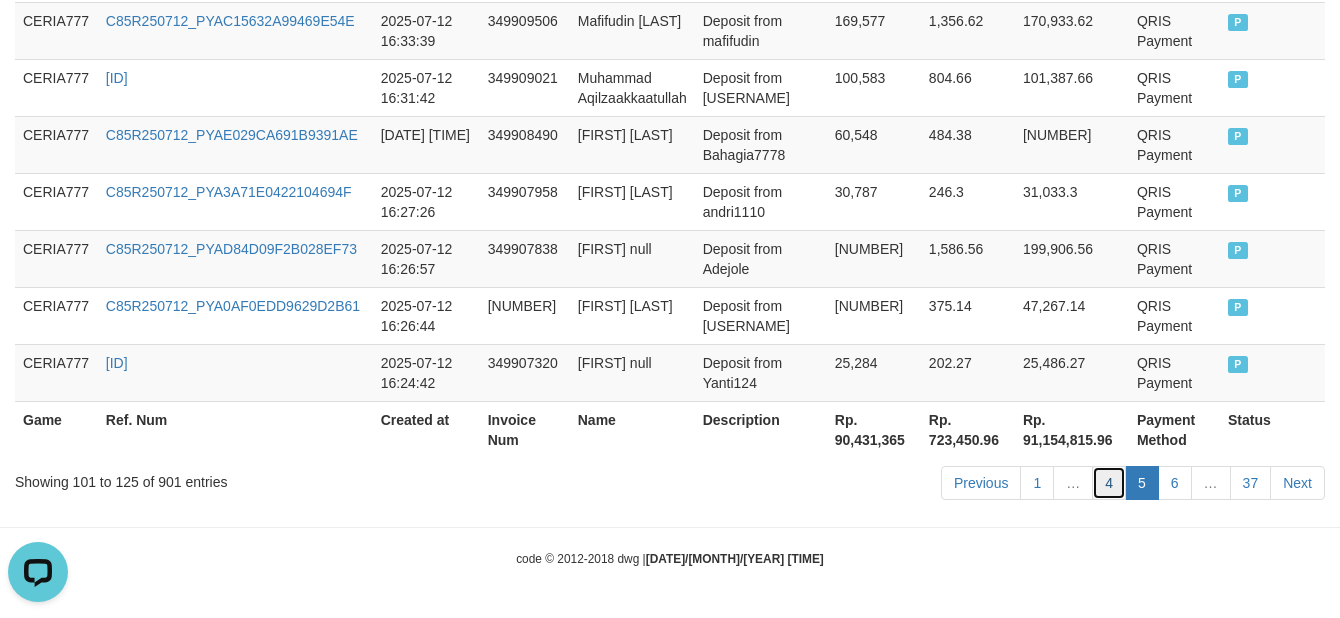 click on "4" at bounding box center (1109, 483) 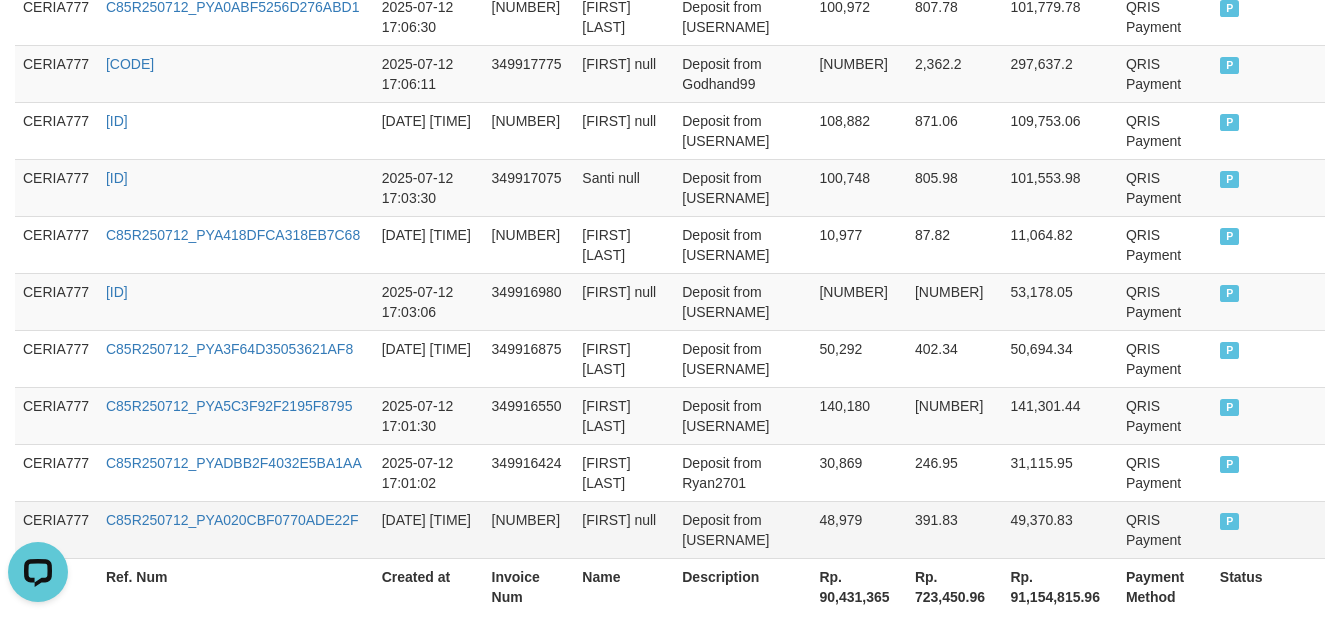 scroll, scrollTop: 1826, scrollLeft: 0, axis: vertical 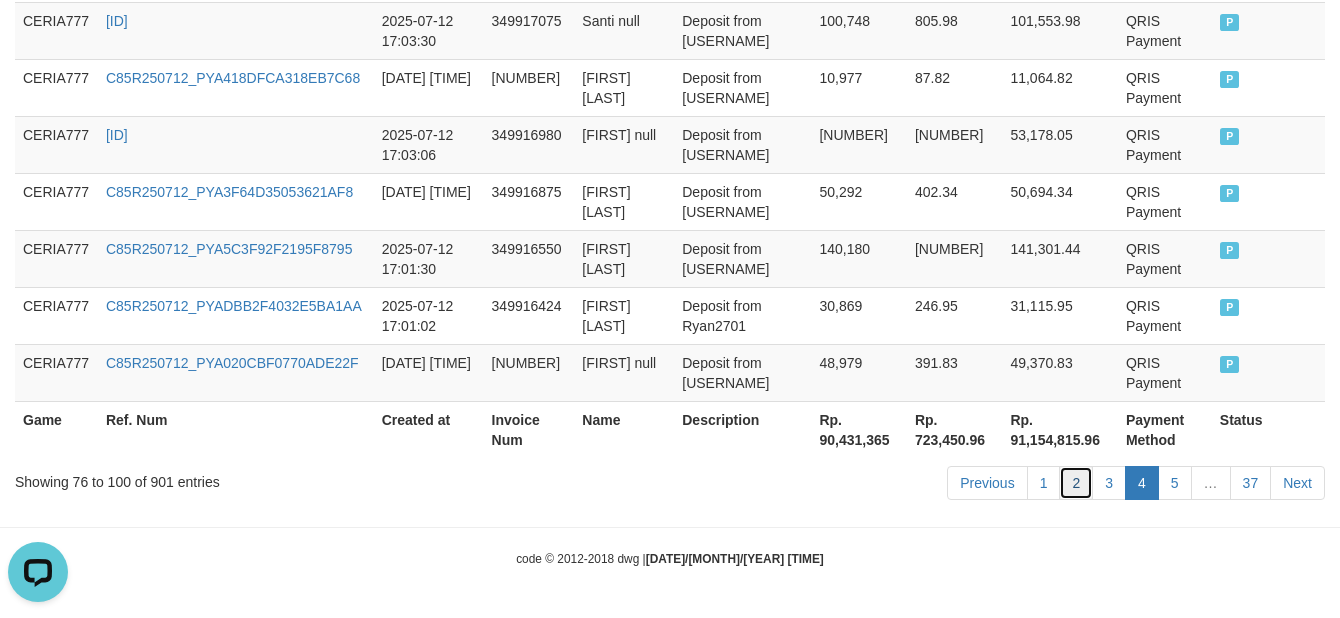 click on "2" at bounding box center [1076, 483] 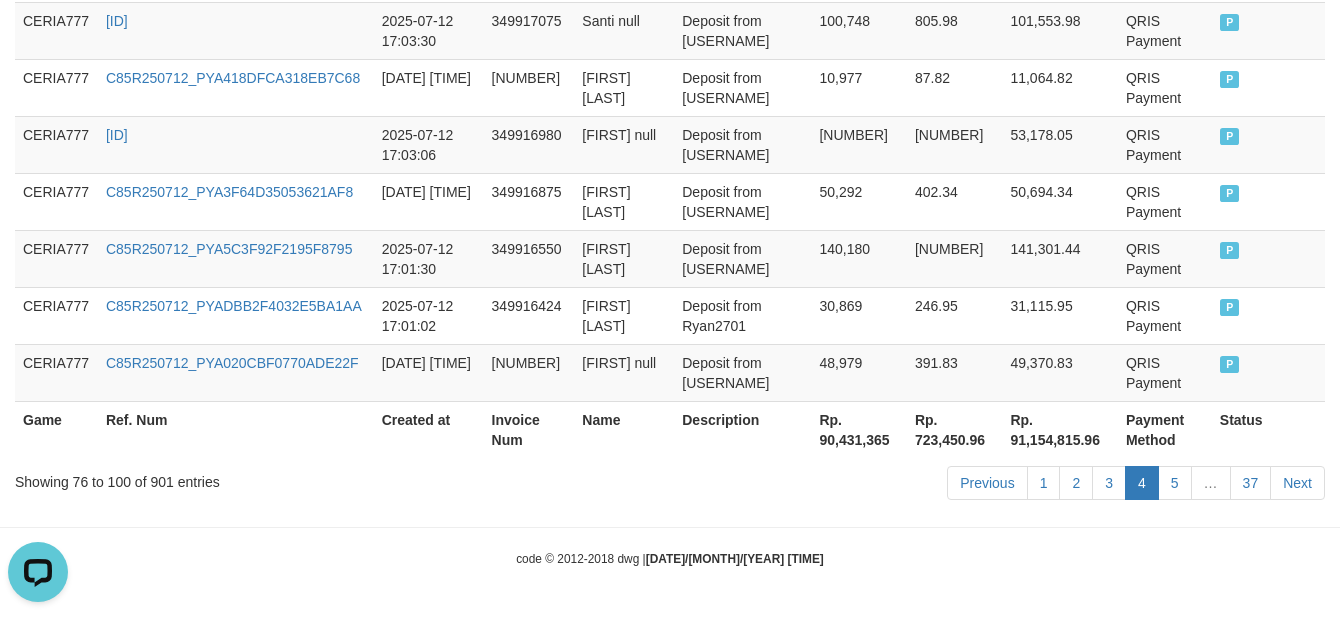 scroll, scrollTop: 1806, scrollLeft: 0, axis: vertical 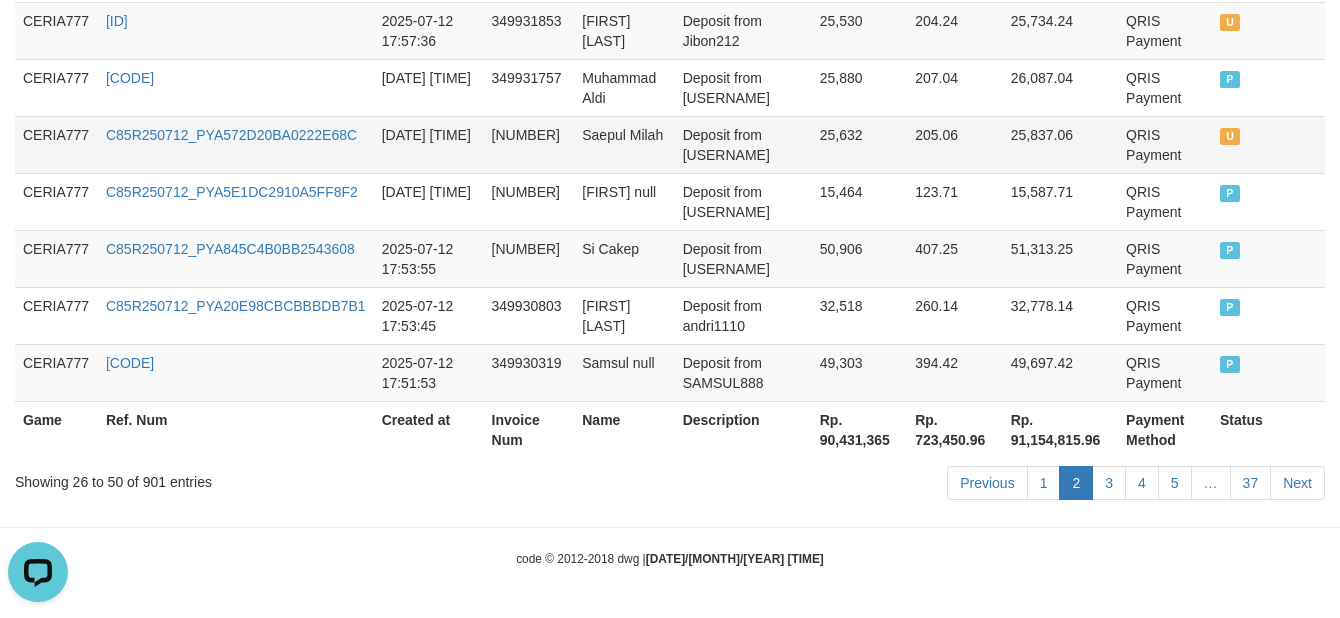 click on "25,632" at bounding box center (859, 144) 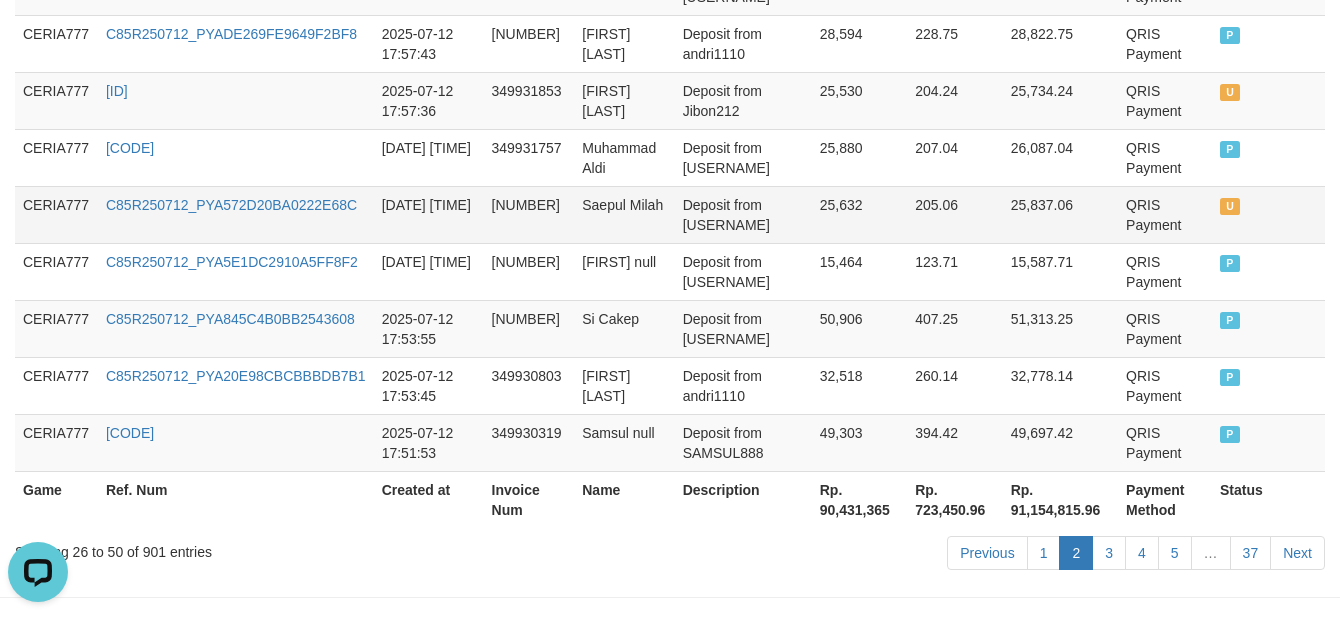 scroll, scrollTop: 1695, scrollLeft: 0, axis: vertical 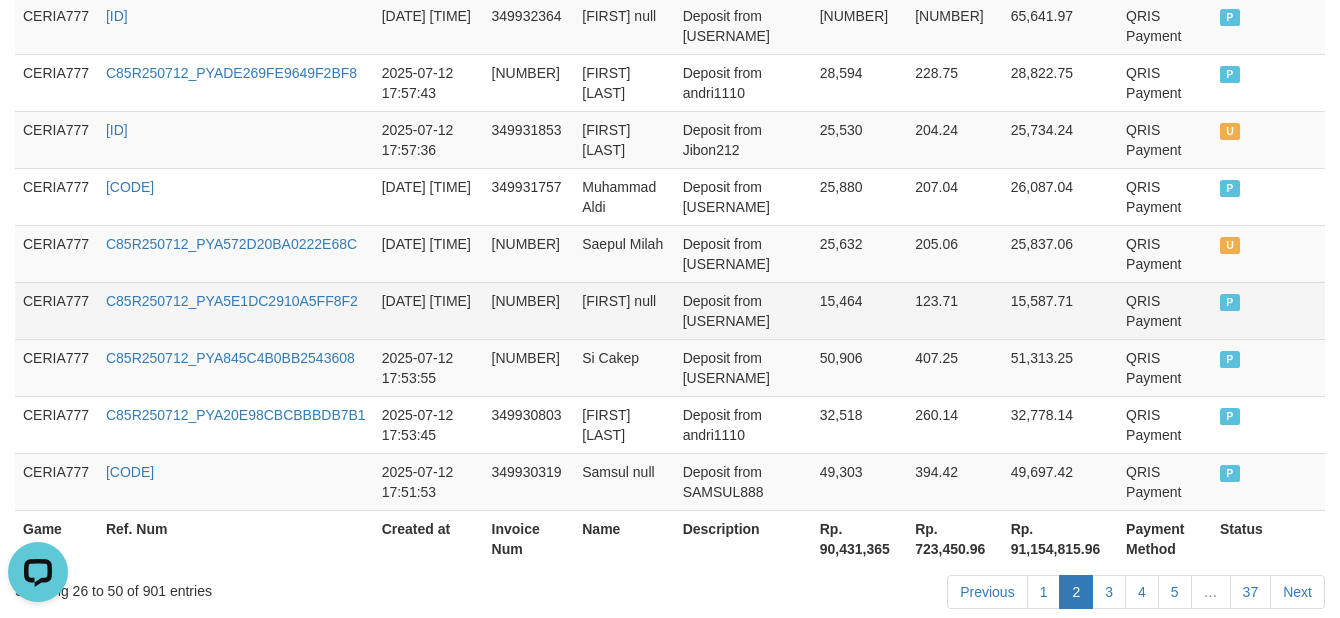 click on "Game Ref. Num Created at Invoice Num Name Description Net Amount Total Fee Amount Payment Method Status
Game Ref. Num Created at Invoice Num Name Description Rp. 90,431,365 Rp. 723,450.96 Rp. 91,154,815.96 Payment Method Status
CERIA777 C85R250712_PYABC2D392A90478EC1 2025-07-12 18:11:27 349935811 Febri Prakoso Deposit from Sabrina01 12,510 100.08 12,610.08 QRIS Payment P   CERIA777 C85R250712_PYA52A3EC50162765B0 2025-07-12 18:11:20 349935779 Suhariyanto null Deposit from Sumo12 48,146 385.17 48,531.17 QRIS Payment P   CERIA777 C85R250712_PYA6A0F9A95A7BBF35B 2025-07-12 18:08:47 349935027 Tri Prasetiyo Deposit from Praskomprank 100,137 801.1 100,938.1 QRIS Payment P   CERIA777 C85R250712_PYAA38CE155FFFC52A8 2025-07-12 18:07:47 349934738 Adianto null Deposit from adbuan 100,933 807.46 101,740.46 QRIS Payment P   CERIA777 C85R250712_PYA815379A81D1C40EC 2025-07-12 18:05:57 349934236 Angga Irawan Deposit from Scooter23 150,431 1,203.45 151,634.45 QRIS Payment P   CERIA777 349934178 P" at bounding box center [670, -203] 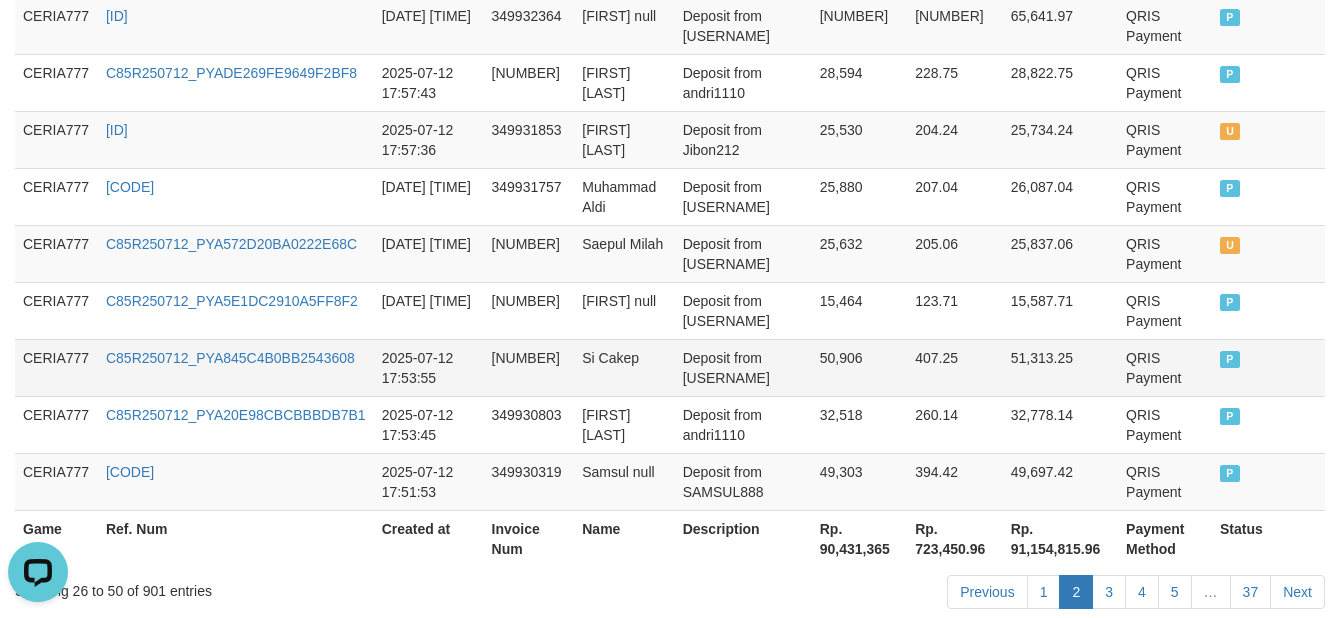 click on "2025-07-12 17:53:55" at bounding box center [429, 367] 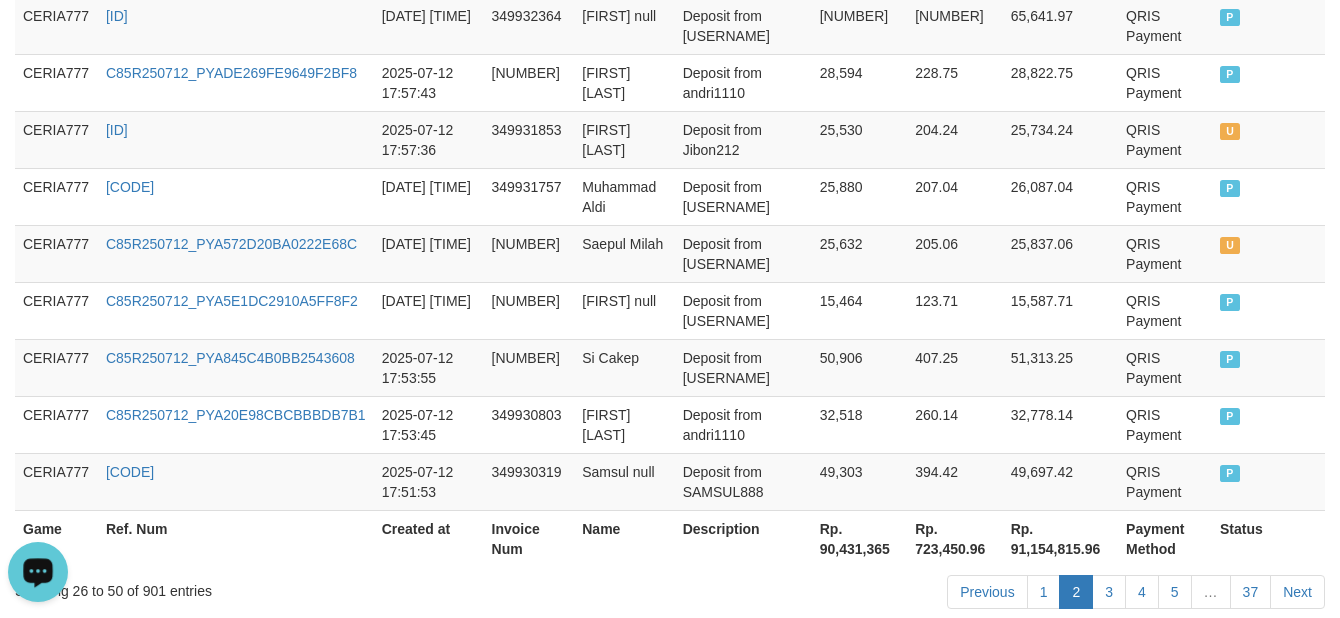 click at bounding box center (38, 571) 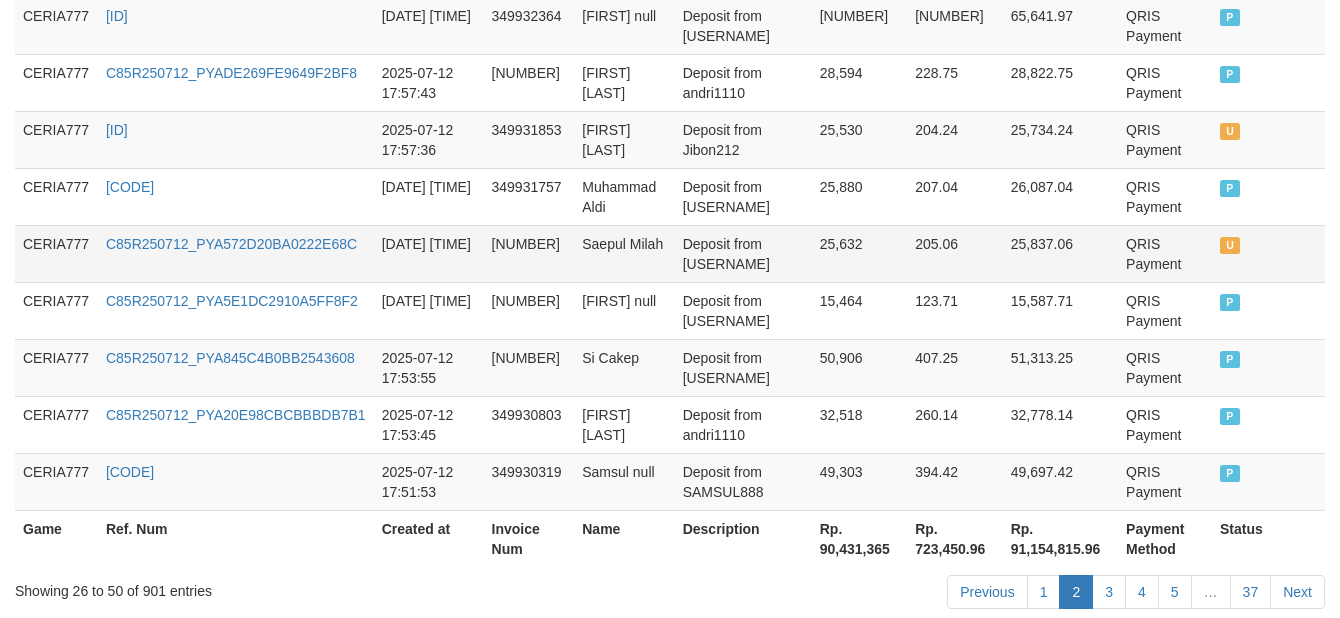 click on "QRIS Payment" at bounding box center (1165, 253) 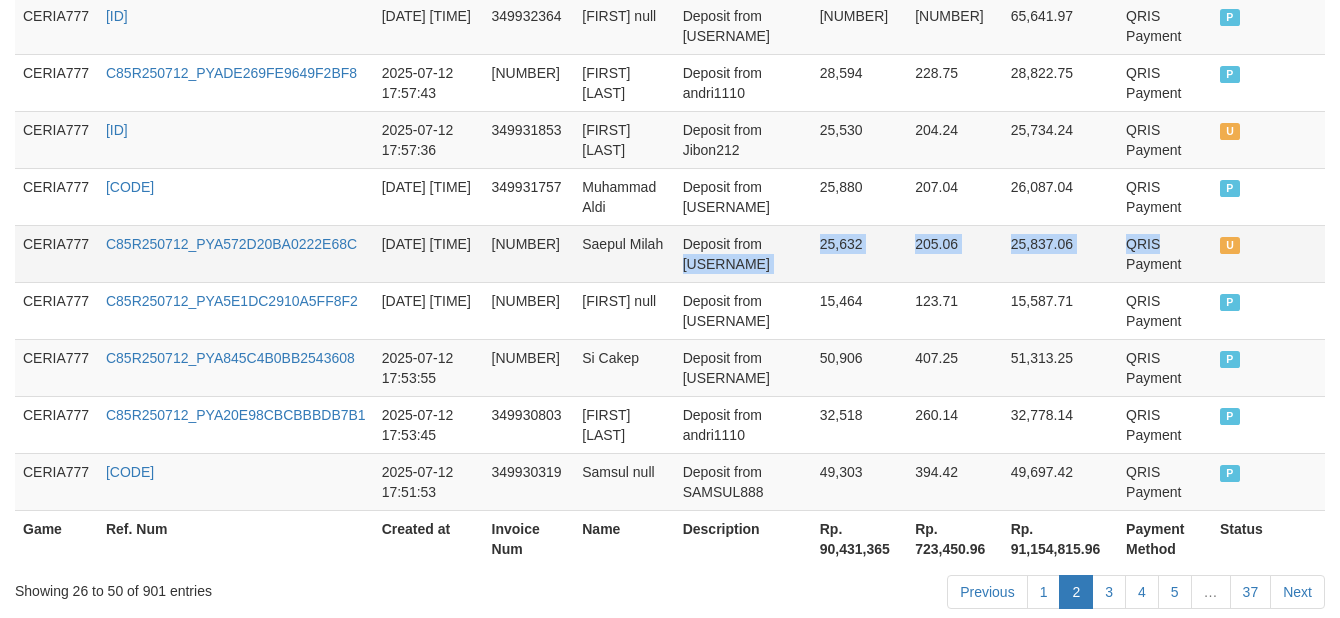 drag, startPoint x: 1164, startPoint y: 253, endPoint x: 704, endPoint y: 273, distance: 460.43457 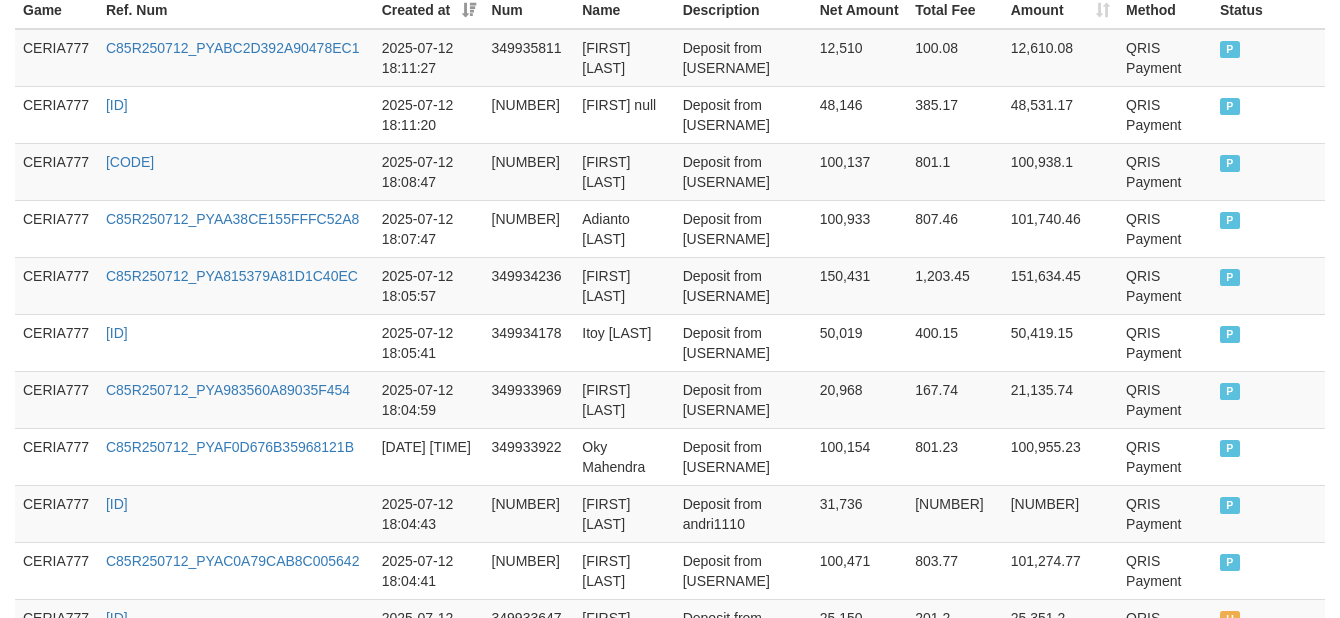 scroll, scrollTop: 806, scrollLeft: 0, axis: vertical 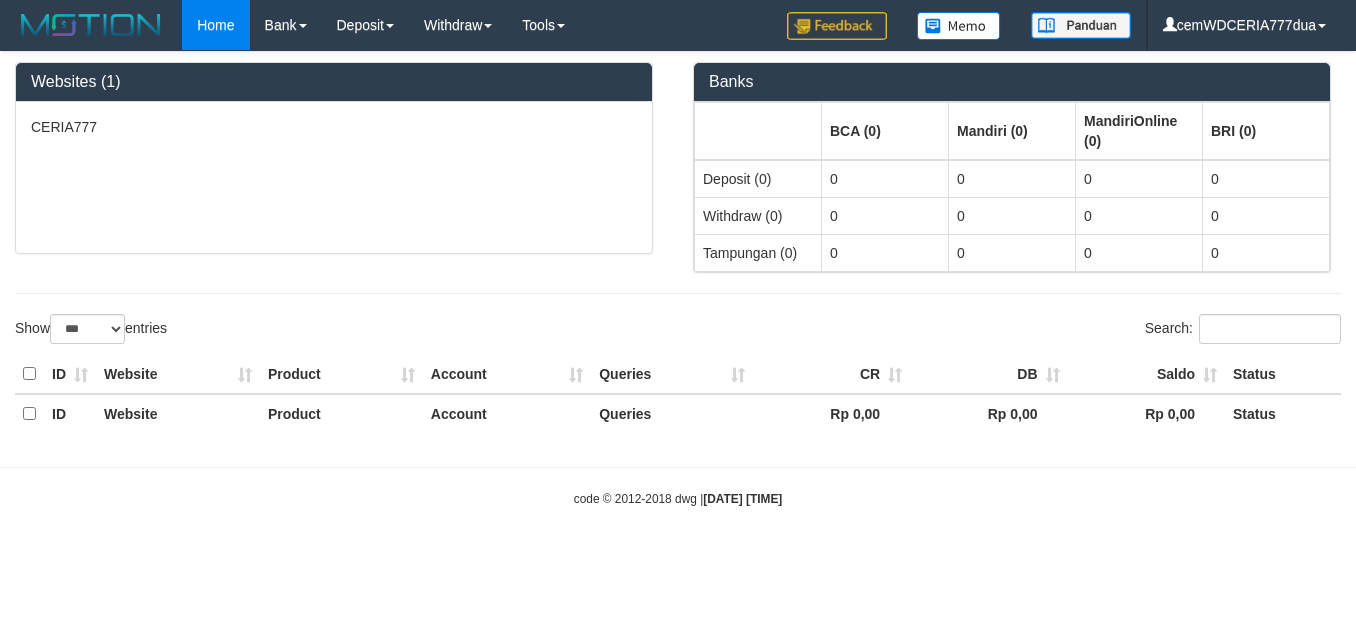 select on "***" 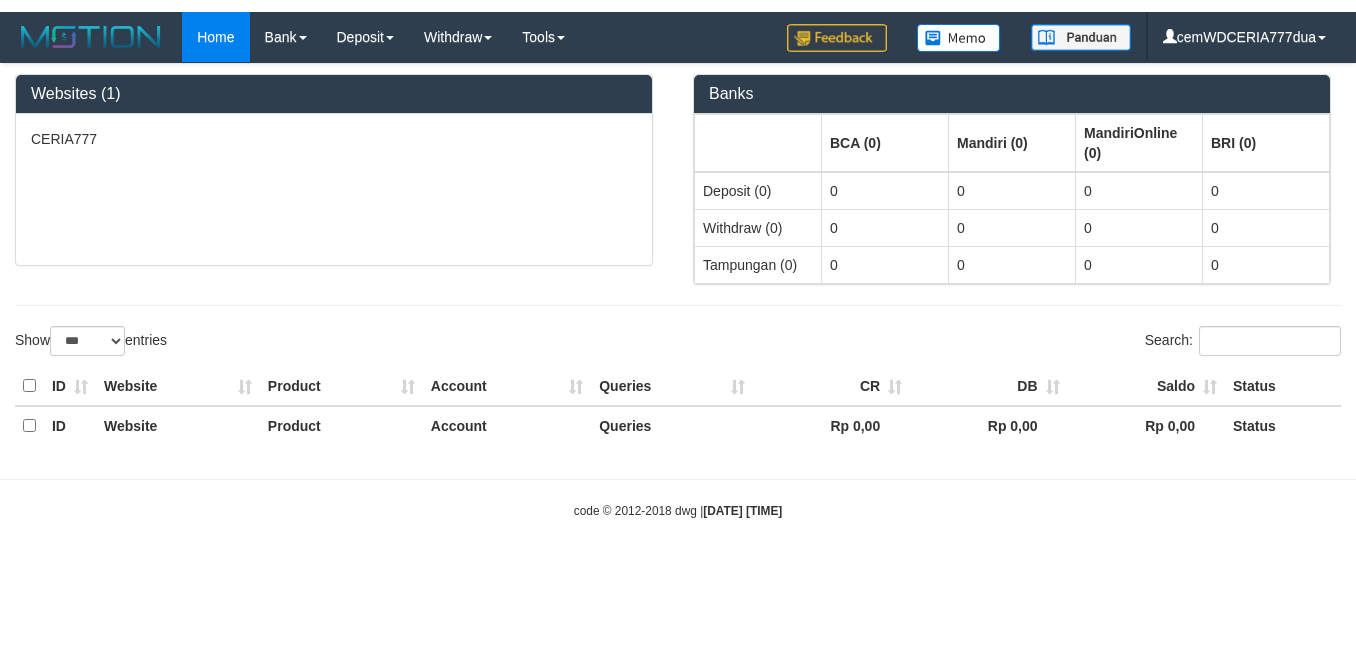 scroll, scrollTop: 0, scrollLeft: 0, axis: both 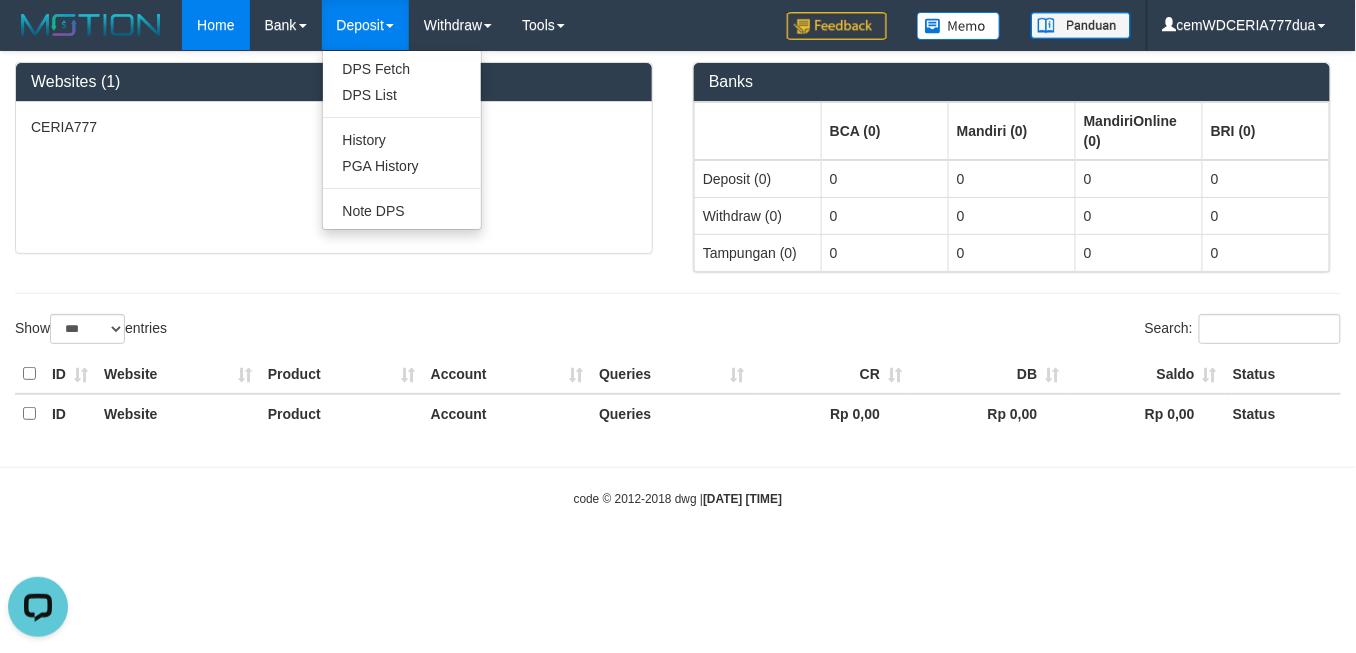 drag, startPoint x: 365, startPoint y: 14, endPoint x: 380, endPoint y: 26, distance: 19.209373 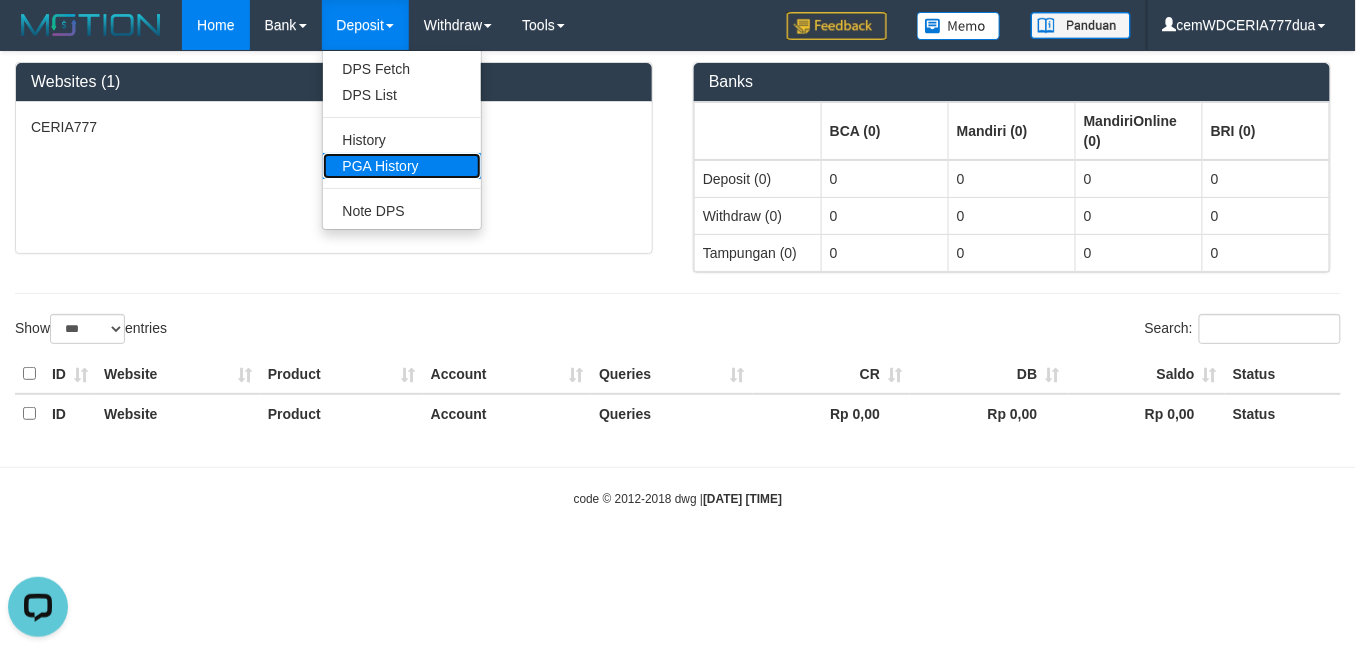 click on "PGA History" at bounding box center [402, 166] 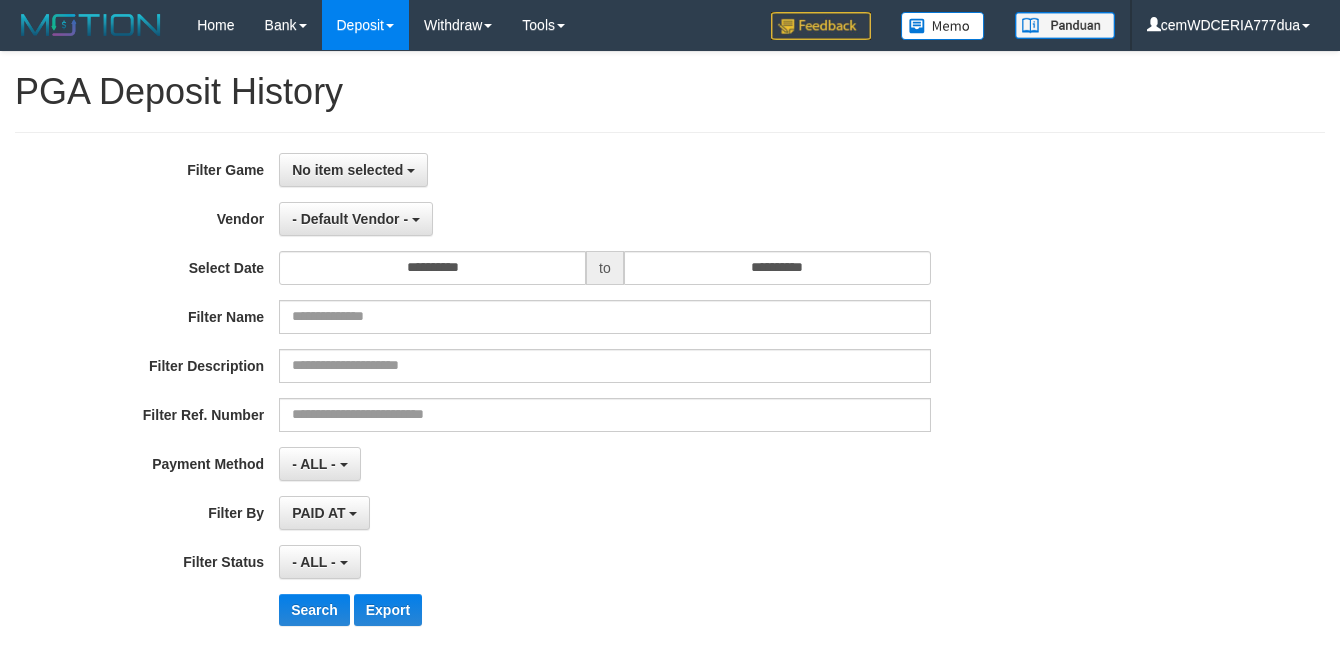 select 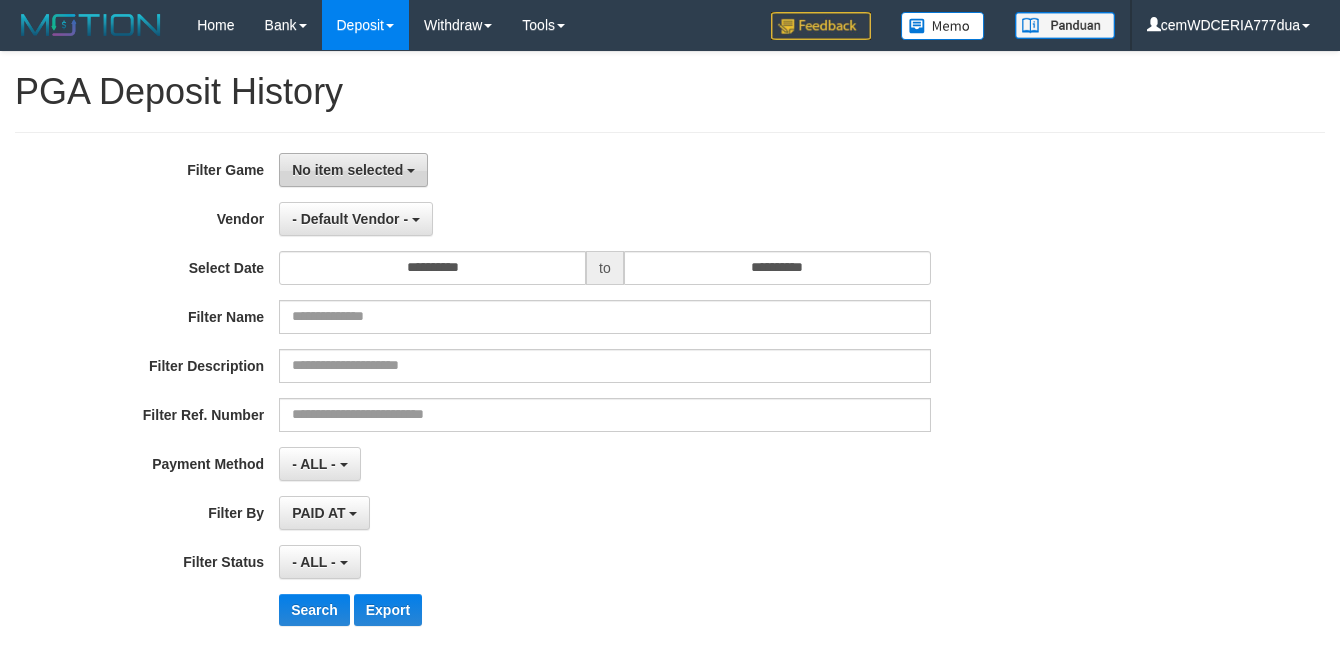 click on "No item selected" at bounding box center (347, 170) 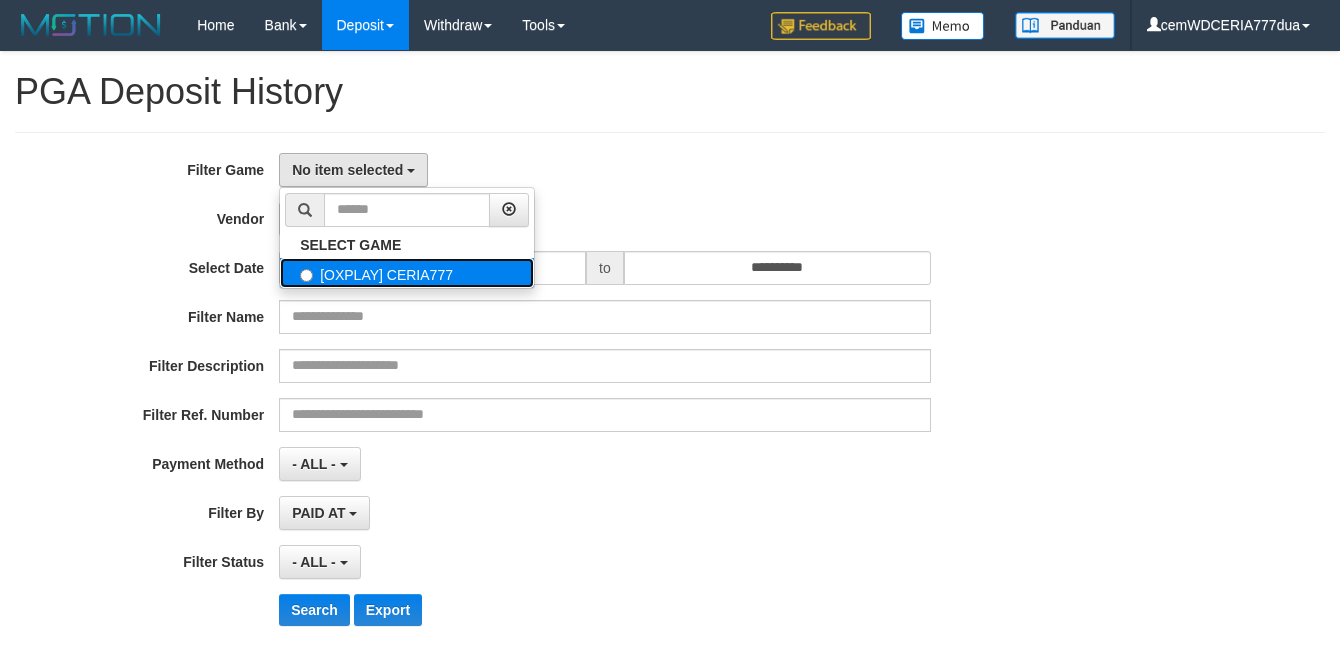 click on "[OXPLAY] CERIA777" at bounding box center [407, 273] 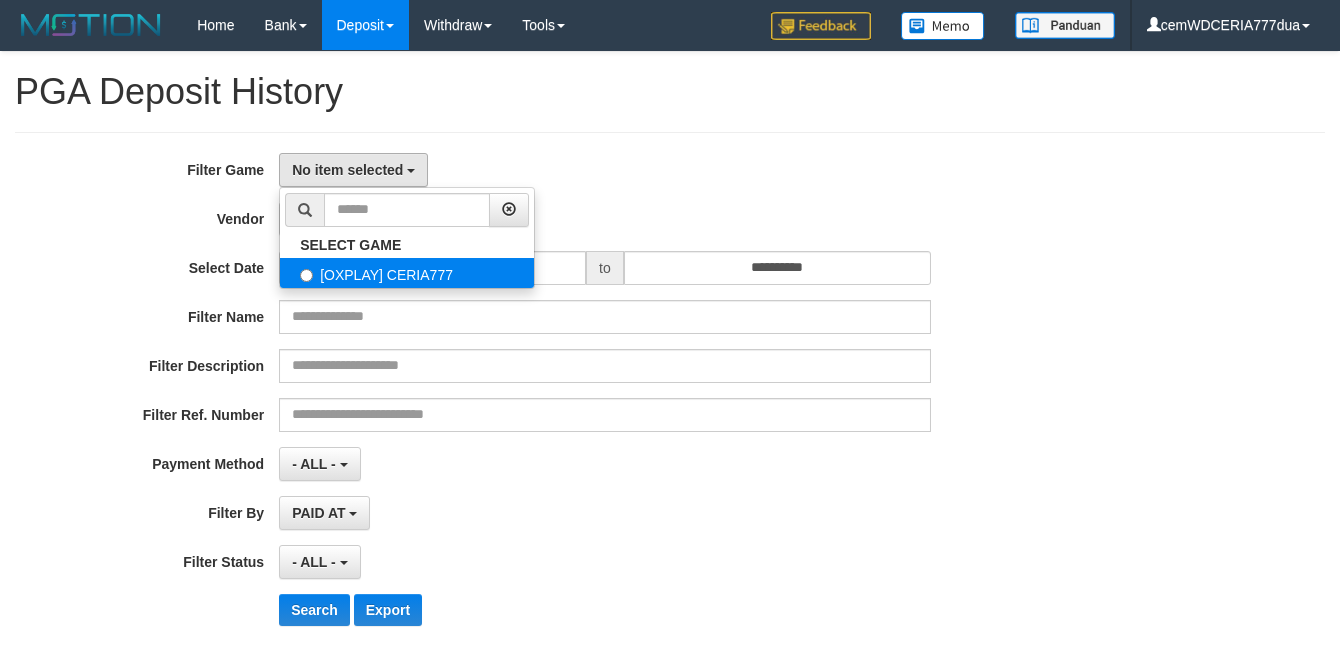 select on "****" 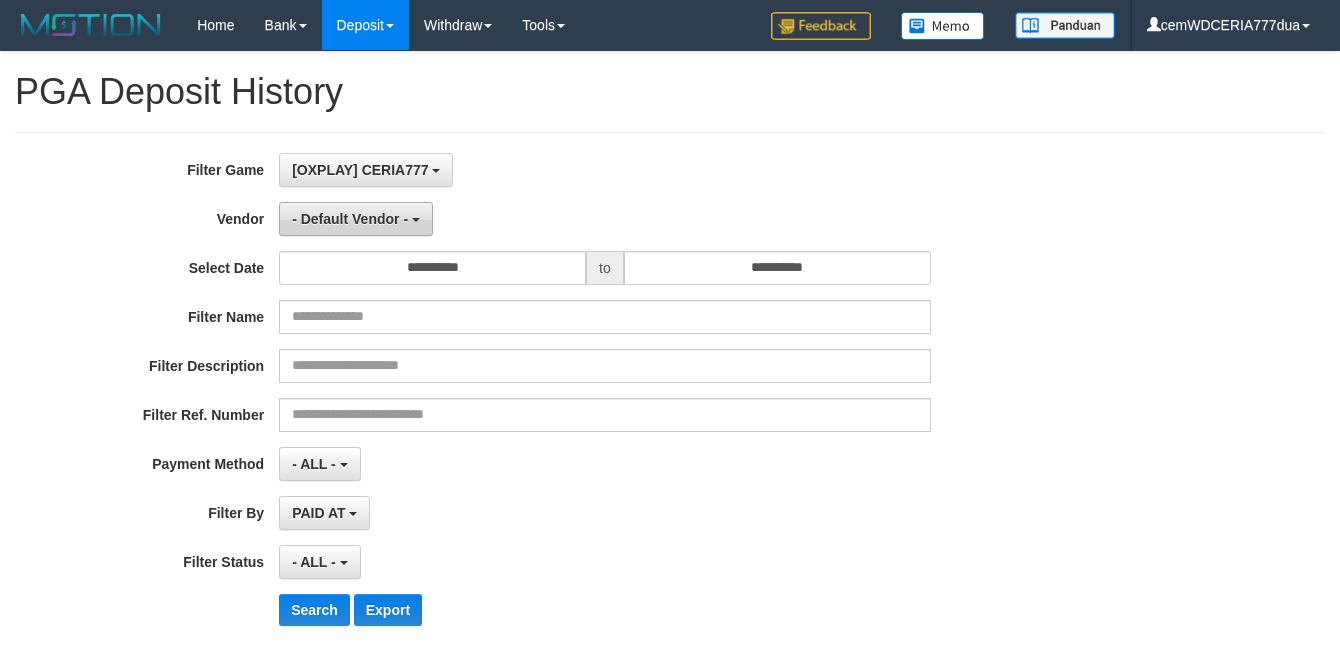 scroll, scrollTop: 17, scrollLeft: 0, axis: vertical 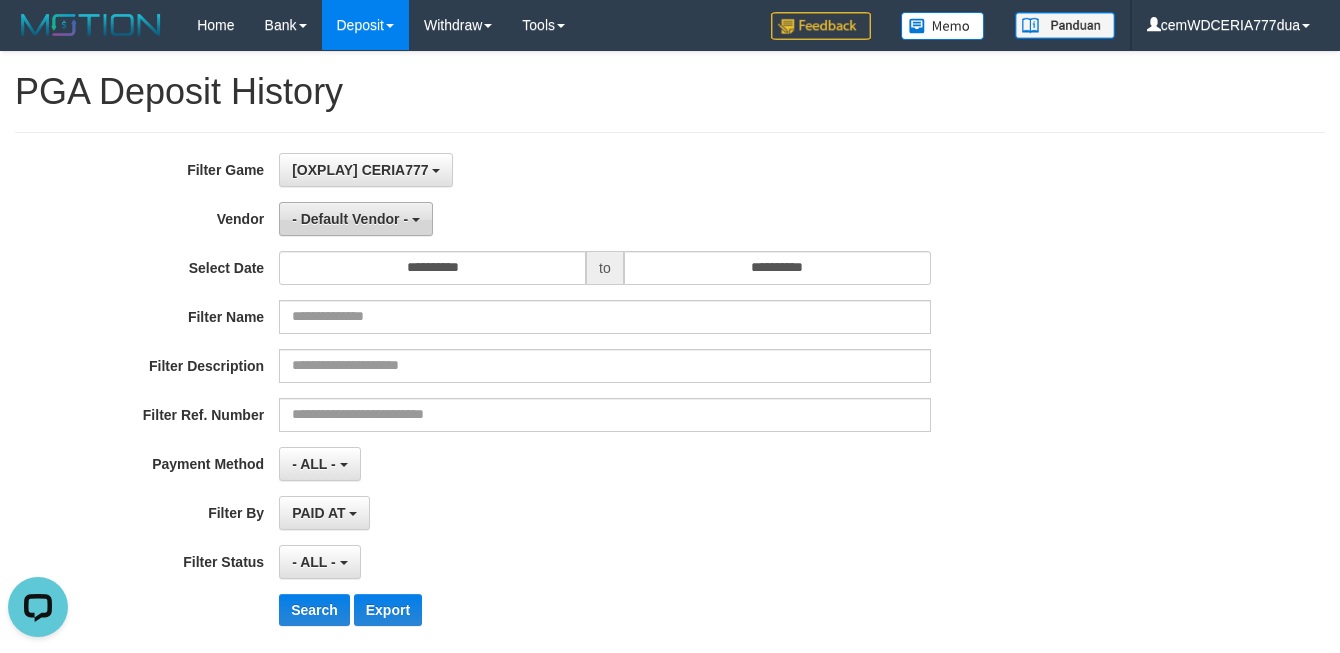 click on "- Default Vendor -" at bounding box center (350, 219) 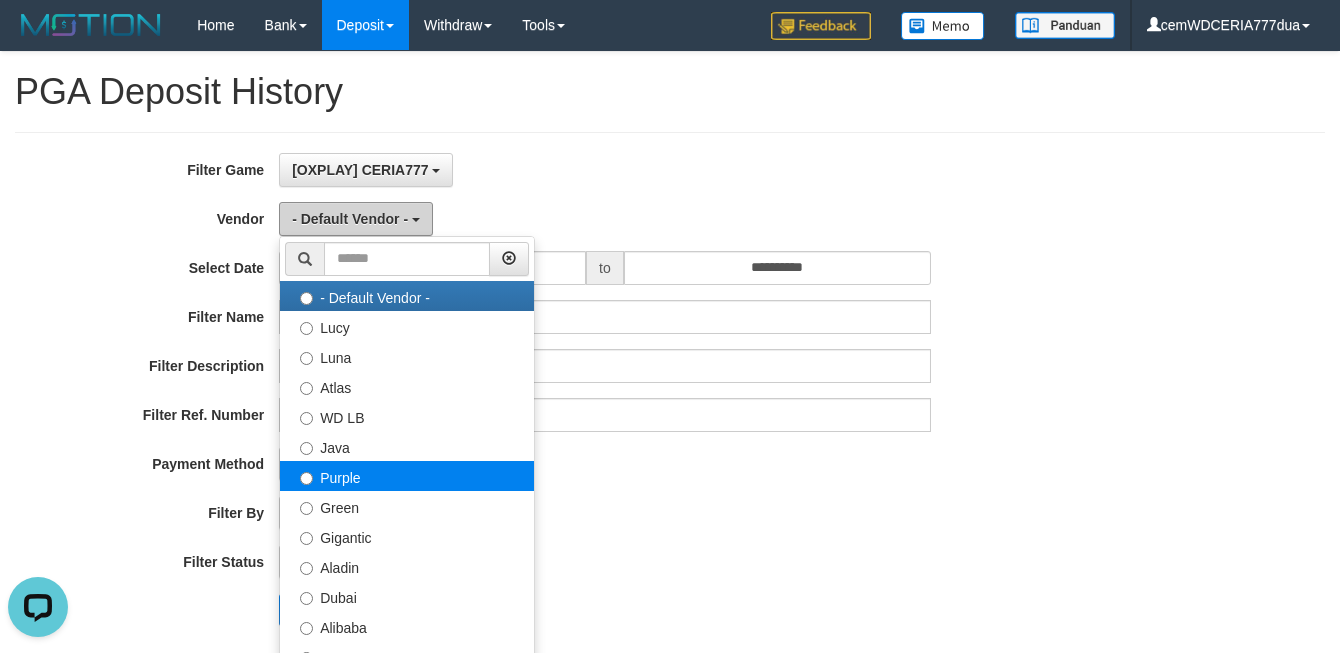 scroll, scrollTop: 111, scrollLeft: 0, axis: vertical 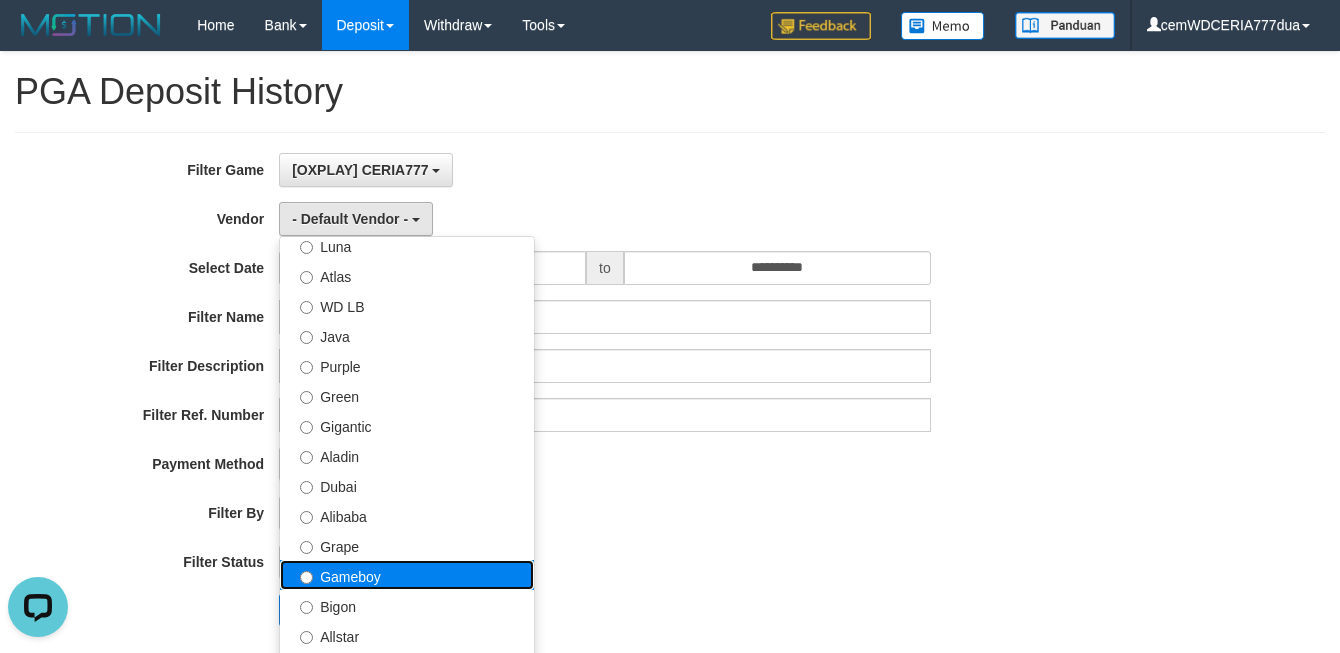 click on "Gameboy" at bounding box center [407, 575] 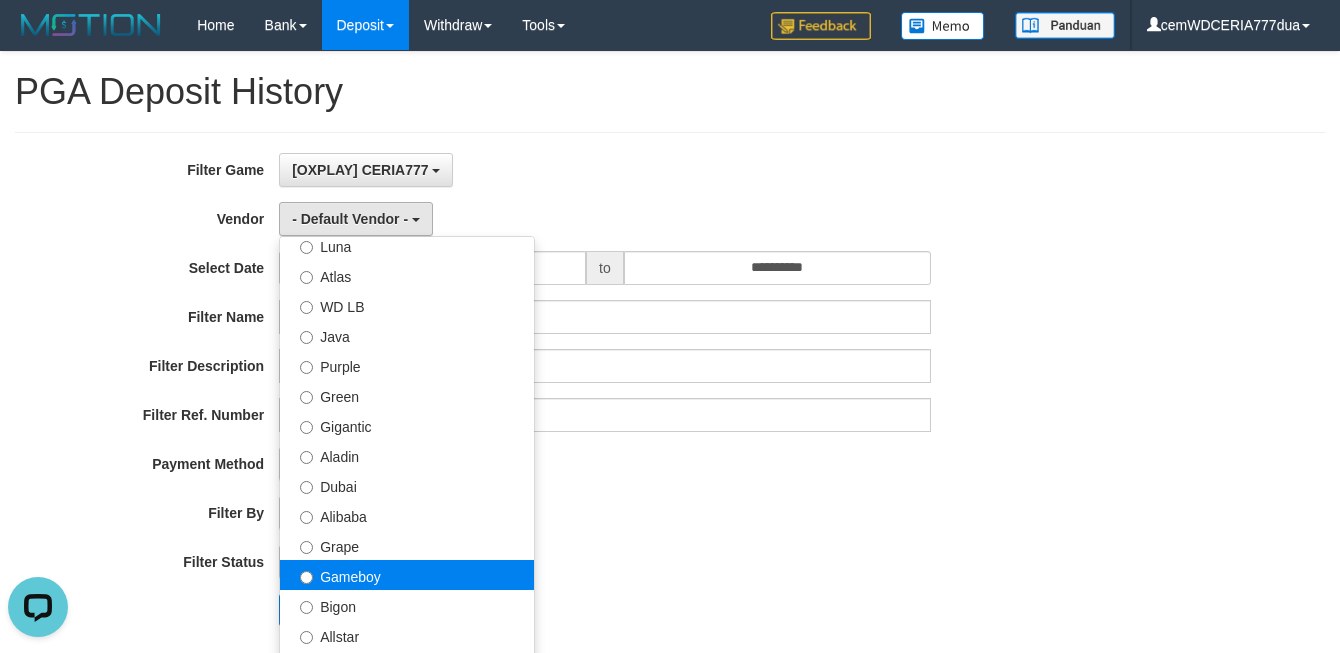 select on "**********" 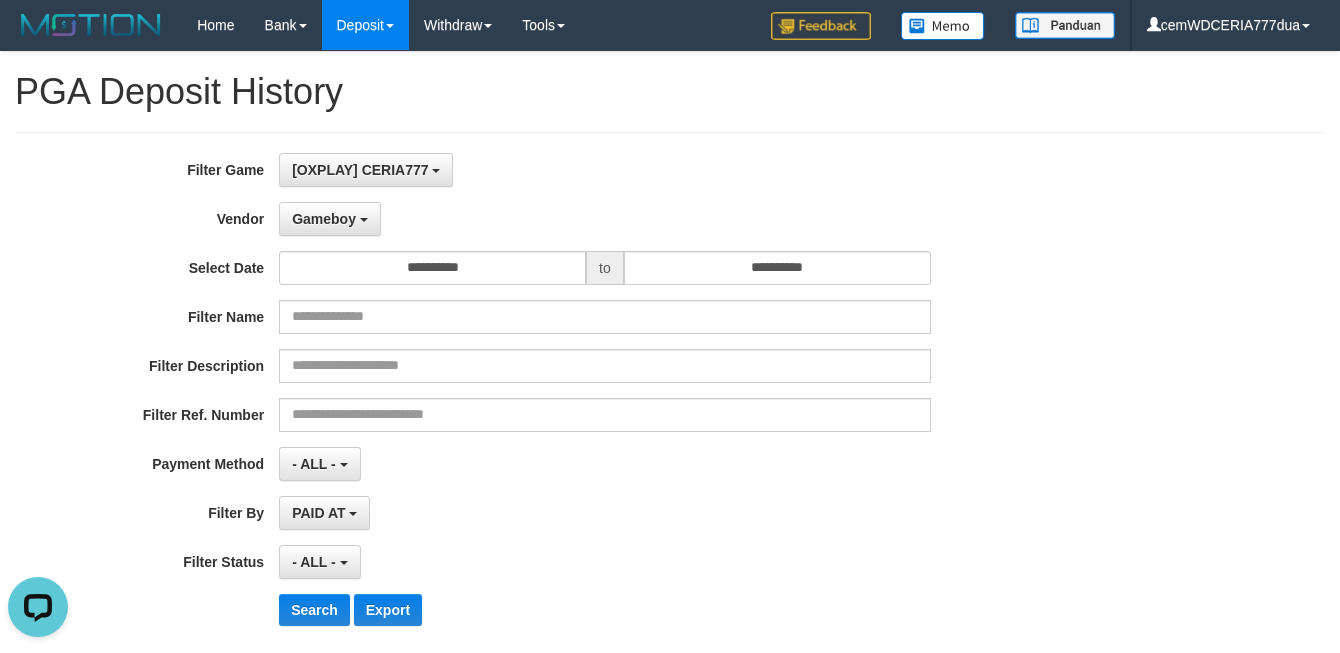 click on "**********" at bounding box center [558, 397] 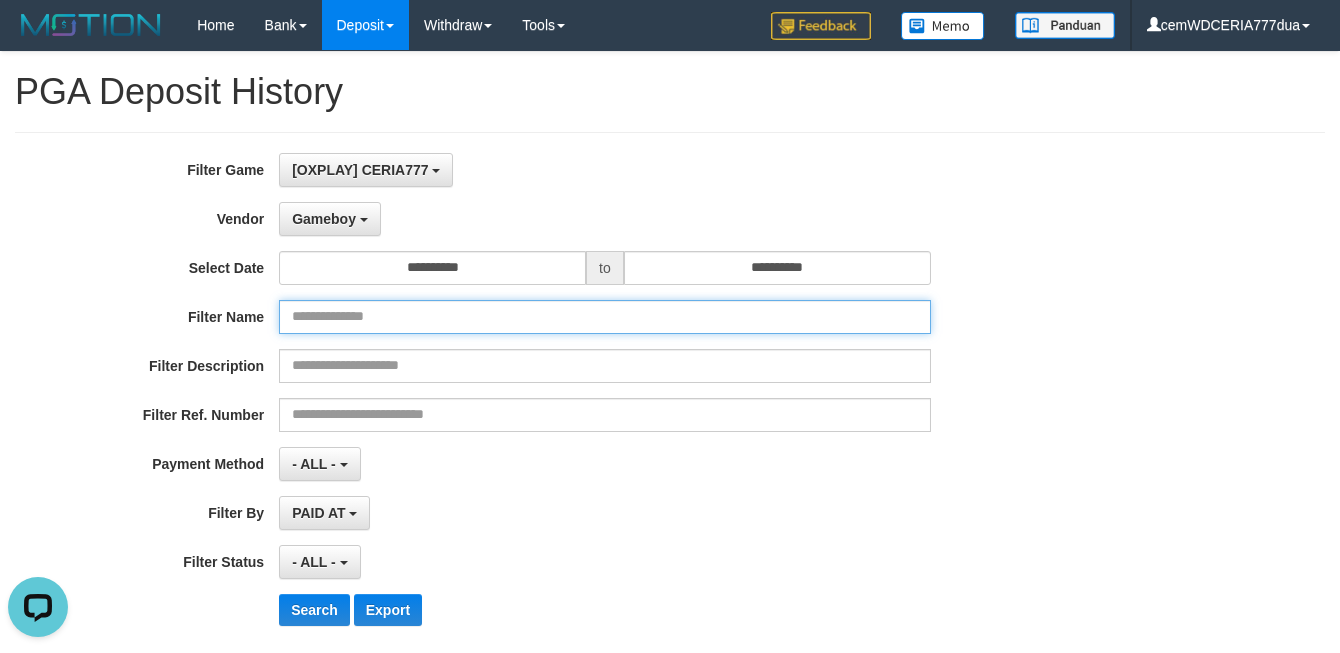 drag, startPoint x: 490, startPoint y: 320, endPoint x: 980, endPoint y: 292, distance: 490.79935 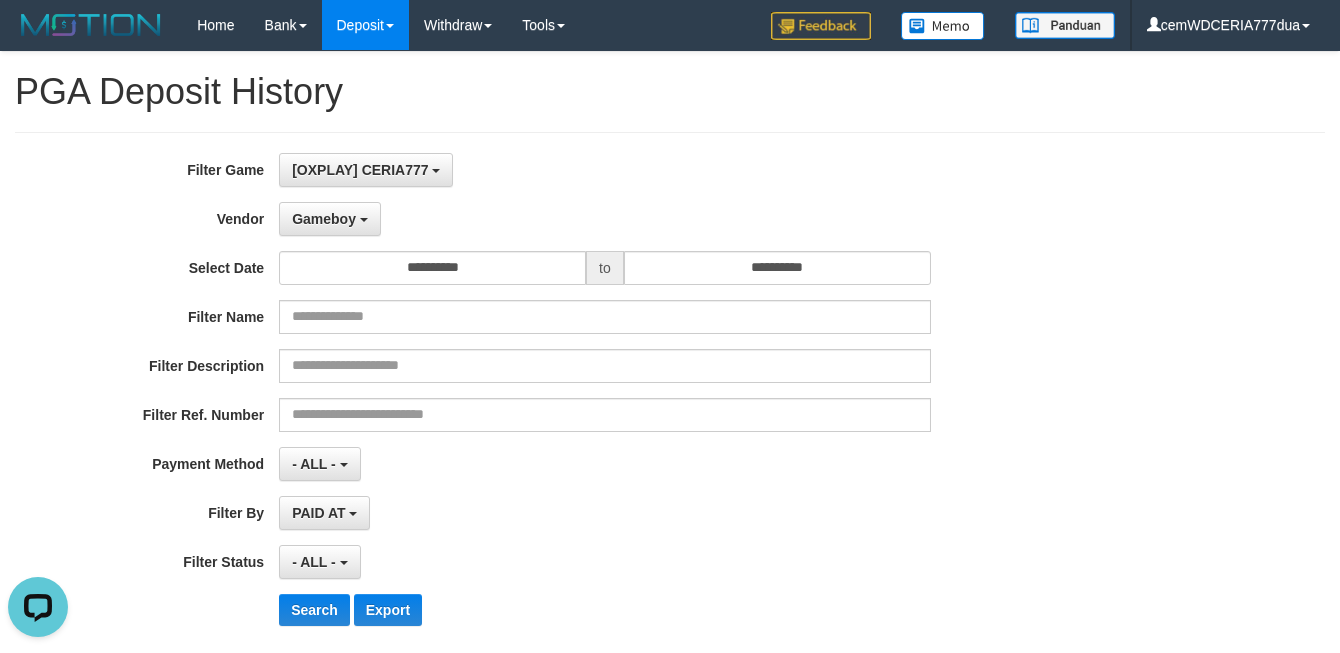 drag, startPoint x: 7, startPoint y: 372, endPoint x: 60, endPoint y: 391, distance: 56.302753 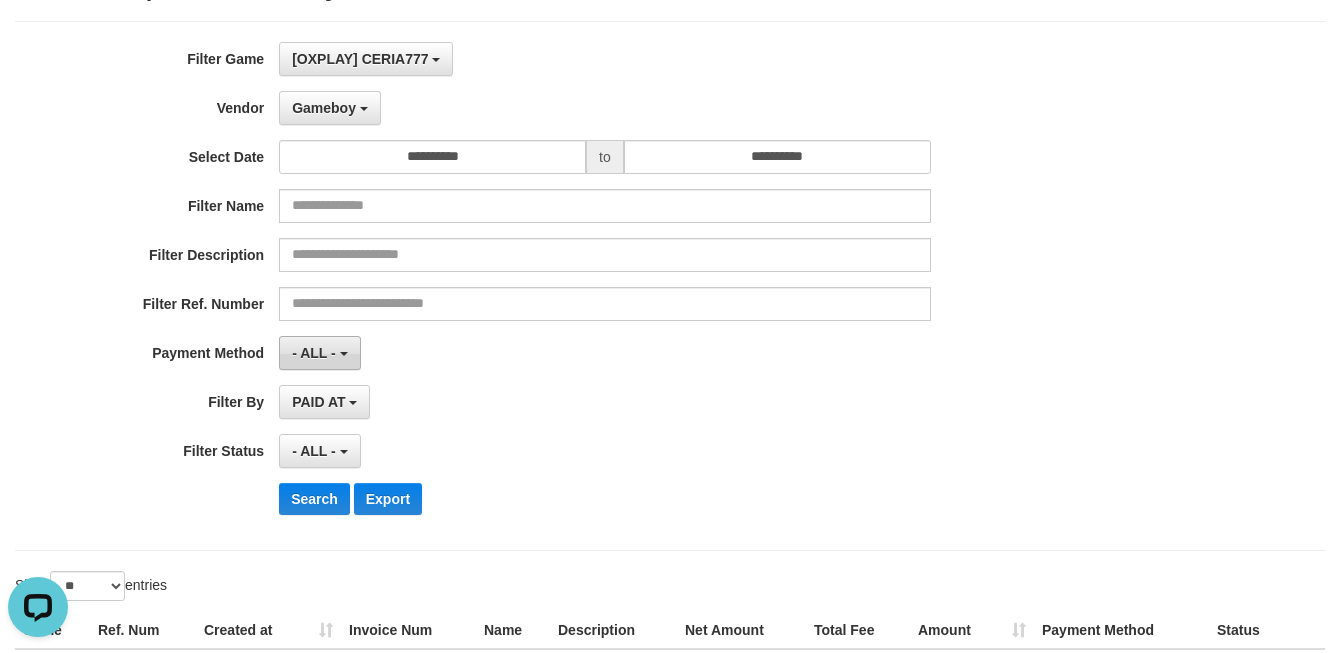 click on "- ALL -" at bounding box center (319, 353) 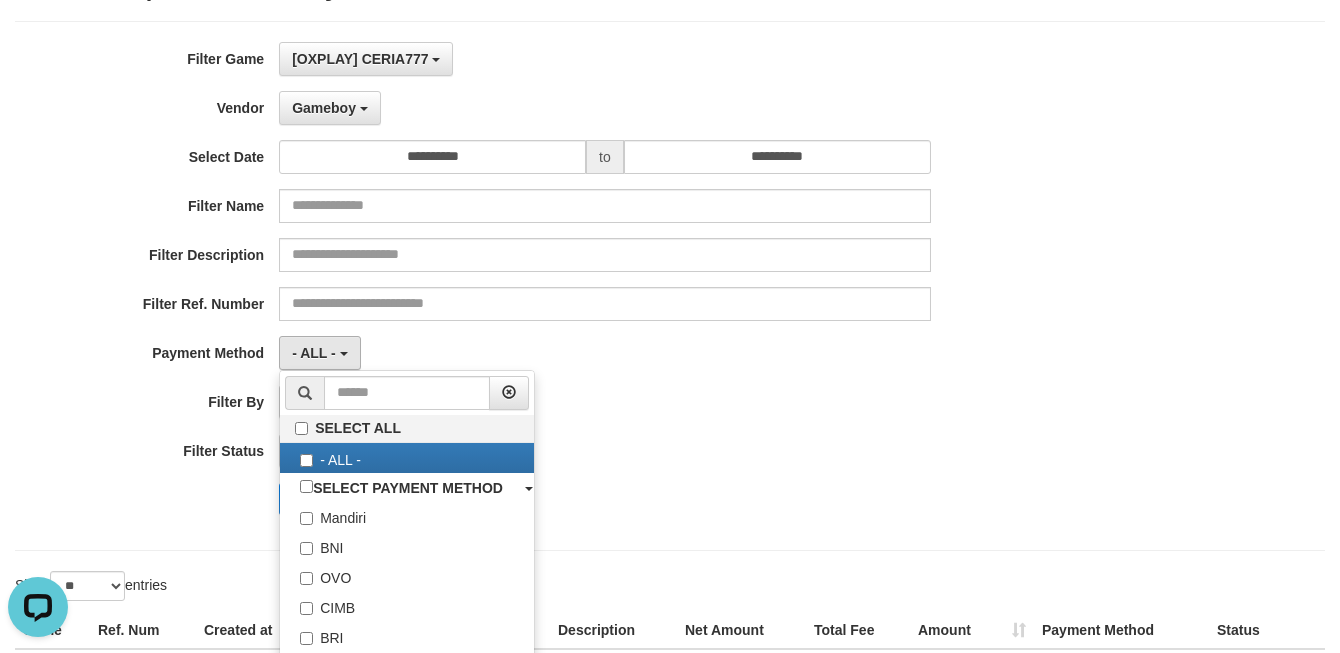 click on "**********" at bounding box center (558, 286) 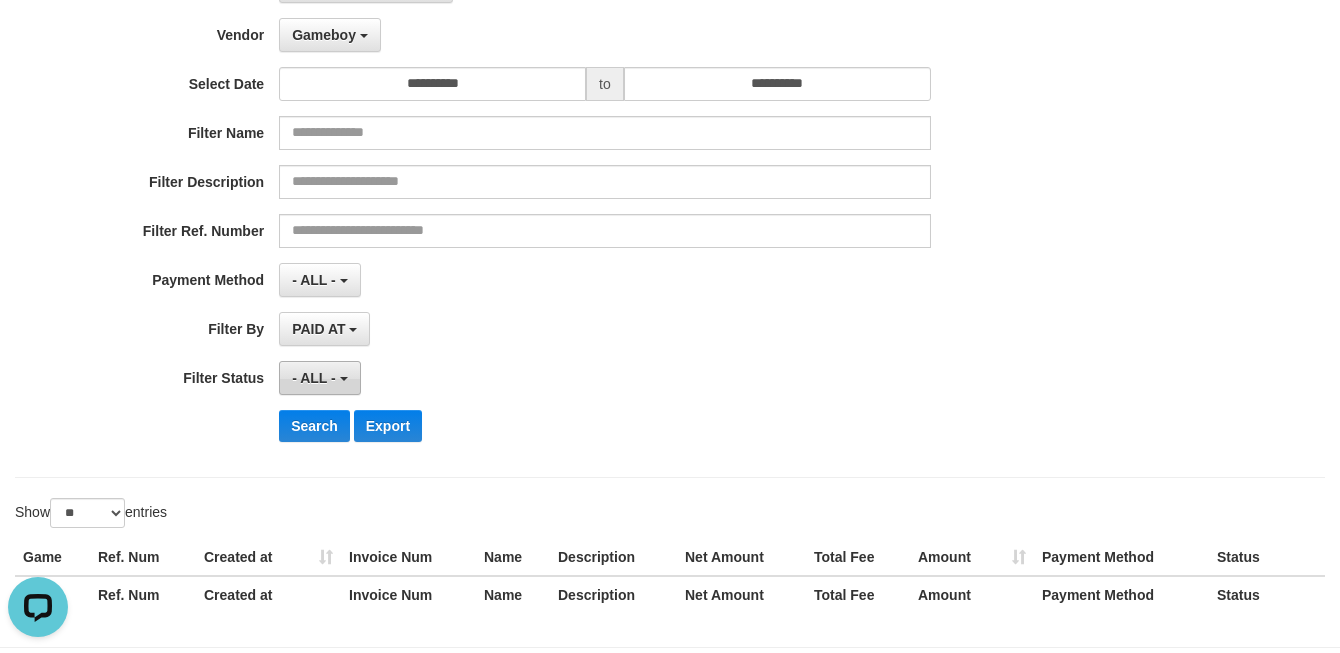 scroll, scrollTop: 268, scrollLeft: 0, axis: vertical 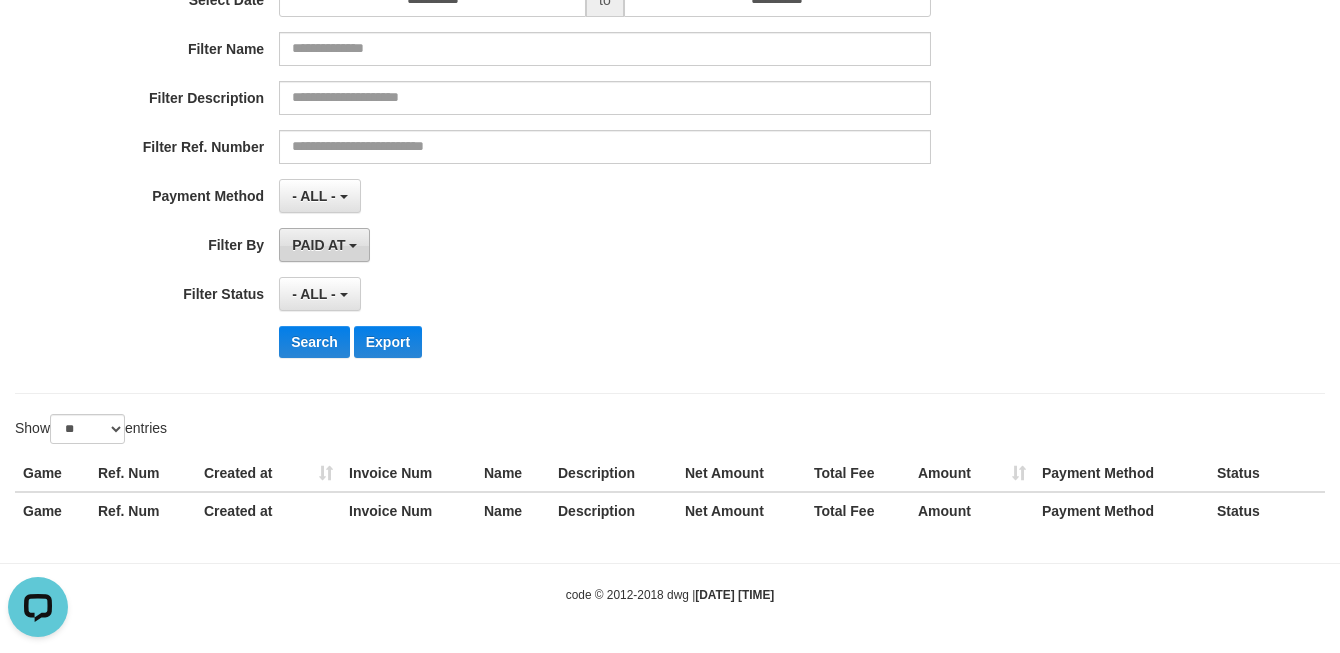 click on "PAID AT" at bounding box center [318, 245] 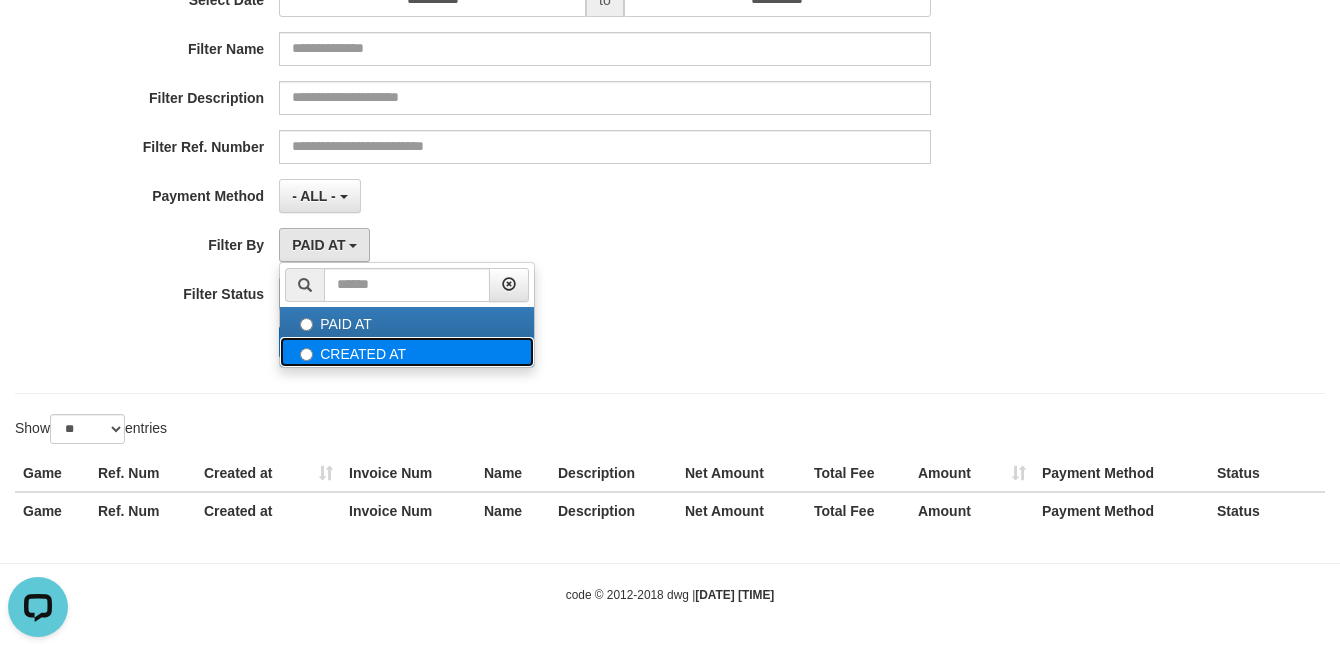 click on "CREATED AT" at bounding box center [407, 352] 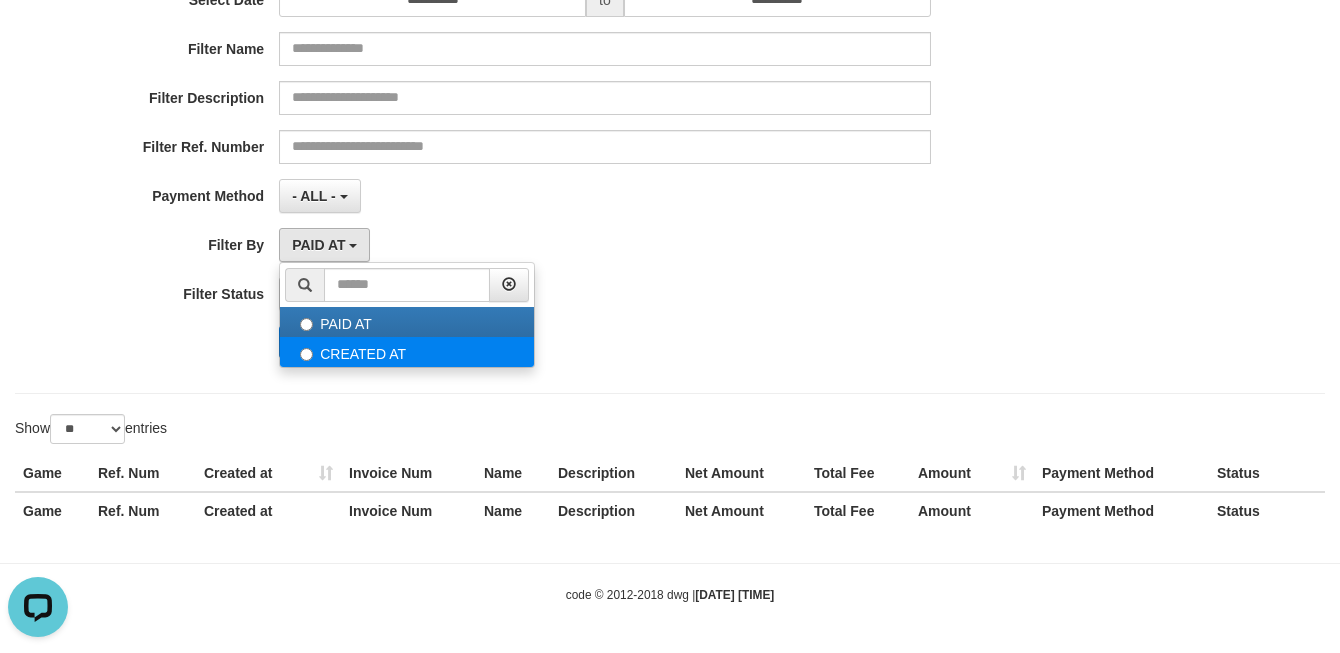 select on "*" 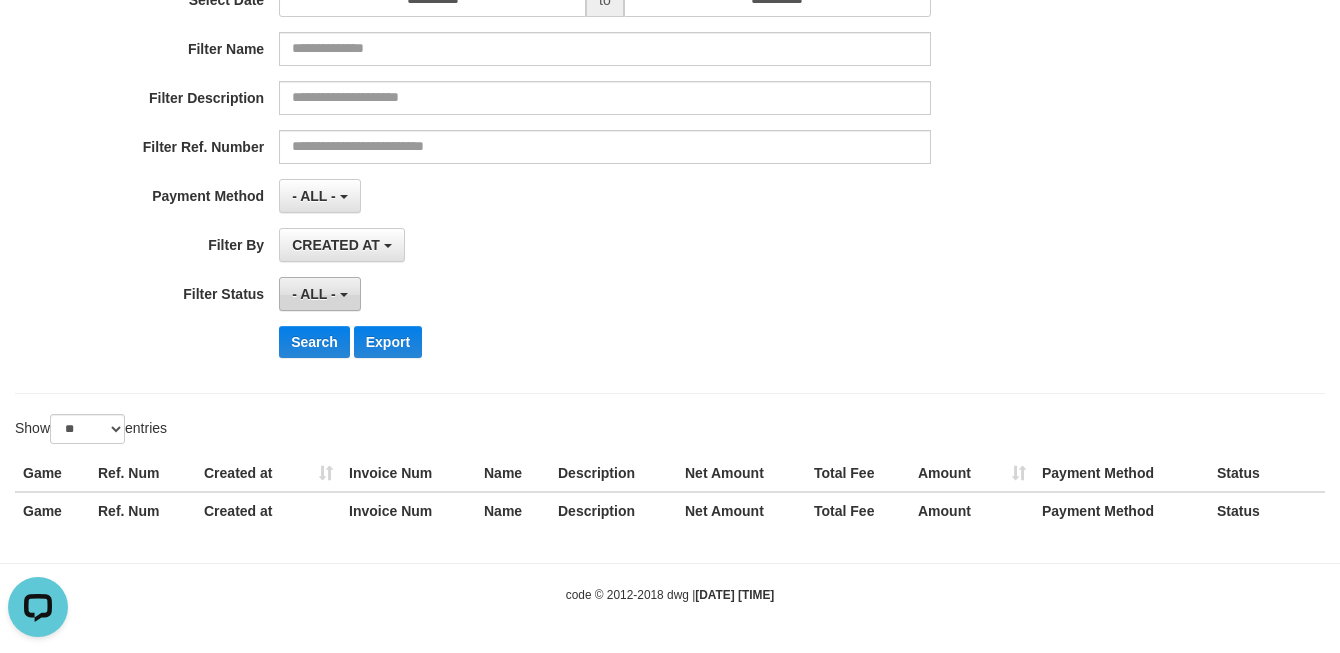 click on "- ALL -" at bounding box center (314, 294) 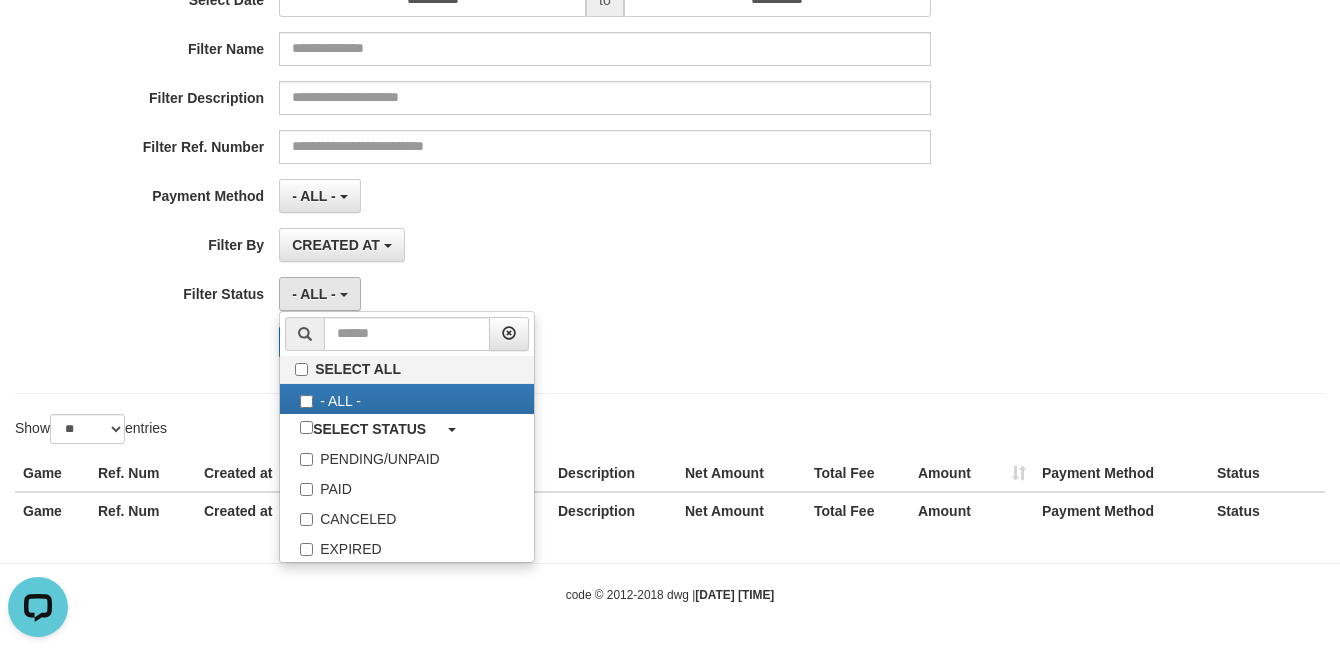 click on "**********" at bounding box center (558, 129) 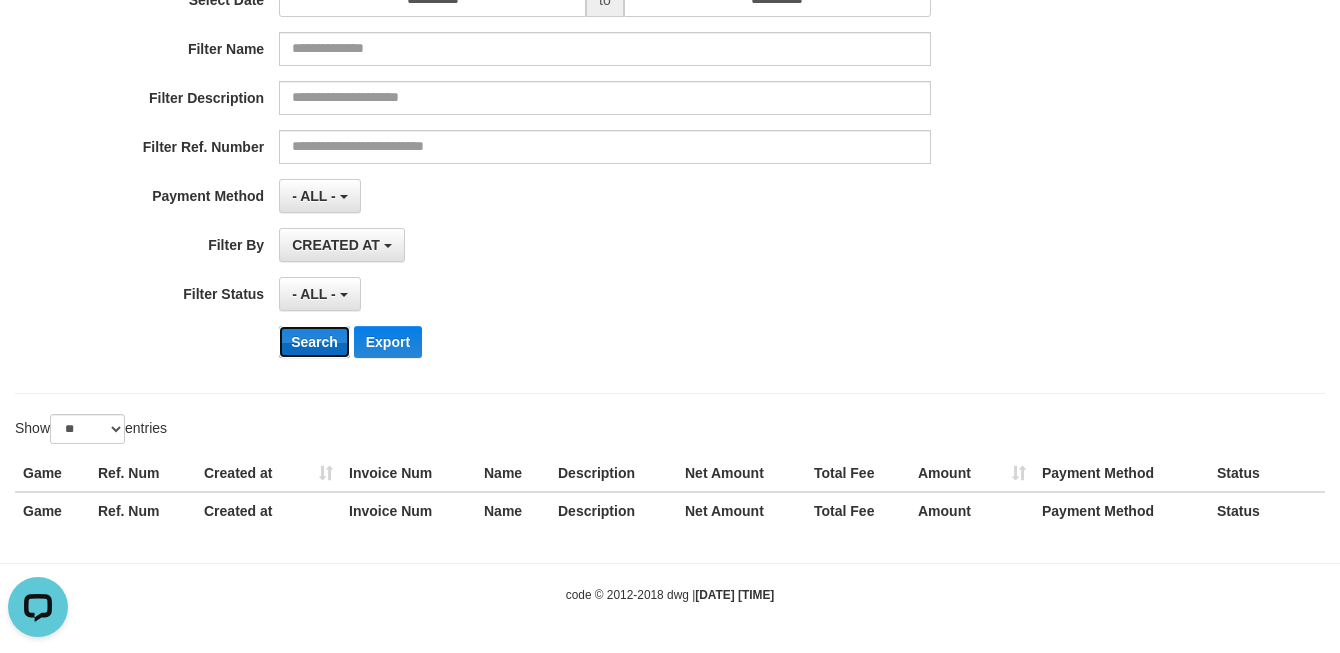 click on "Search" at bounding box center [314, 342] 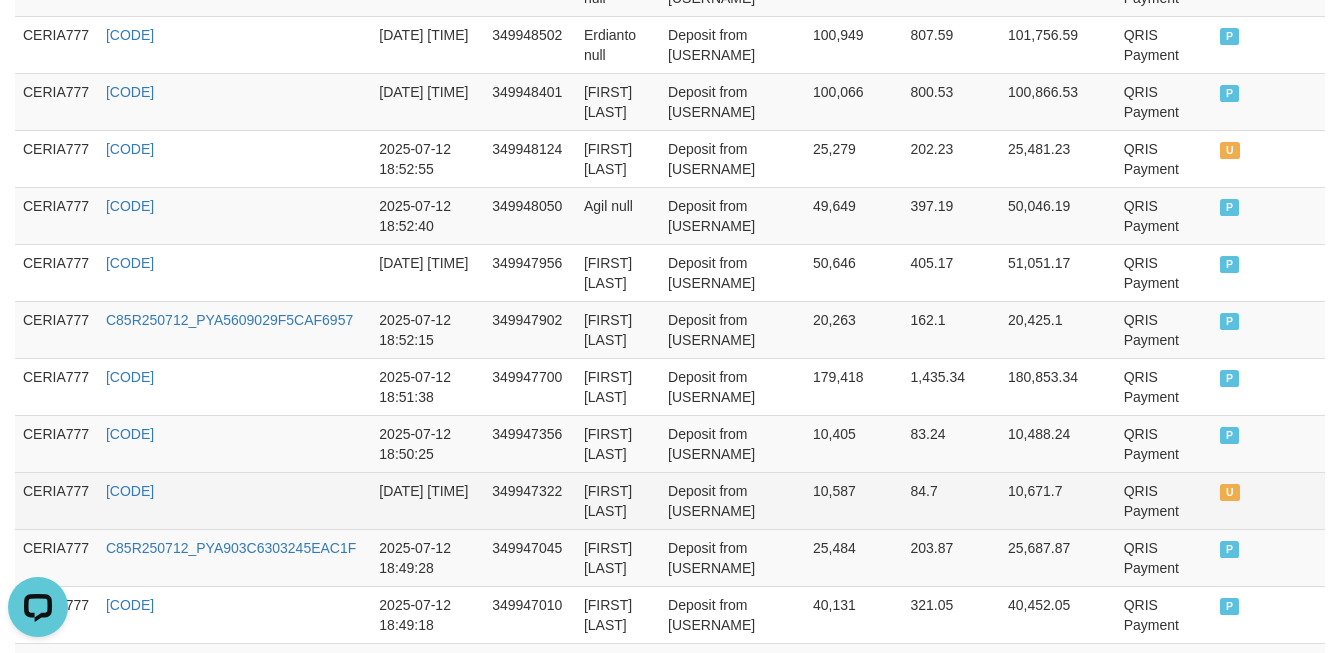 scroll, scrollTop: 824, scrollLeft: 0, axis: vertical 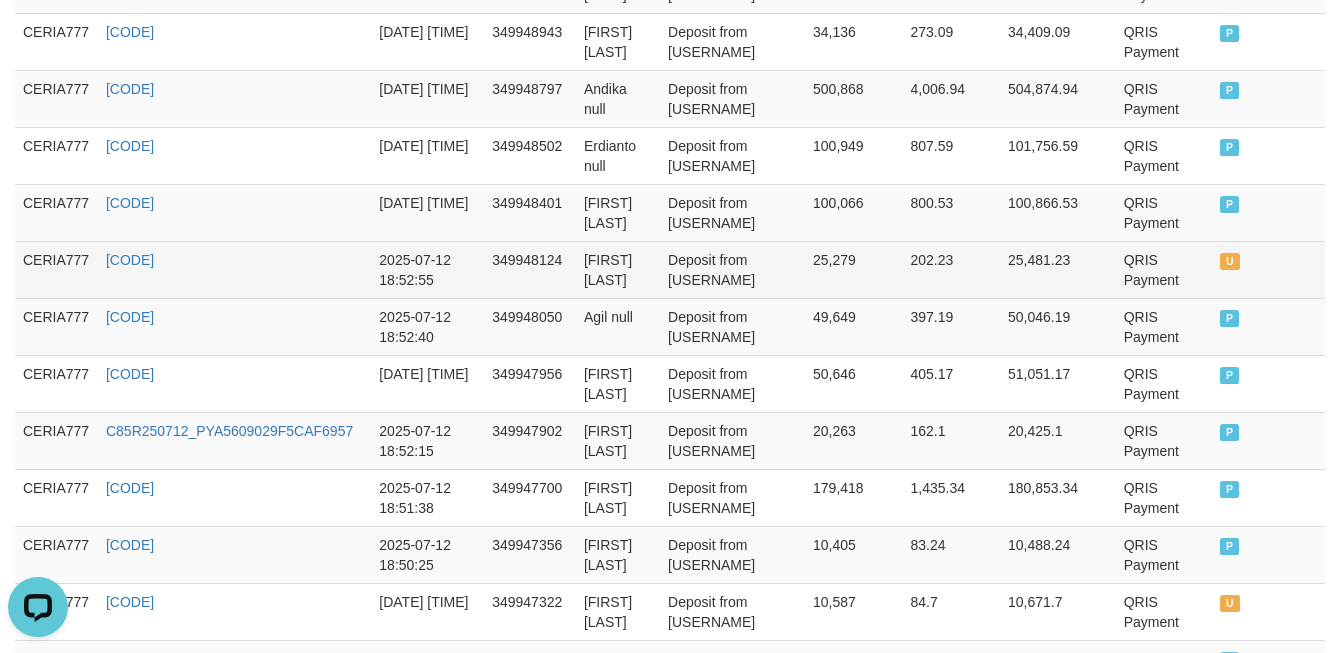 click on "Deposit from Nakal08" at bounding box center [732, 269] 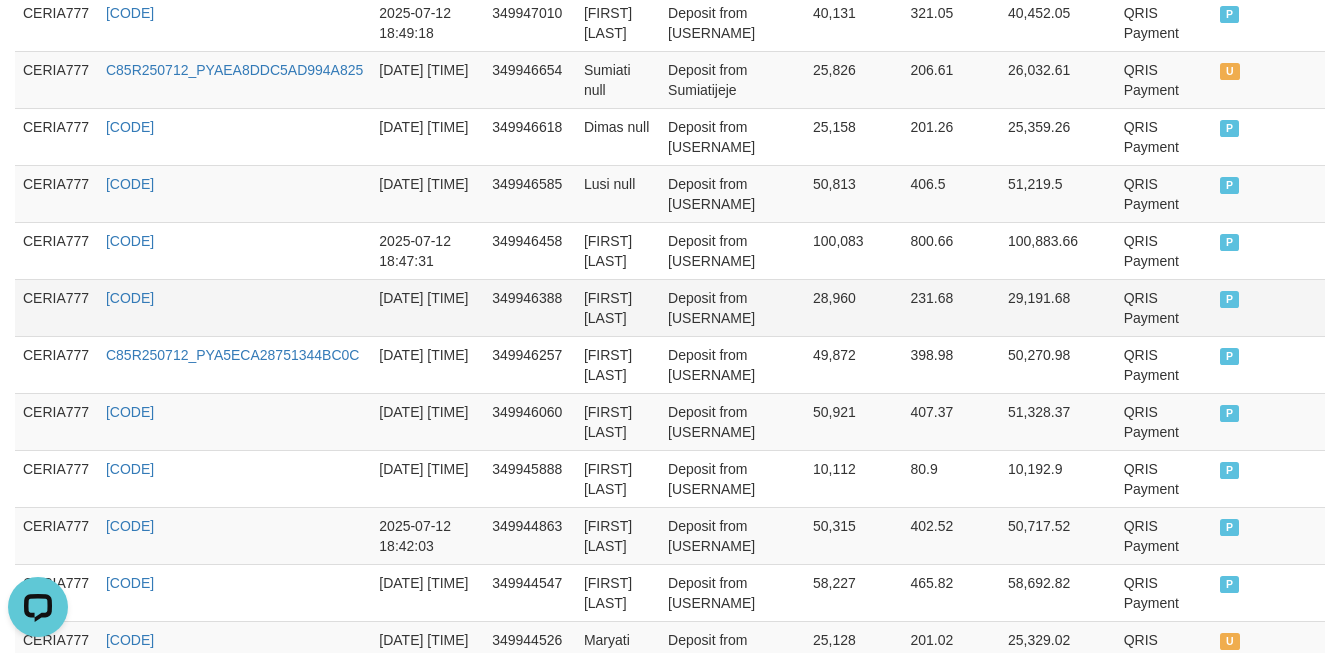 scroll, scrollTop: 1772, scrollLeft: 0, axis: vertical 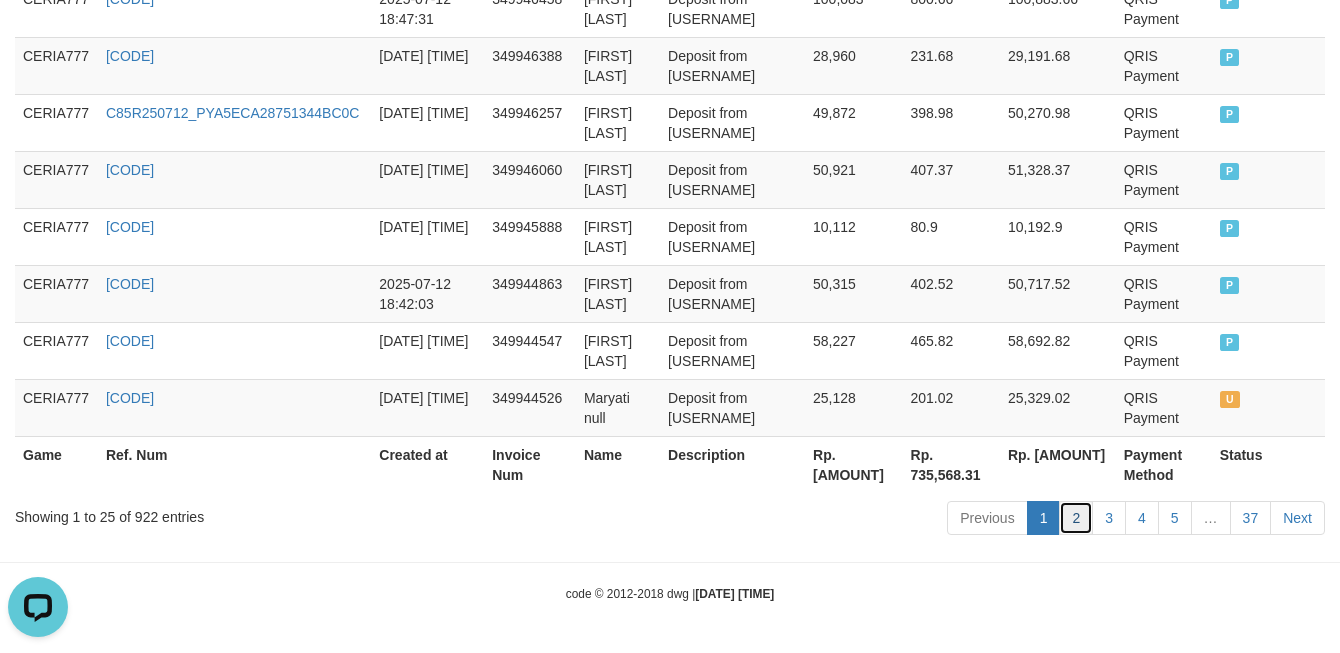 click on "2" at bounding box center (1076, 518) 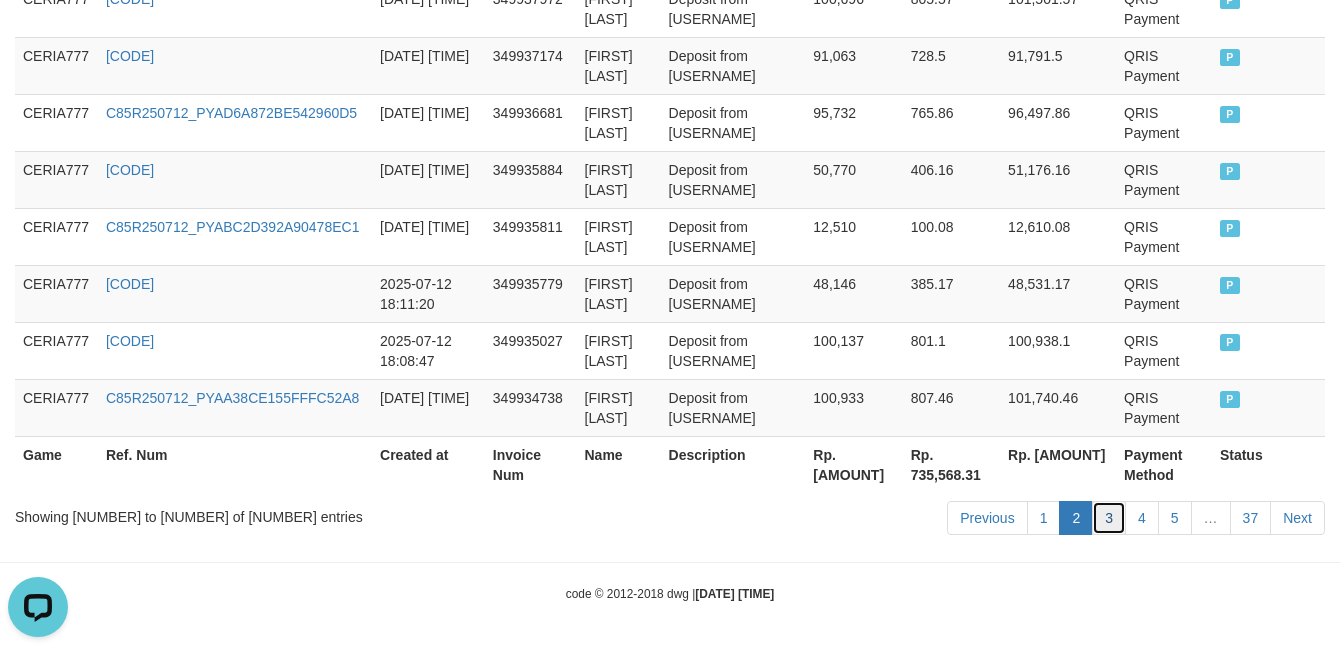 click on "3" at bounding box center [1109, 518] 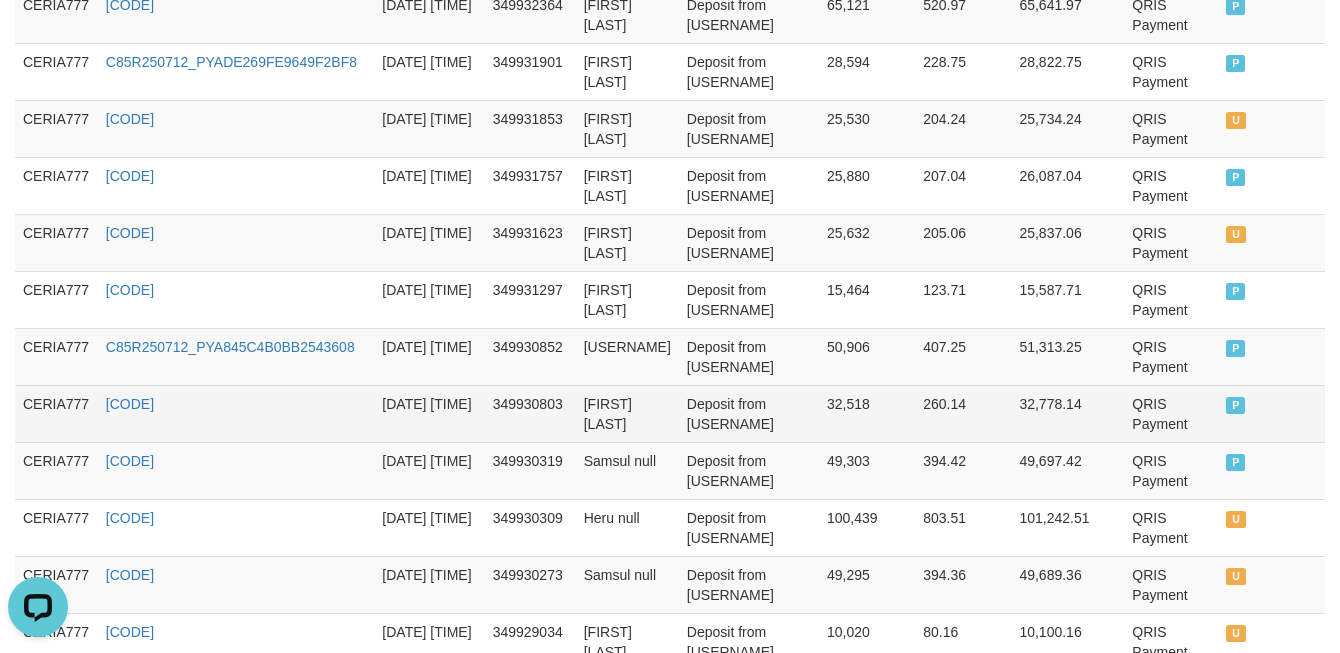 scroll, scrollTop: 1438, scrollLeft: 0, axis: vertical 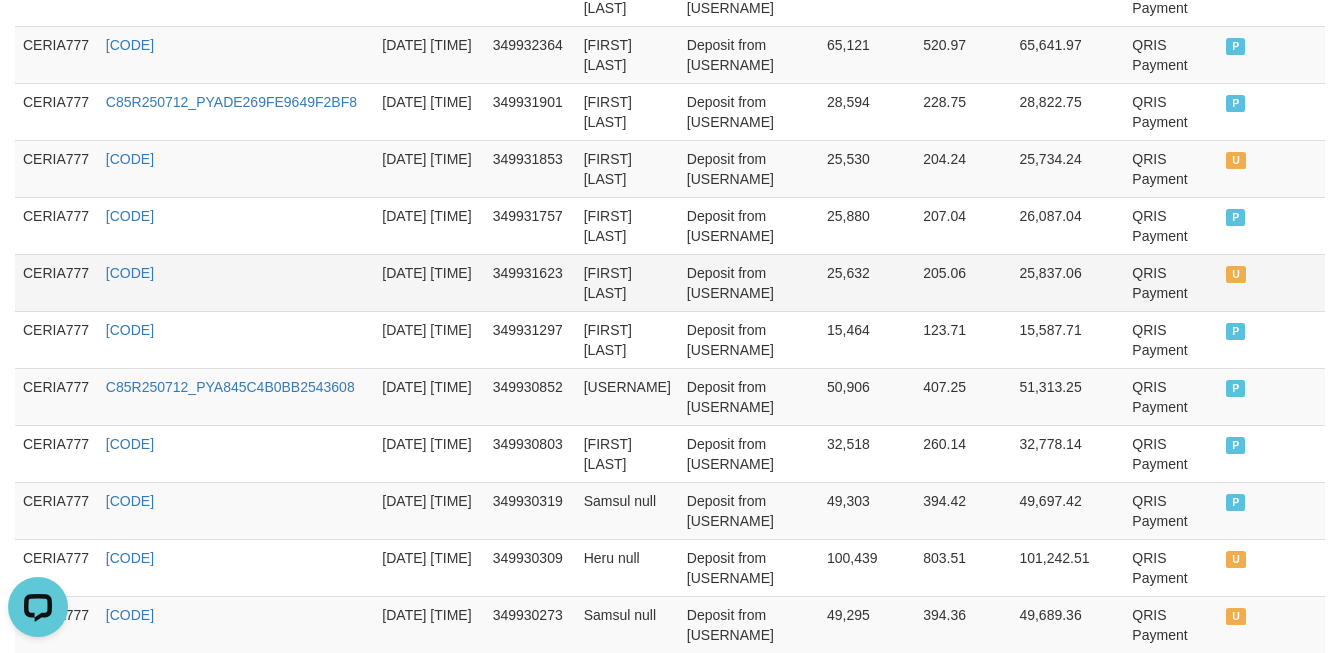 click on "Deposit from Ciblek67" at bounding box center (749, 282) 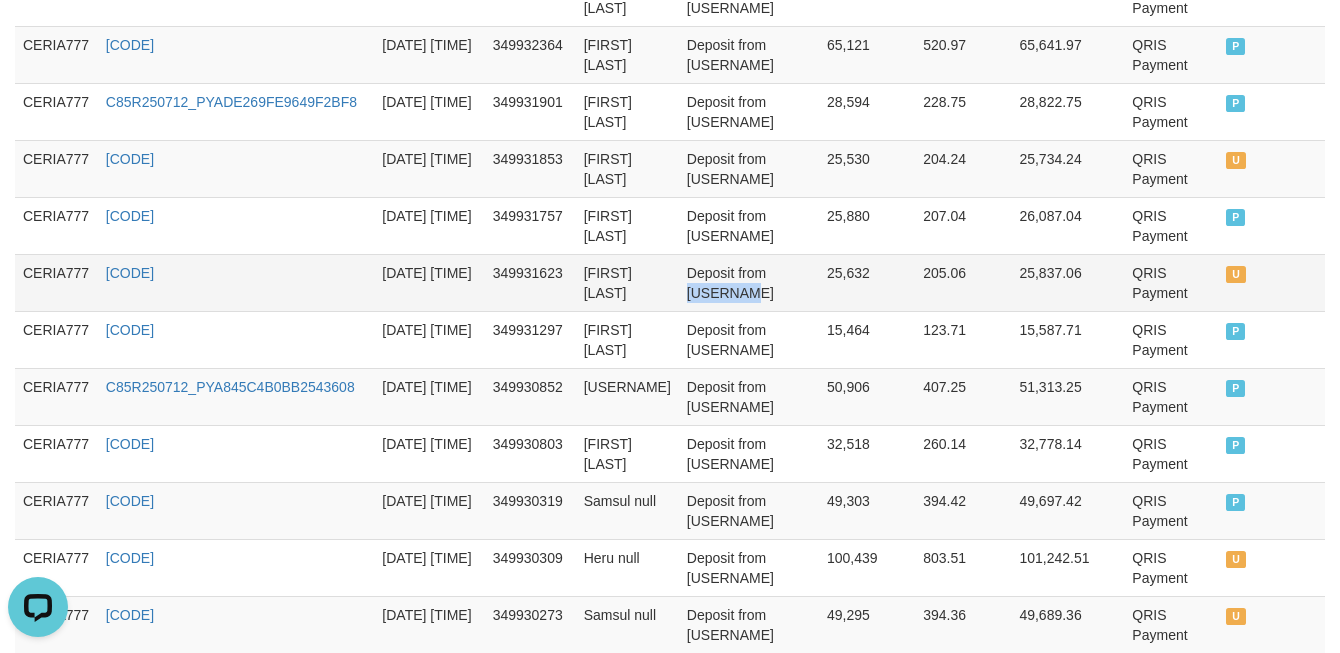 click on "Deposit from Ciblek67" at bounding box center [749, 282] 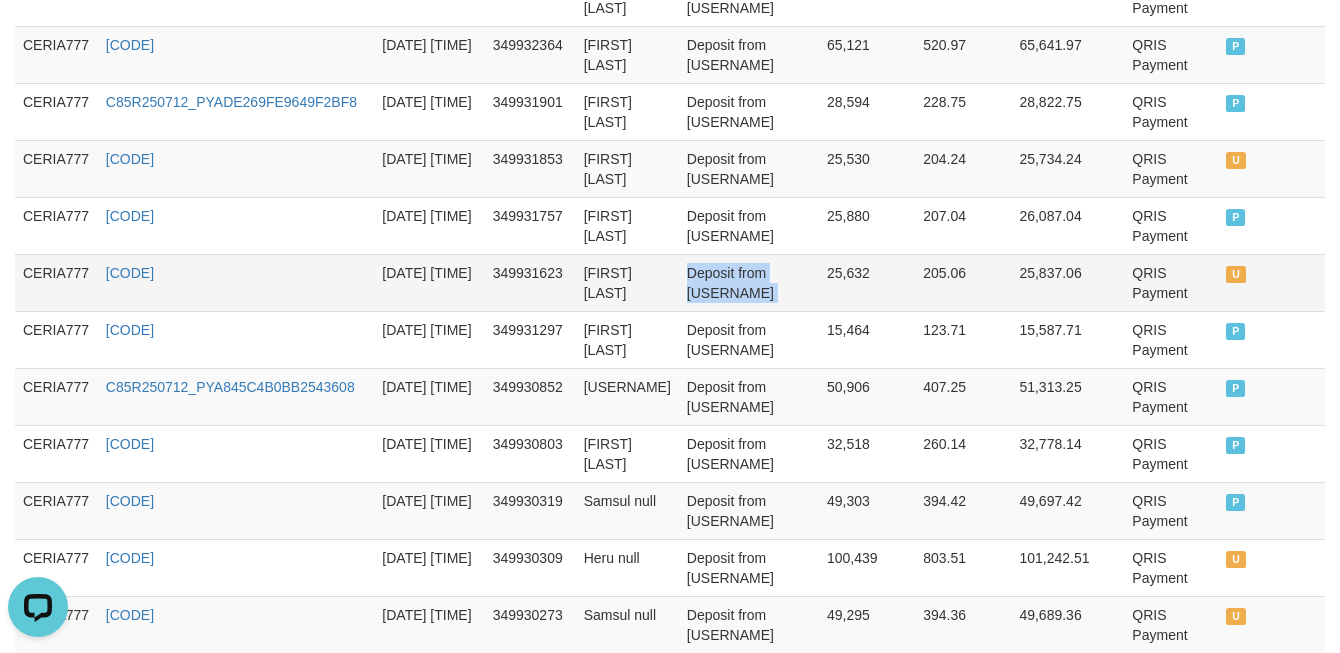click on "Deposit from Ciblek67" at bounding box center [749, 282] 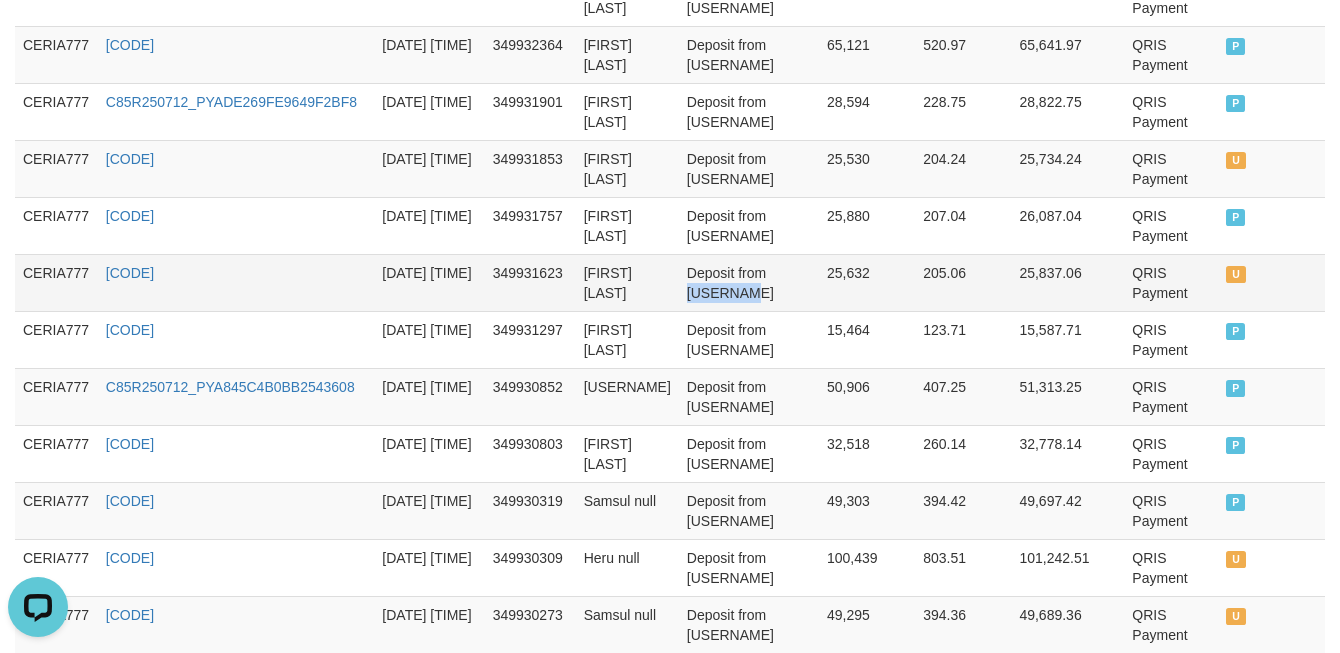 click on "Deposit from Ciblek67" at bounding box center (749, 282) 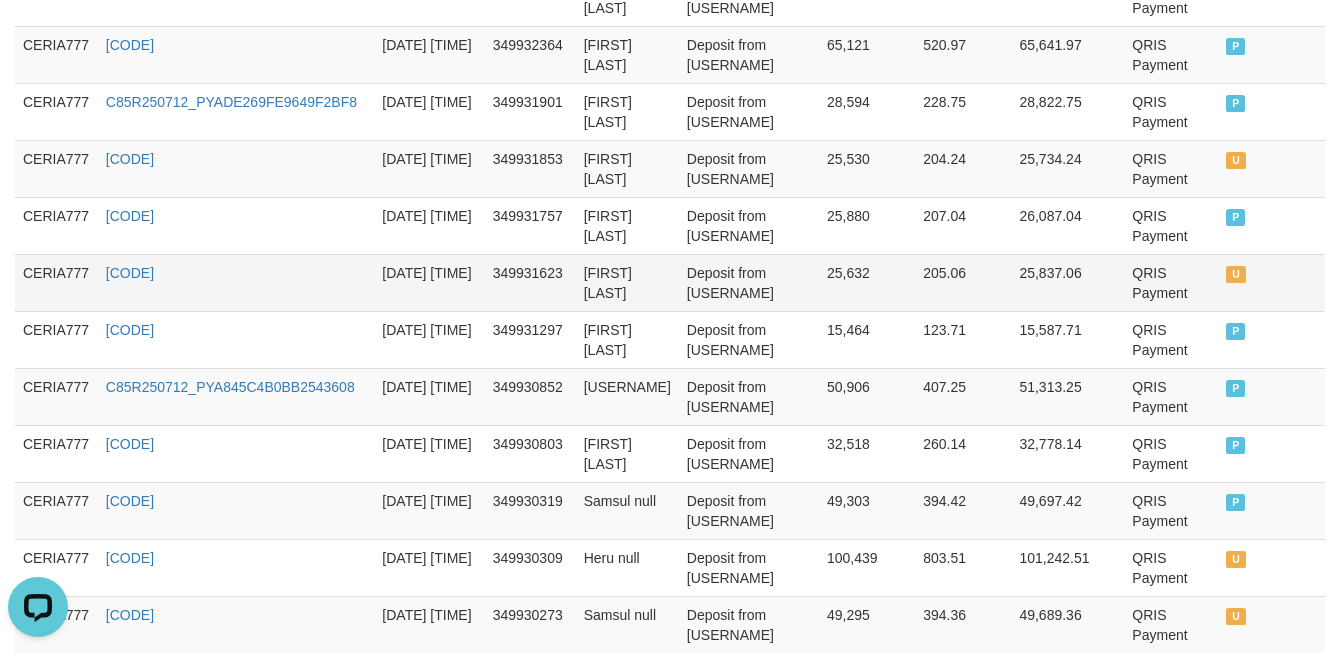 click on "C85R250712_PYA572D20BA0222E68C" at bounding box center (236, 282) 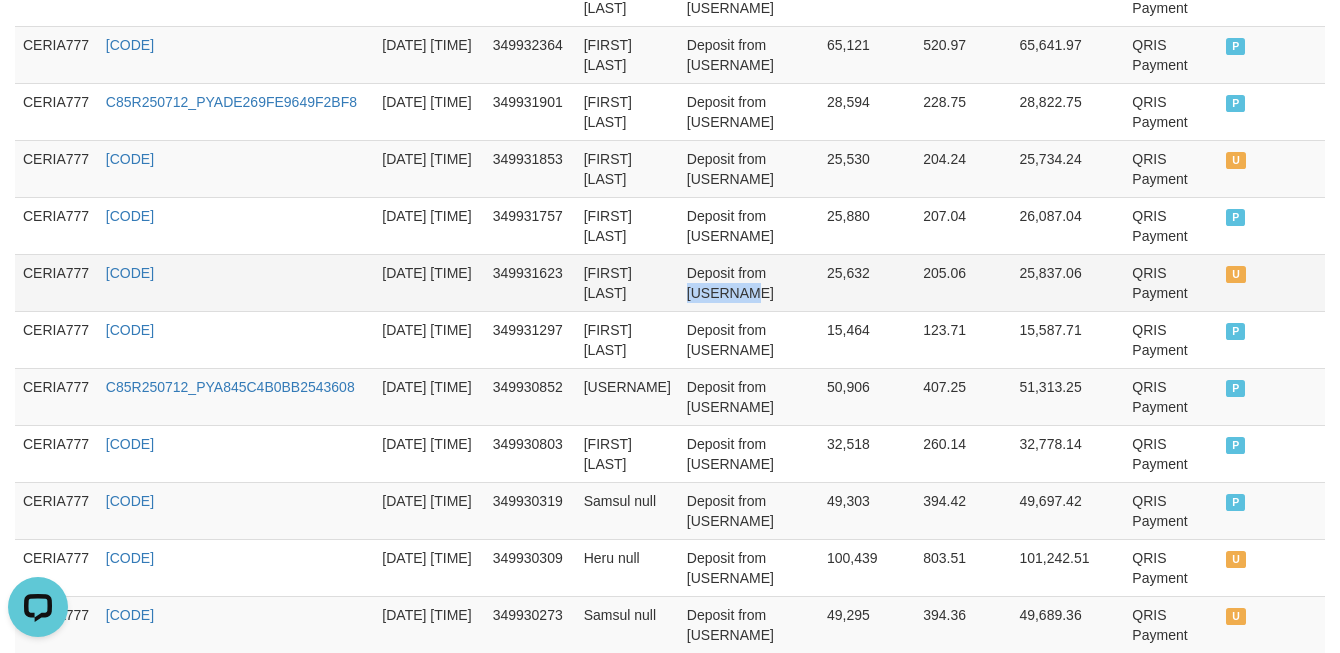 click on "Deposit from Ciblek67" at bounding box center (749, 282) 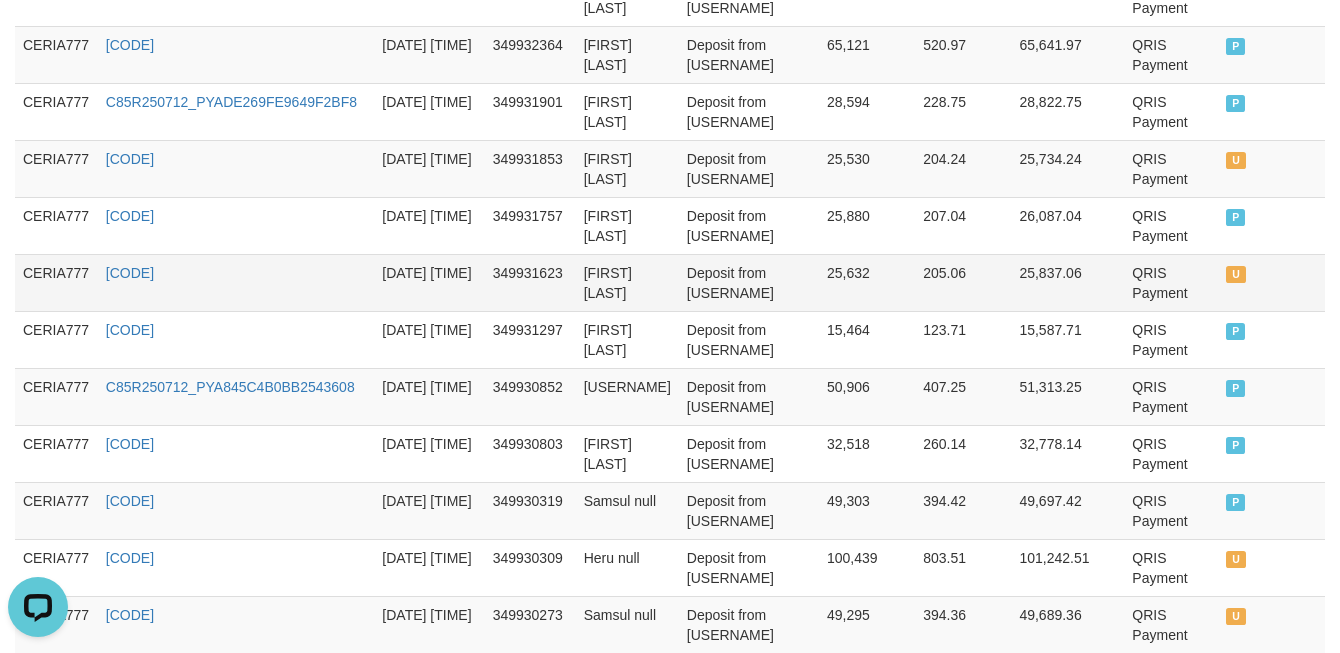 click on "2025-07-12 17:56:46" at bounding box center [429, 282] 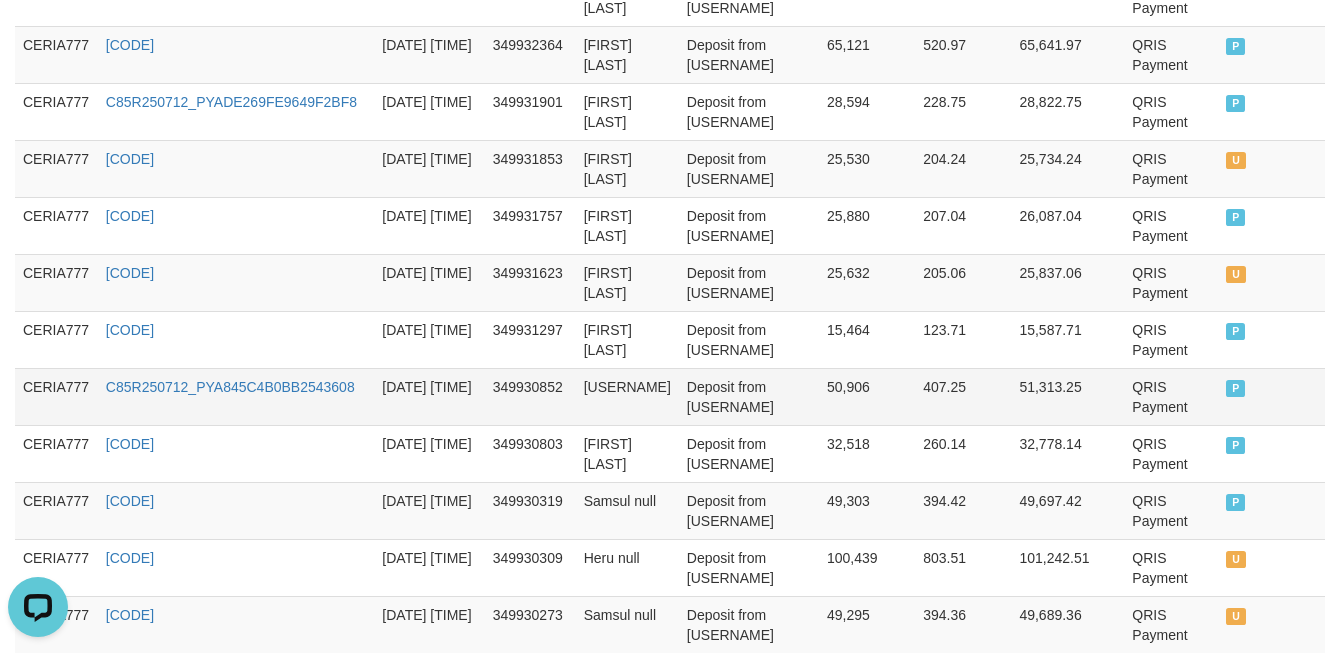 scroll, scrollTop: 1550, scrollLeft: 0, axis: vertical 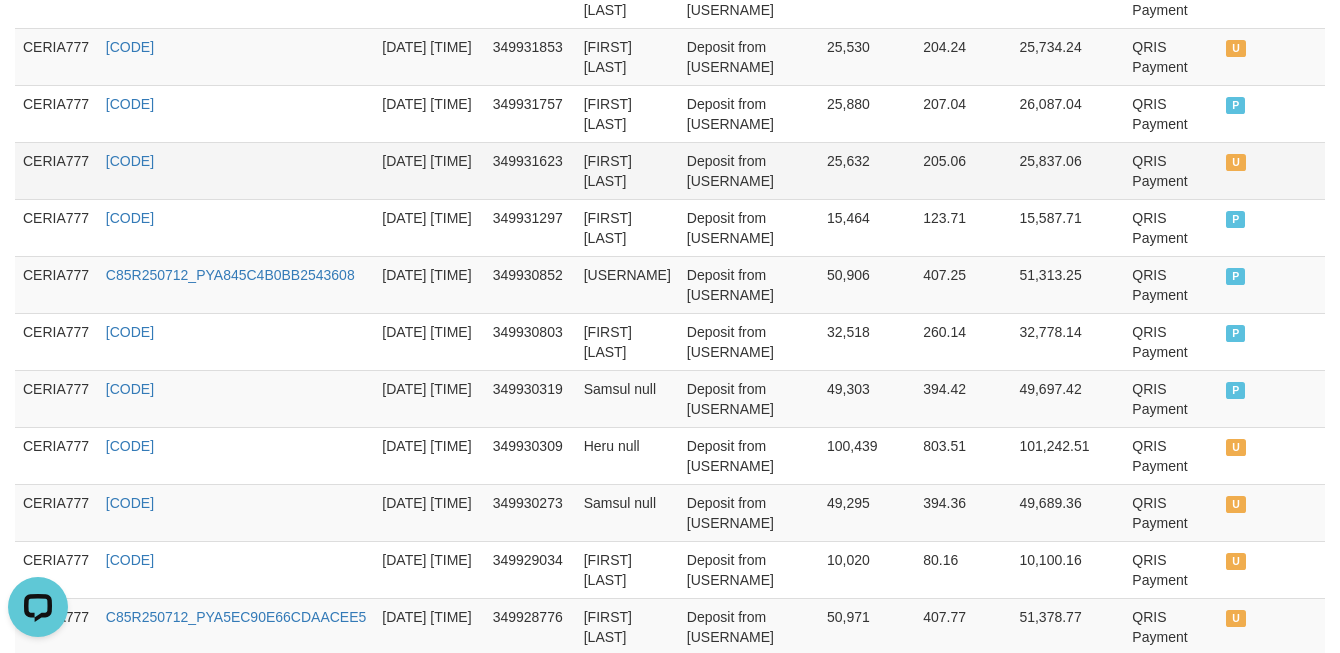 click on "2025-07-12 17:56:46" at bounding box center [429, 170] 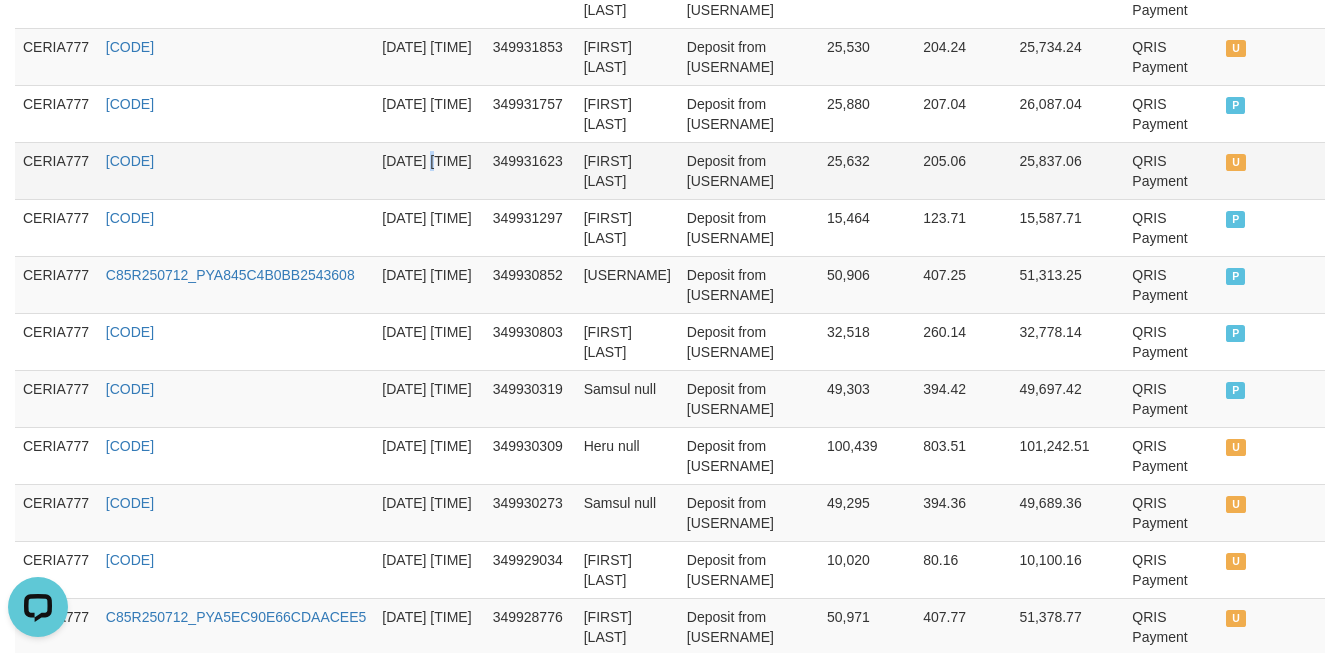 drag, startPoint x: 433, startPoint y: 158, endPoint x: 448, endPoint y: 160, distance: 15.132746 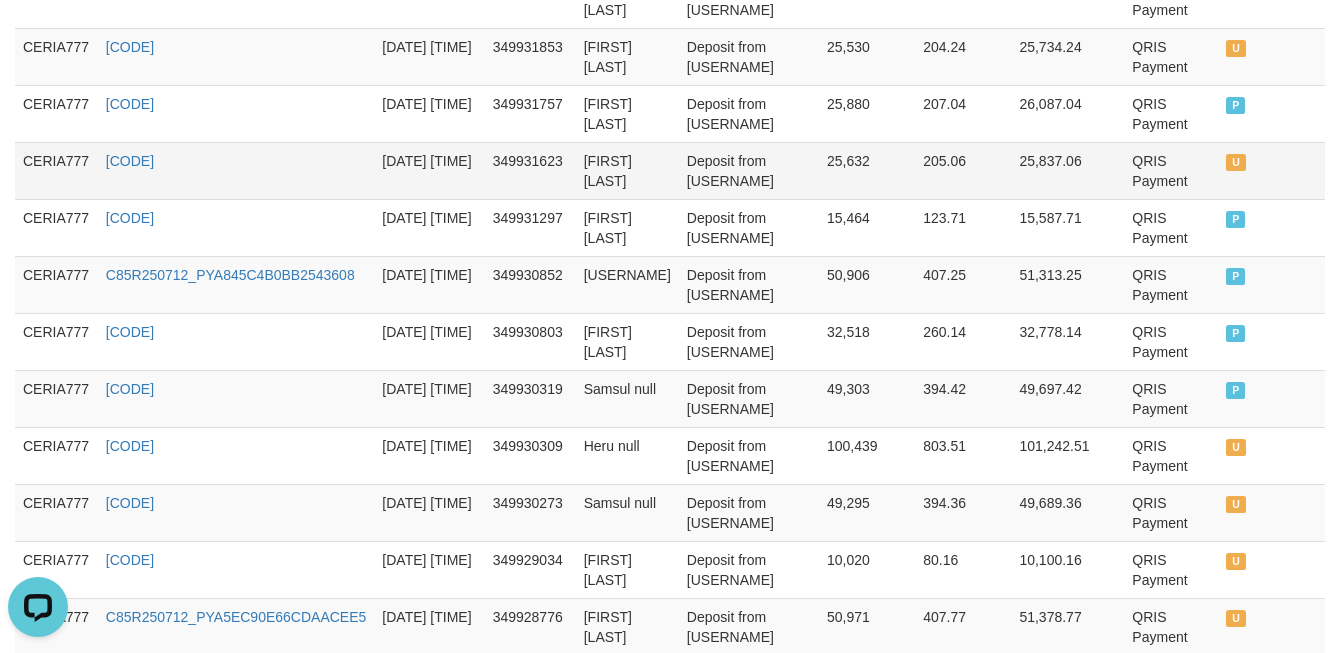click on "2025-07-12 17:56:46" at bounding box center [429, 170] 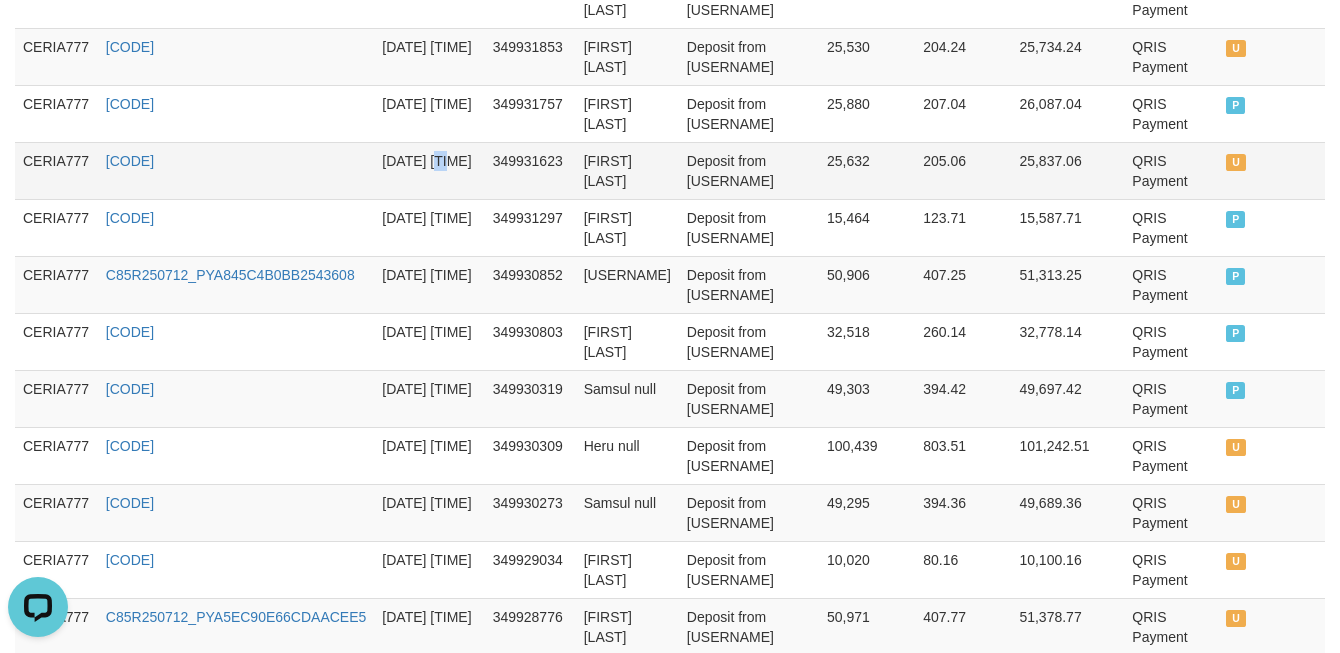 click on "2025-07-12 17:56:46" at bounding box center [429, 170] 